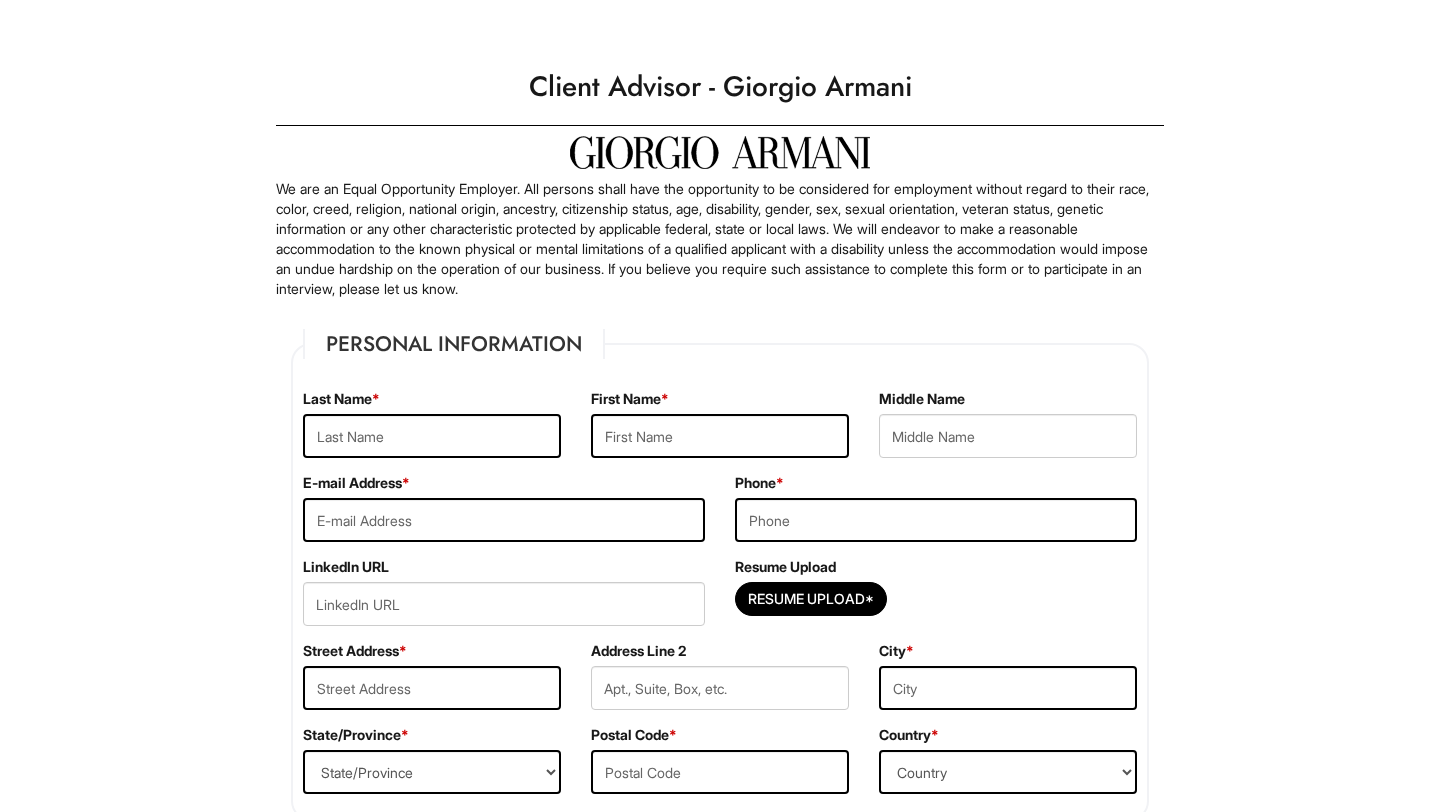 scroll, scrollTop: 0, scrollLeft: 0, axis: both 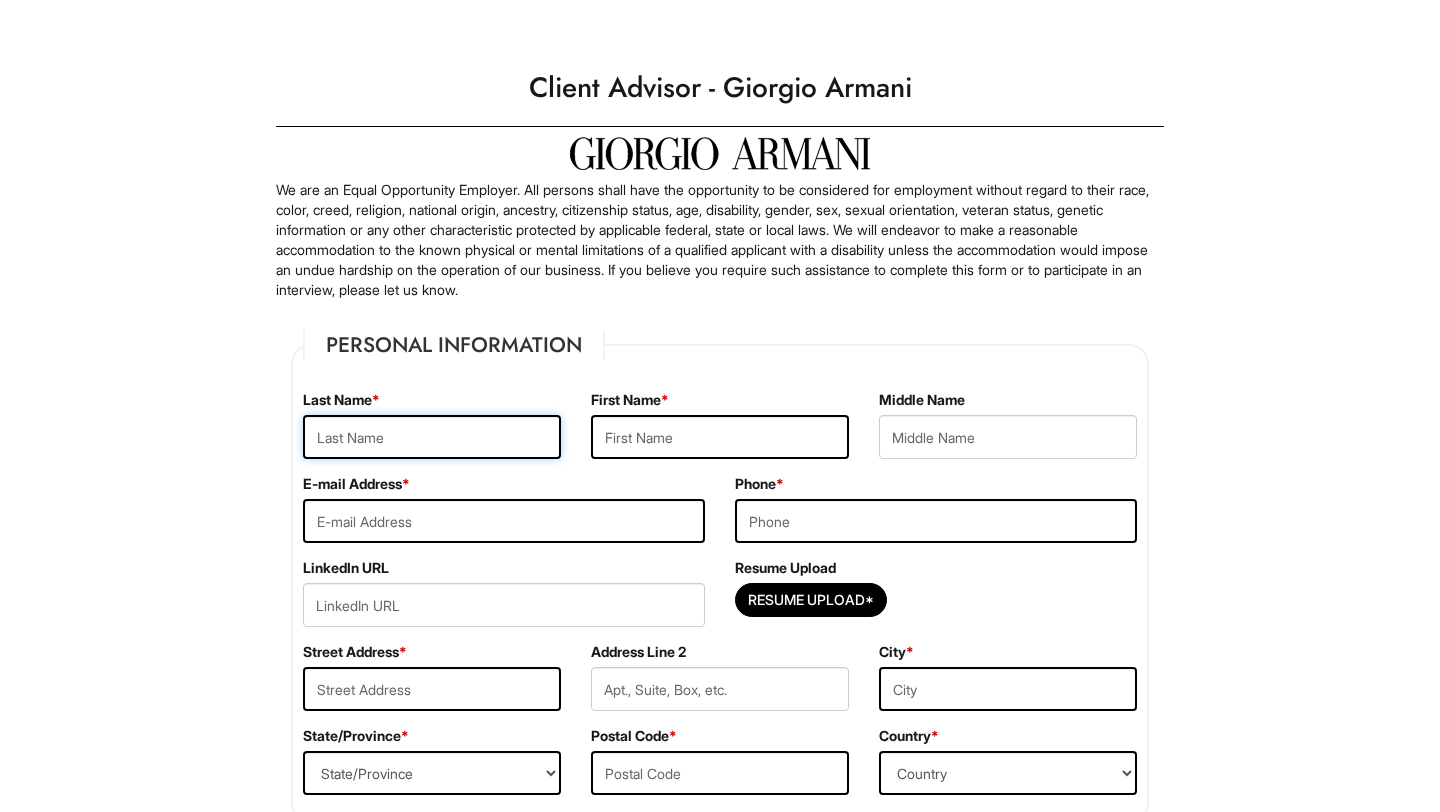 click at bounding box center [432, 437] 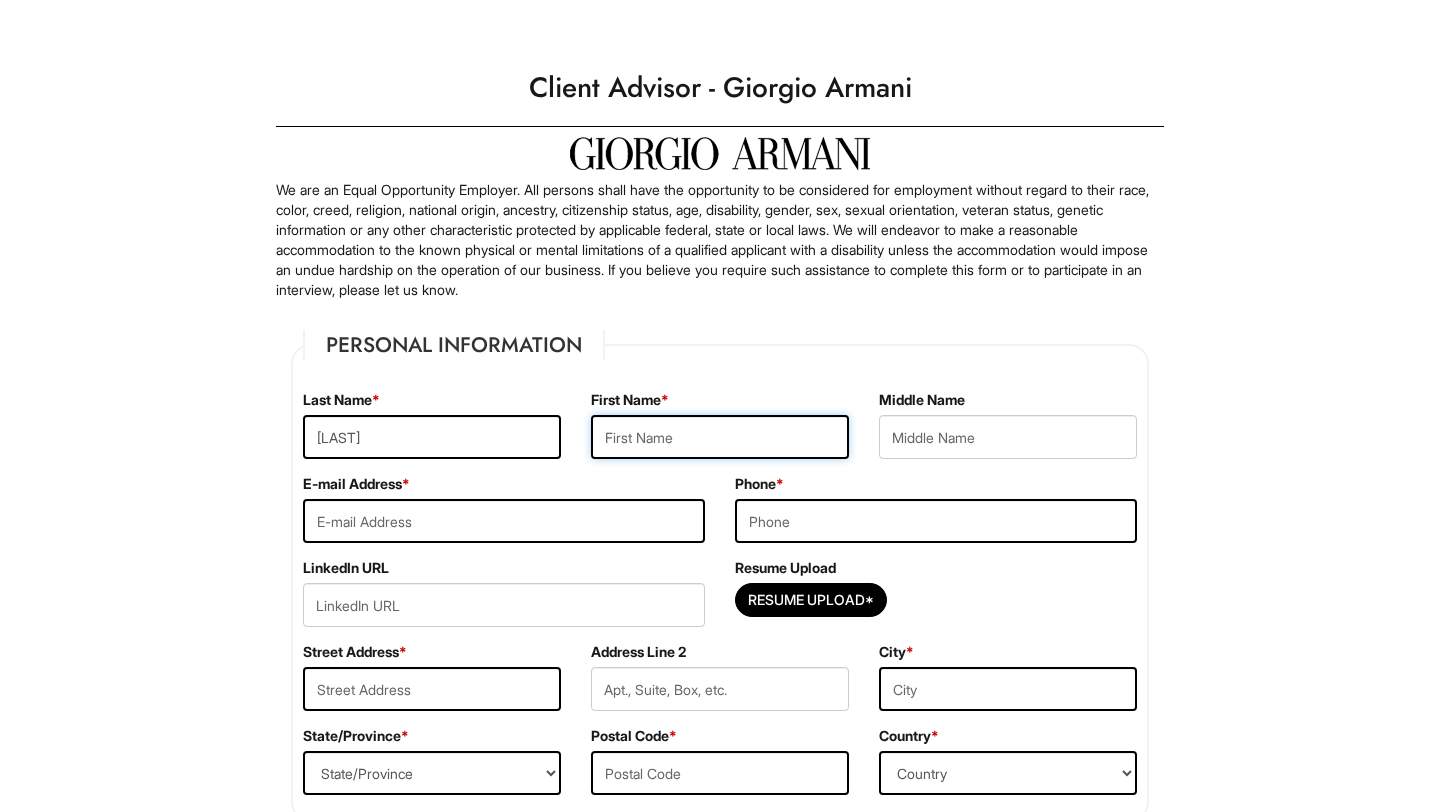 type on "[FIRST]" 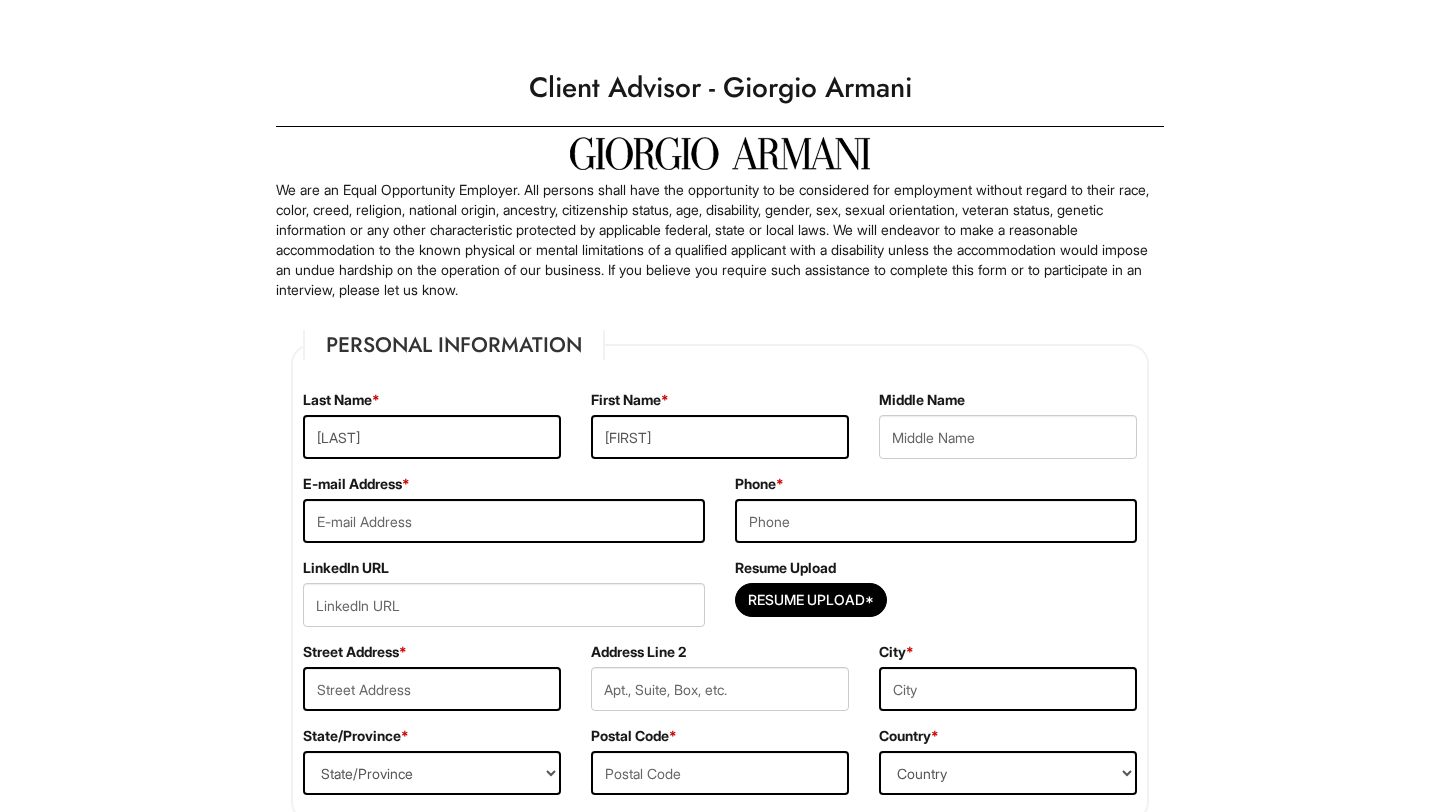 type on "[MIDDLE]" 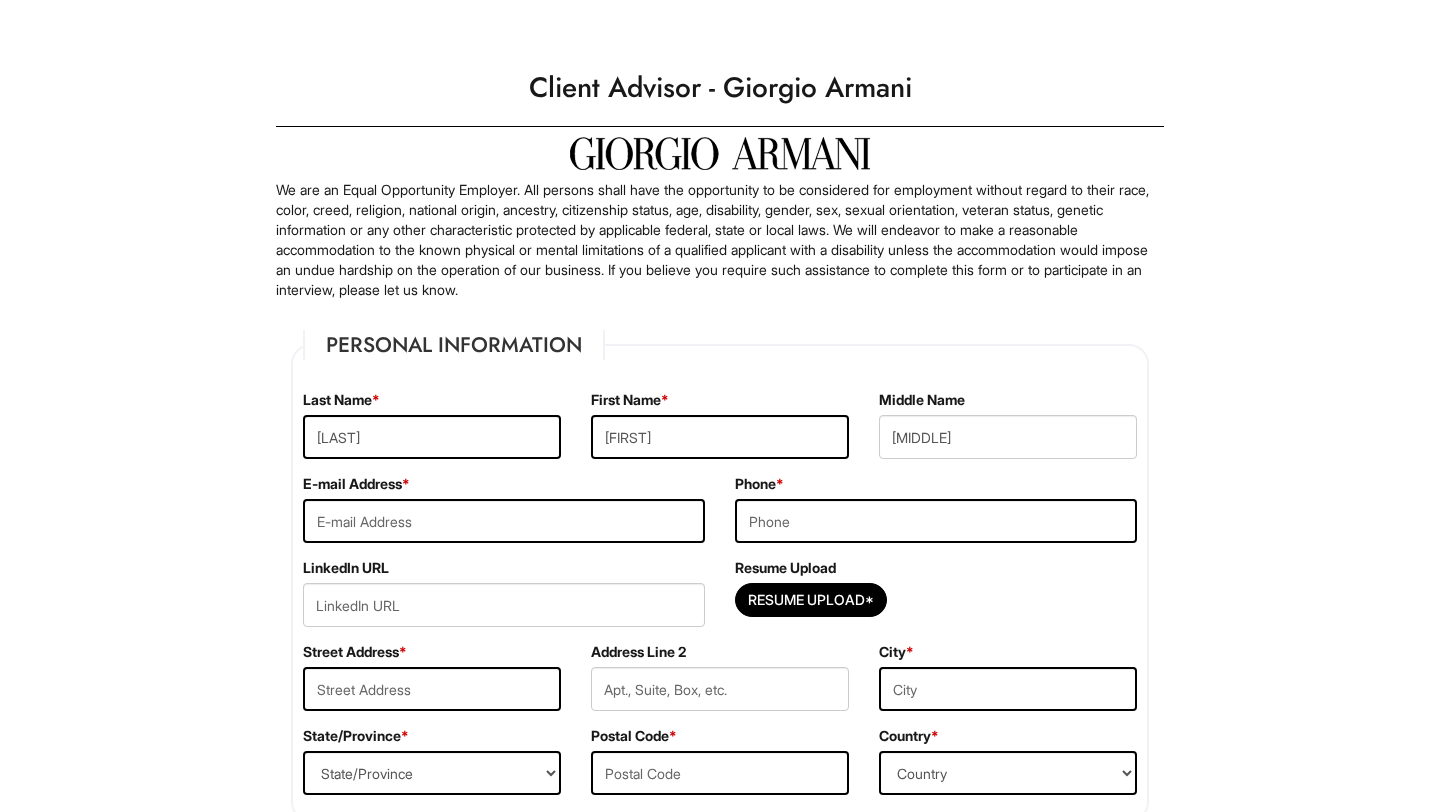 type on "[EMAIL]" 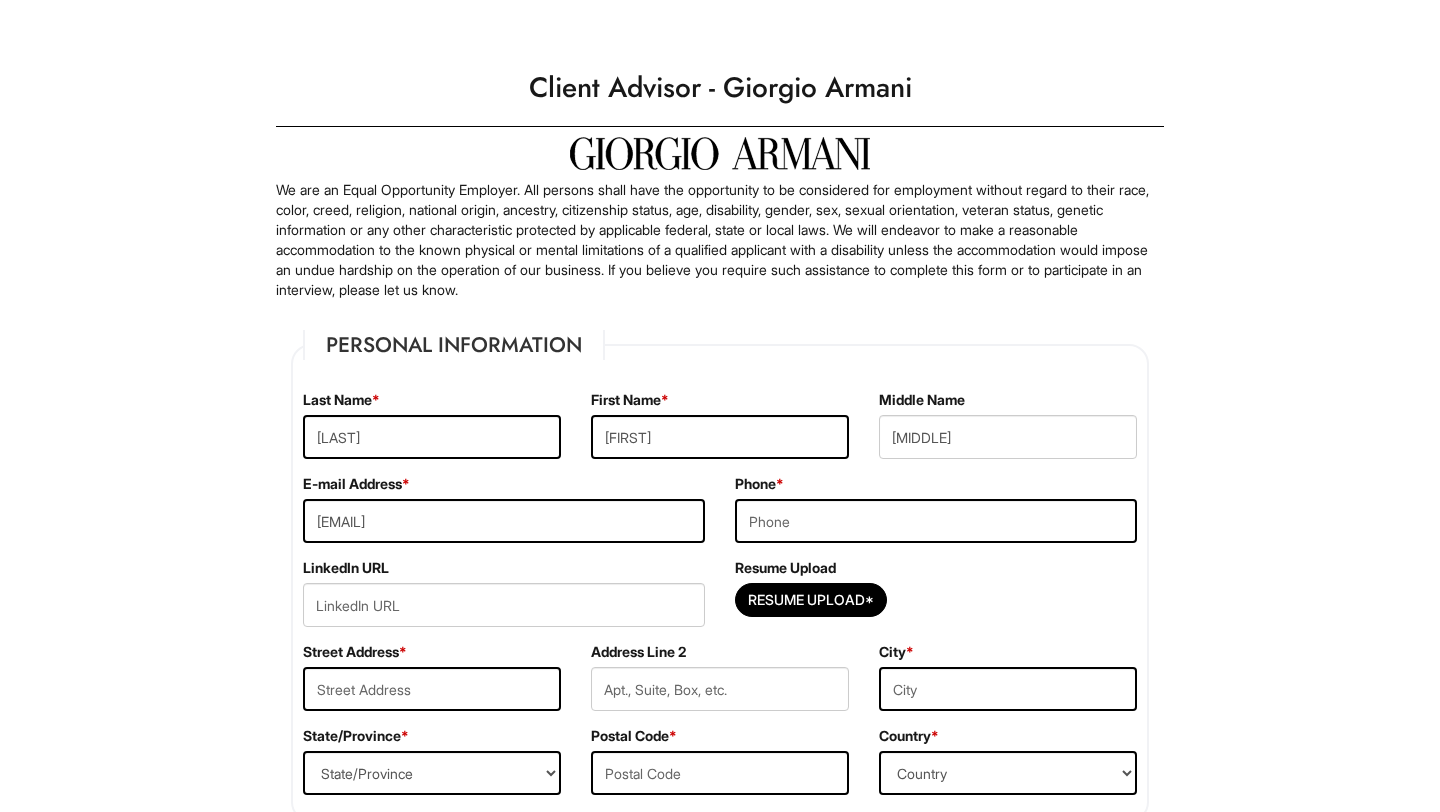 type on "[PHONE]" 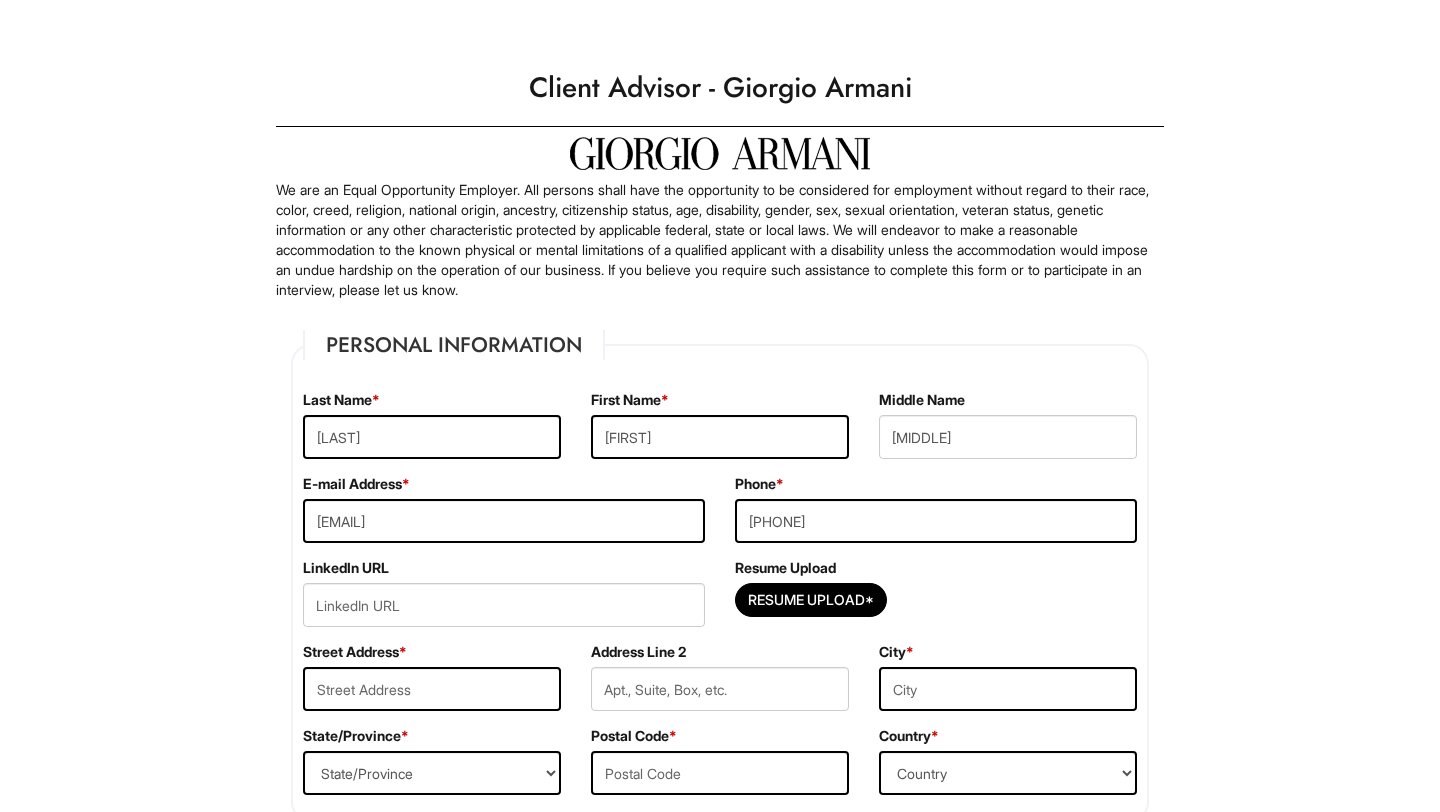 type on "[NUMBER] [STREET]" 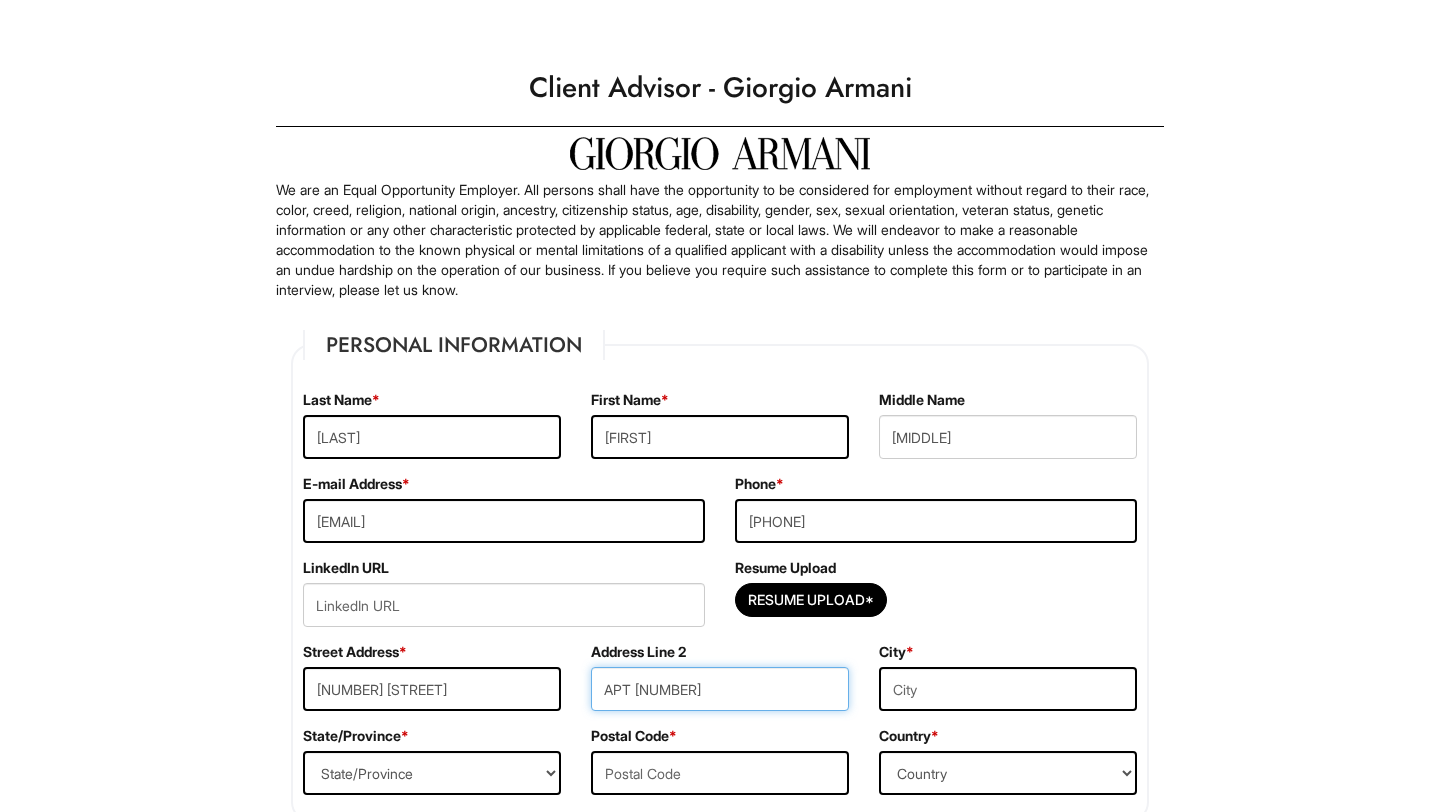 type on "[CITY]" 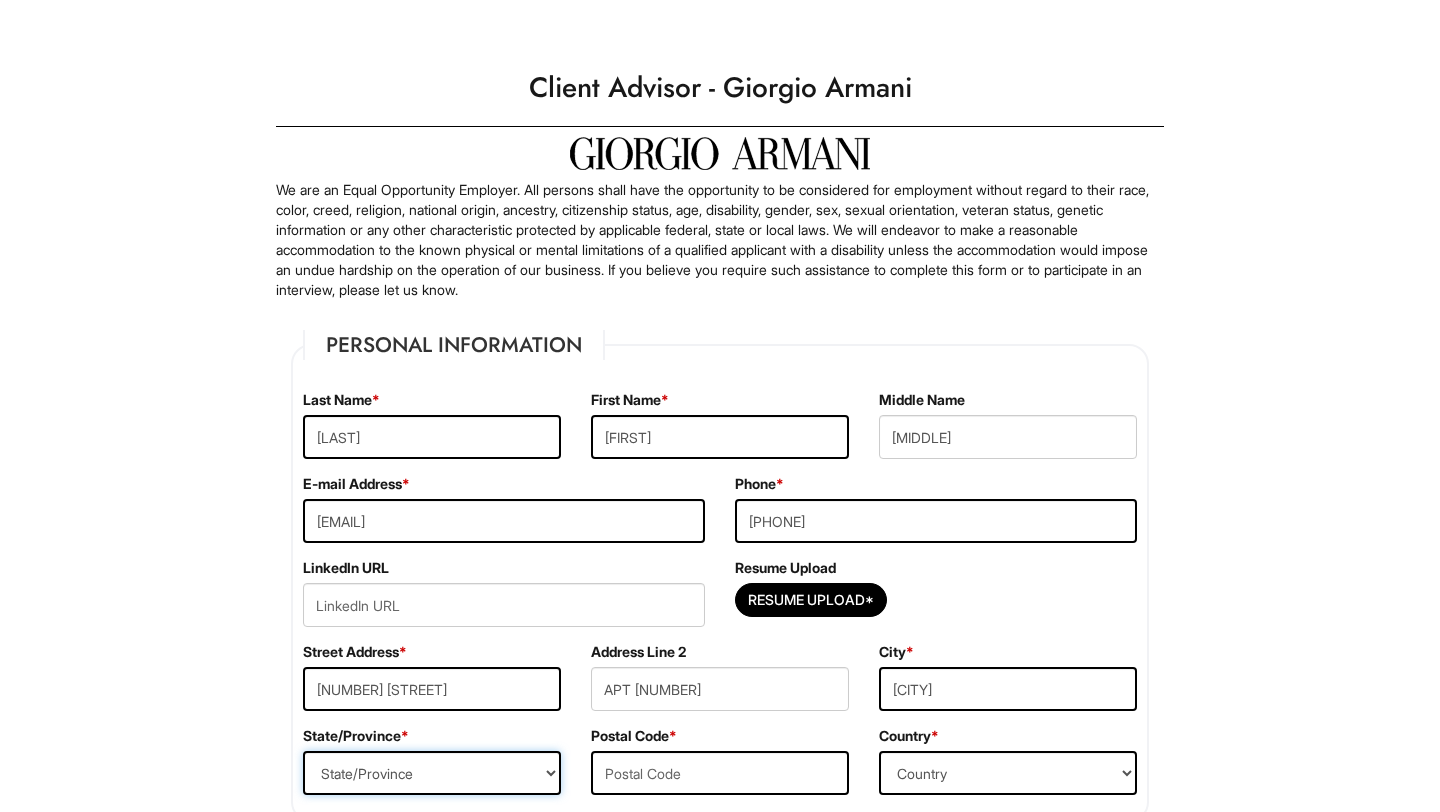 select on "IL" 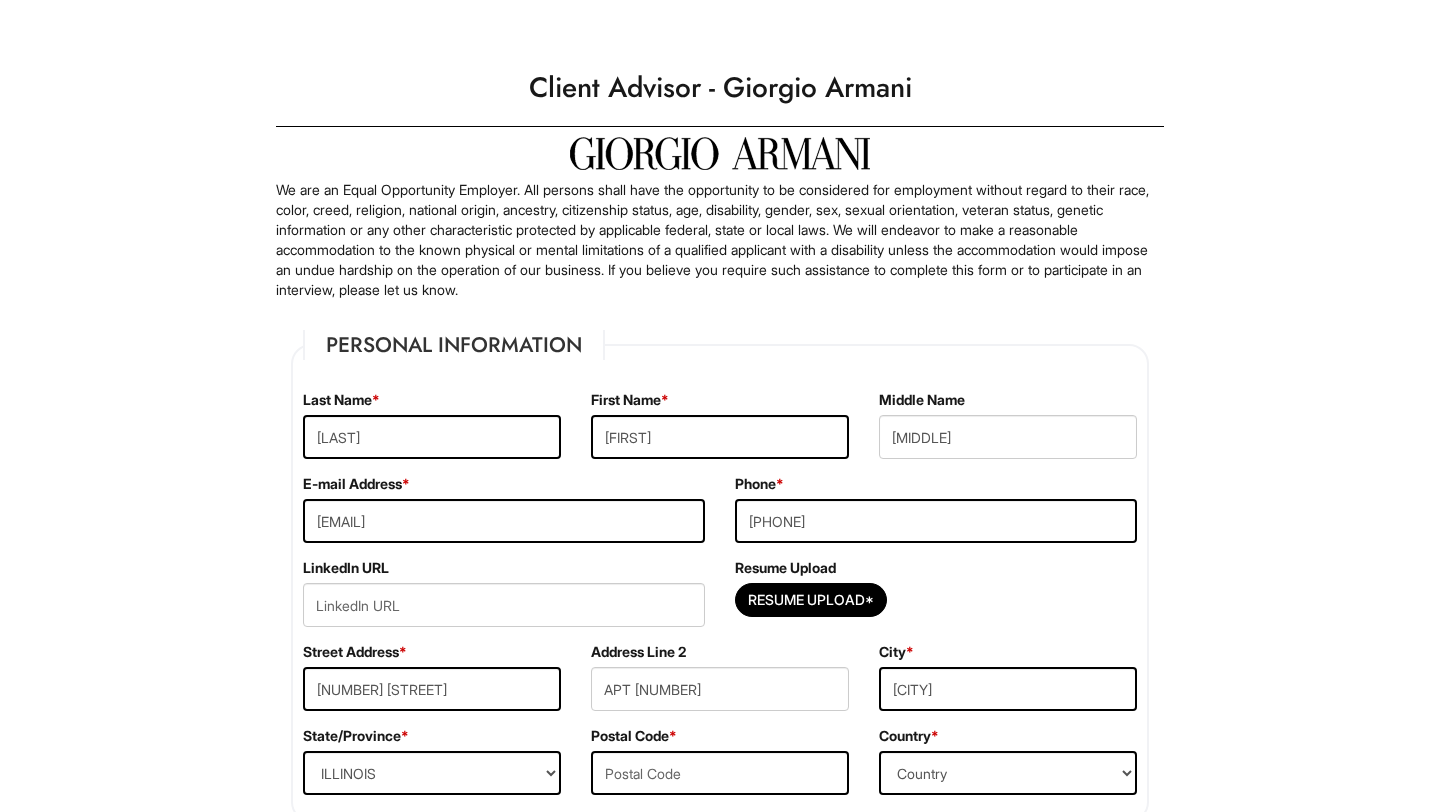 type on "[POSTAL_CODE]" 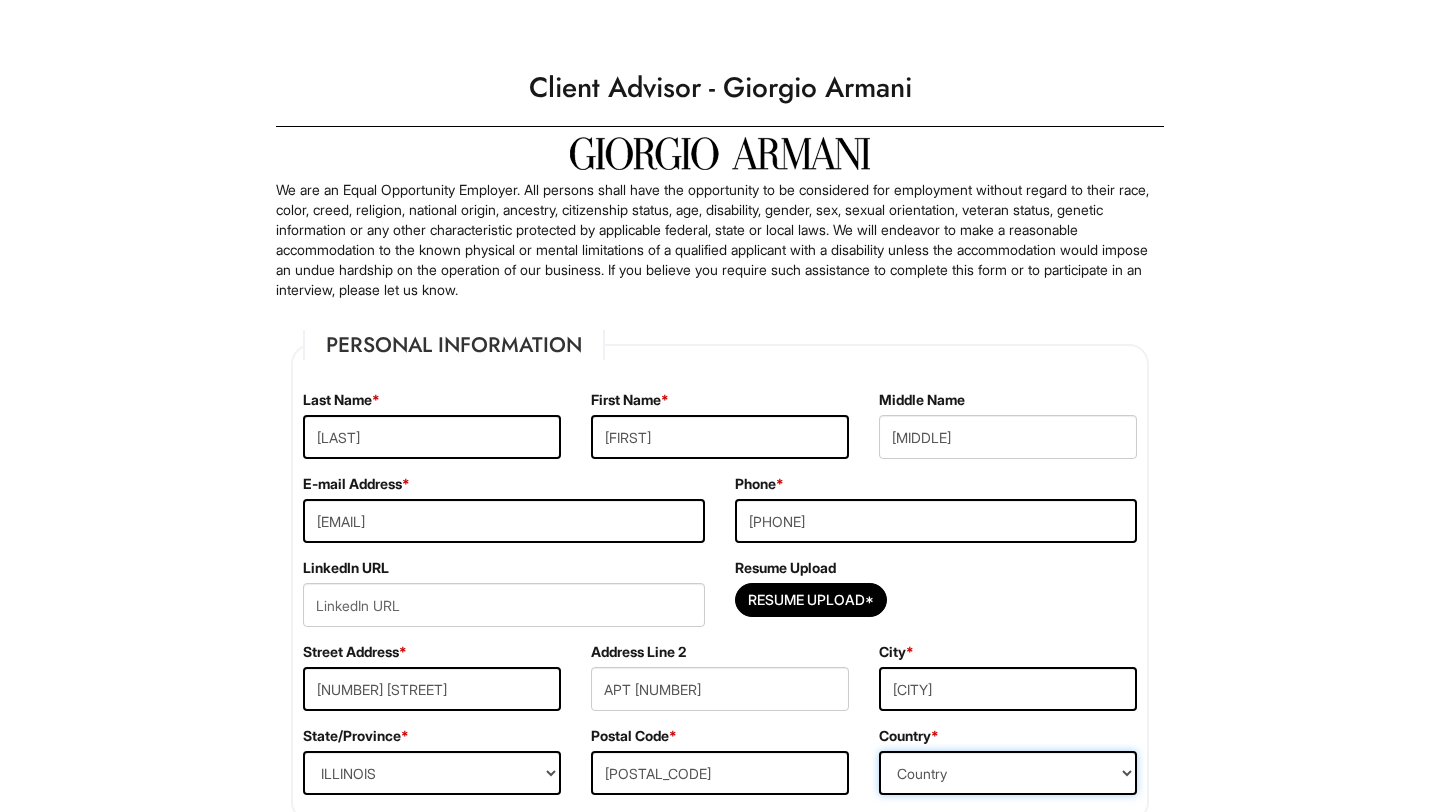 select on "United States of America" 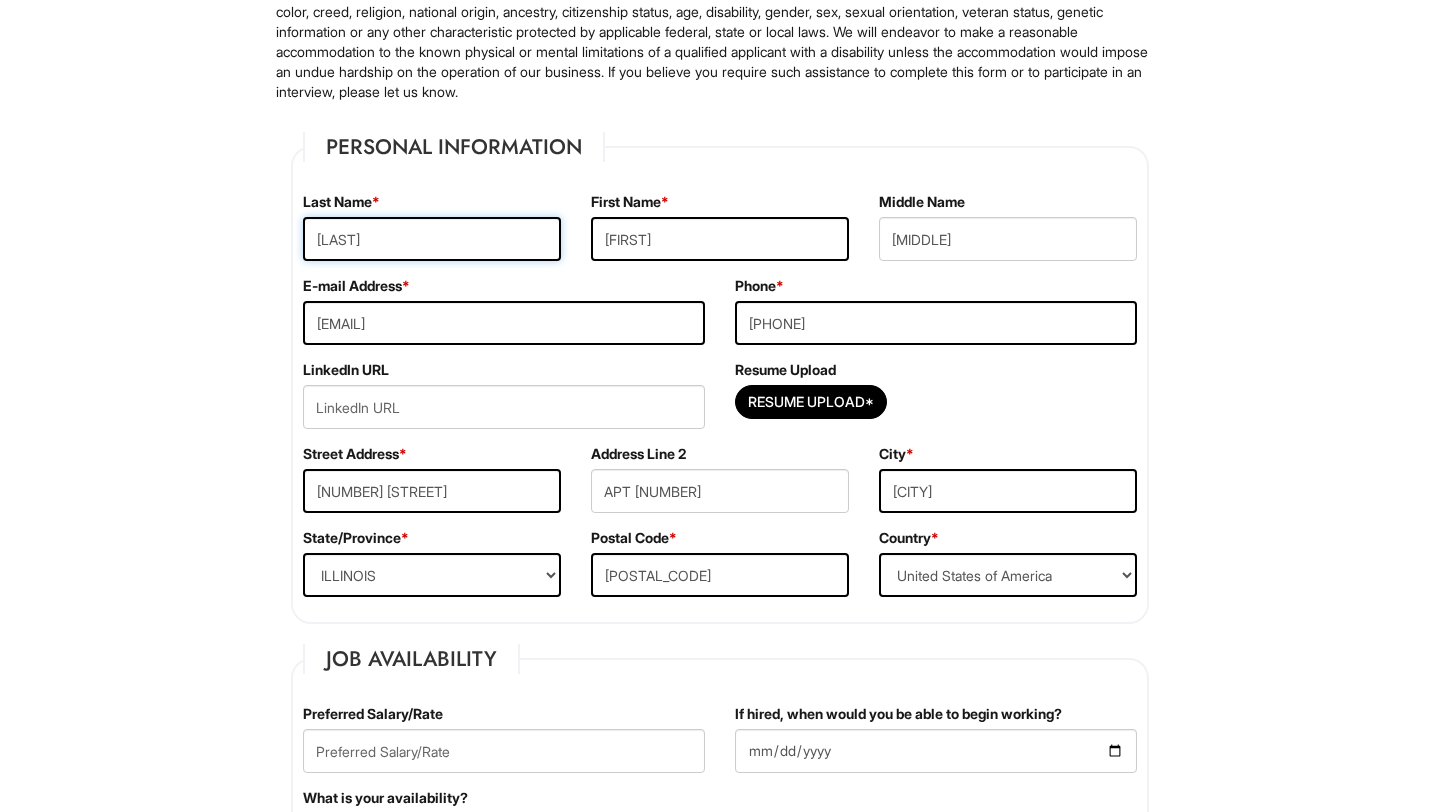 scroll, scrollTop: 199, scrollLeft: 0, axis: vertical 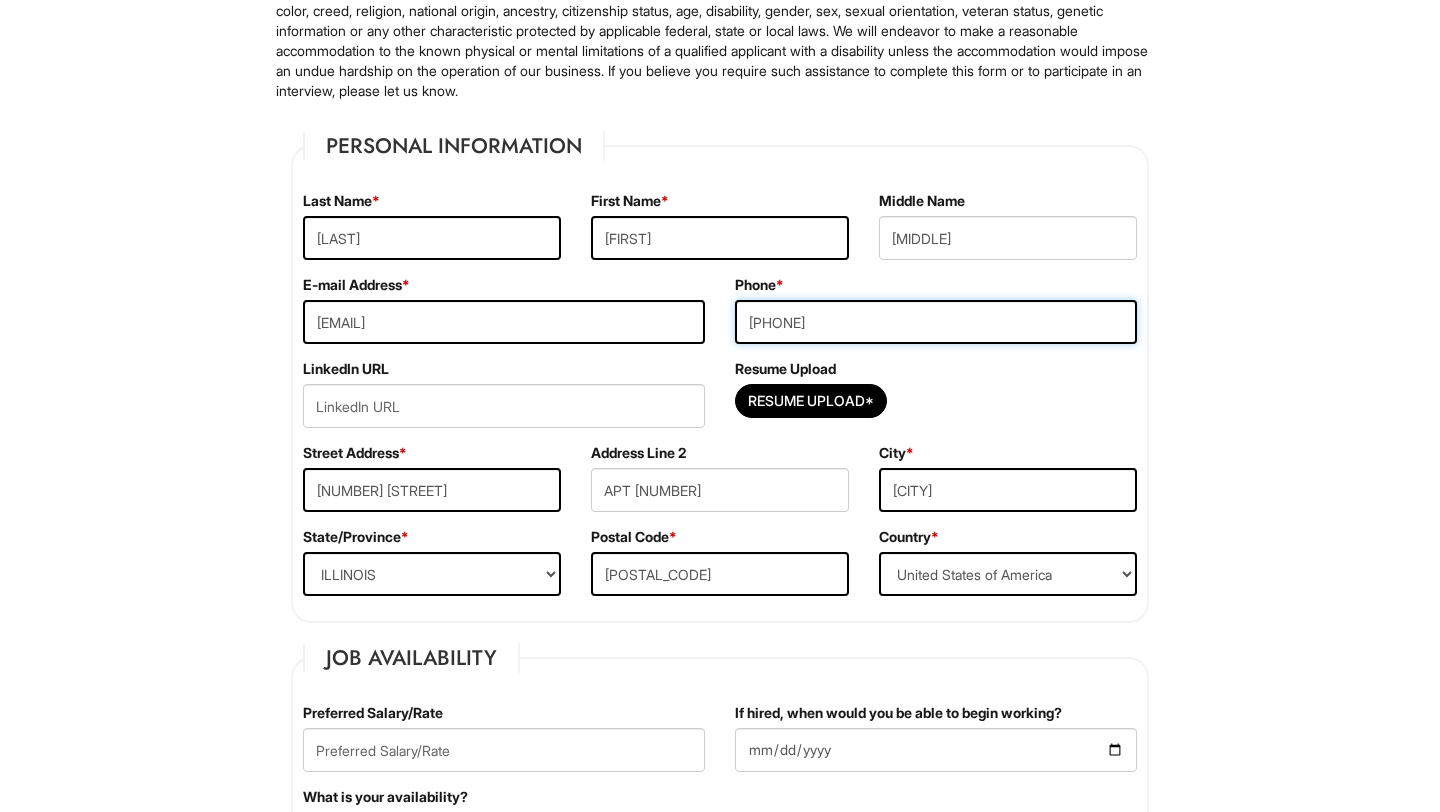 drag, startPoint x: 842, startPoint y: 332, endPoint x: 723, endPoint y: 311, distance: 120.83874 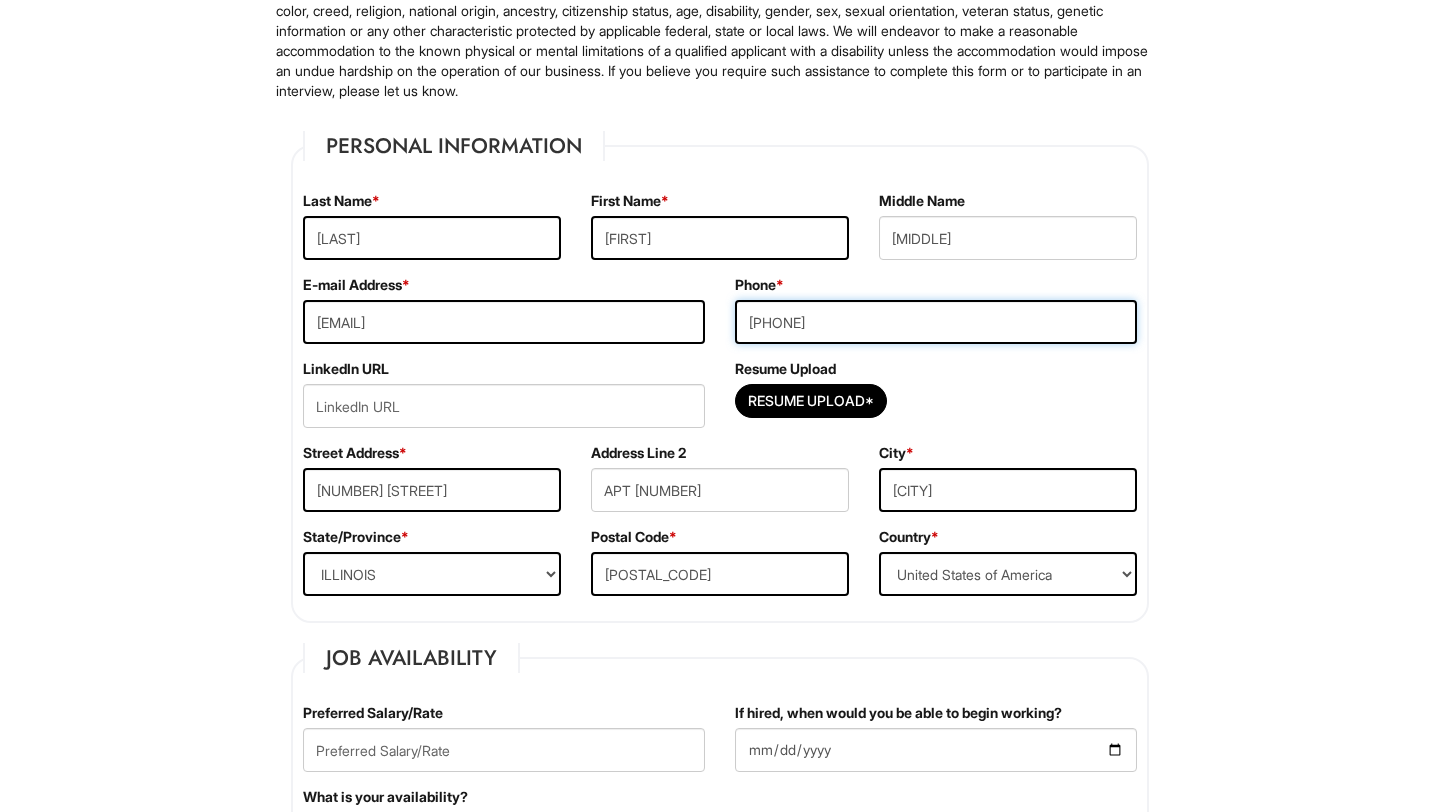 type on "[PHONE]" 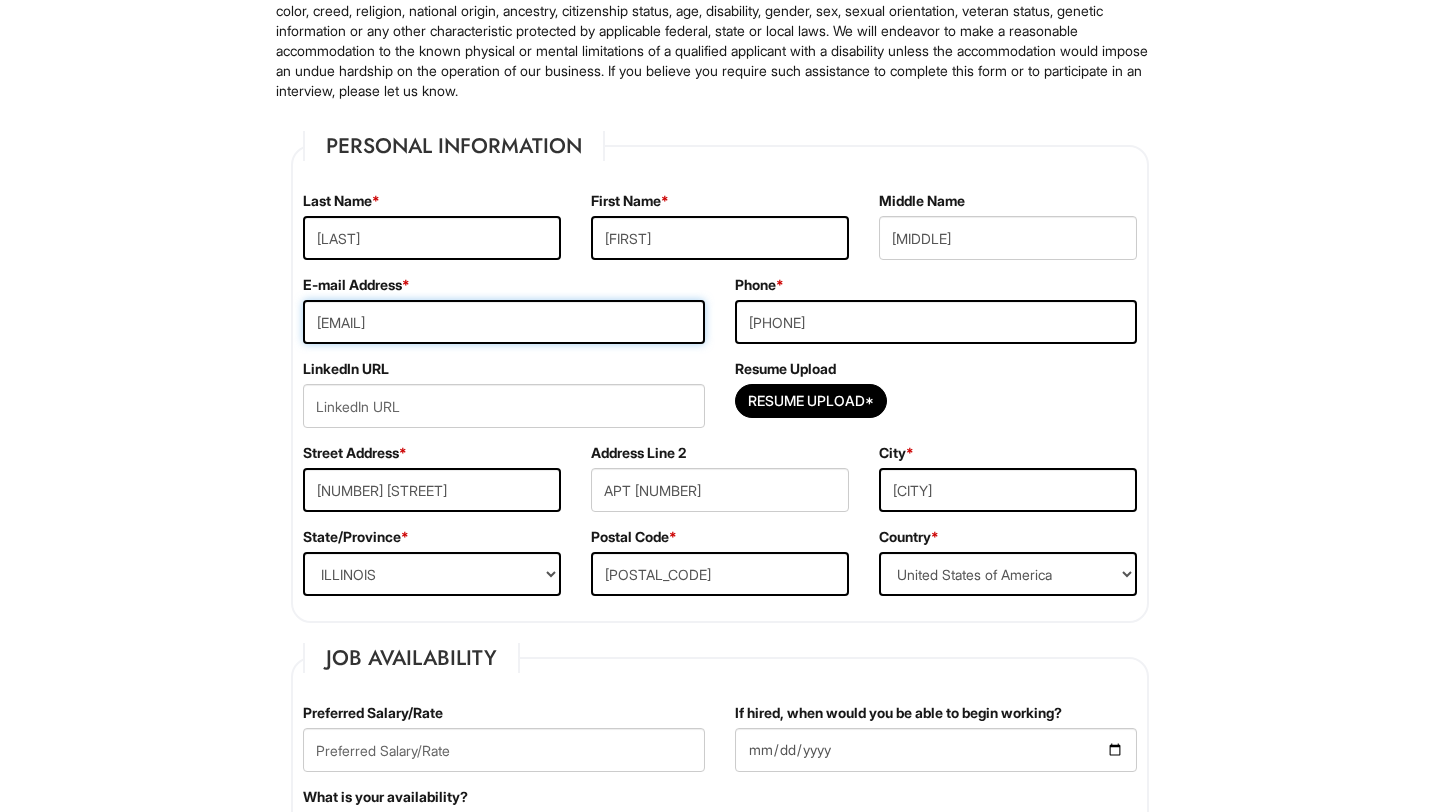 click on "[EMAIL]" at bounding box center [504, 322] 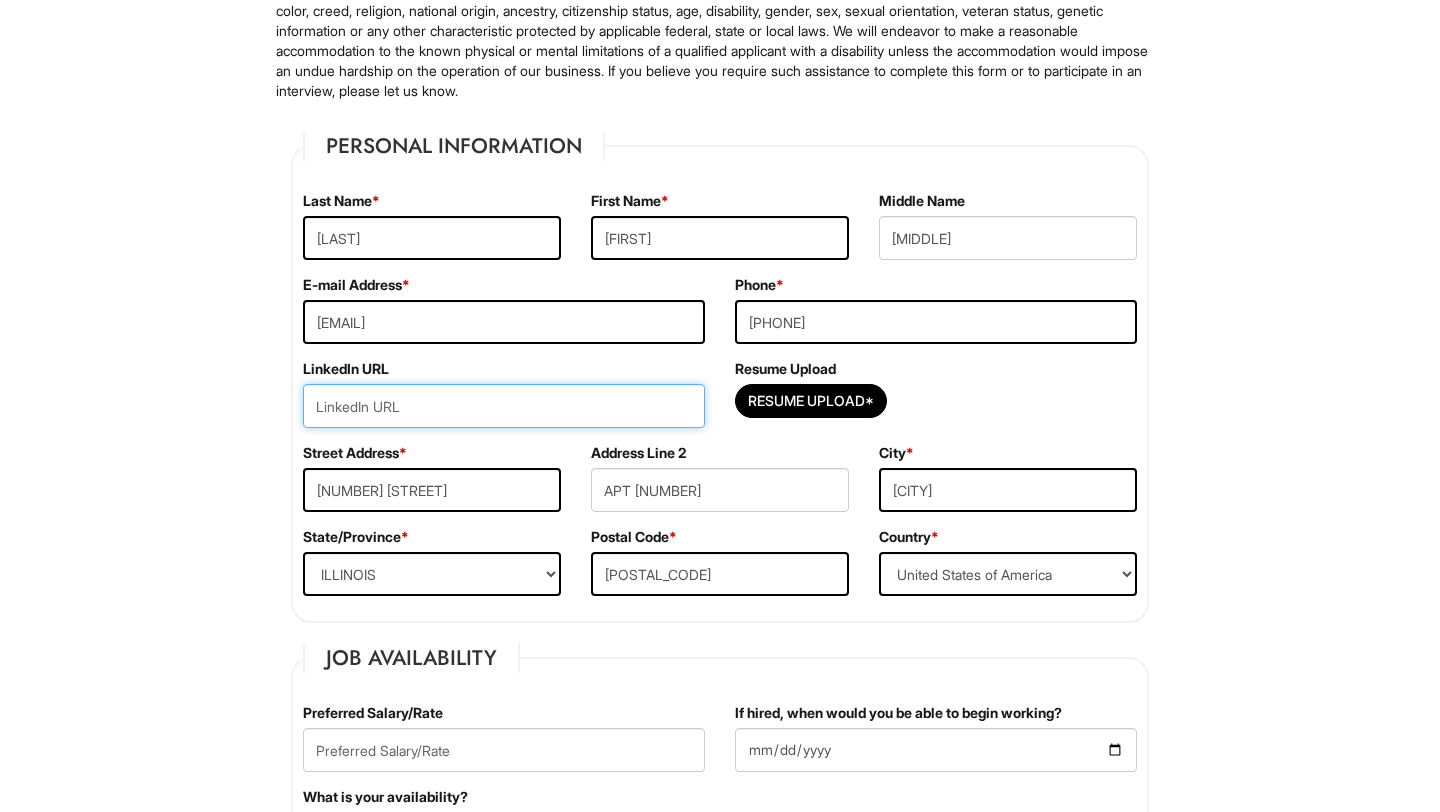 click at bounding box center (504, 406) 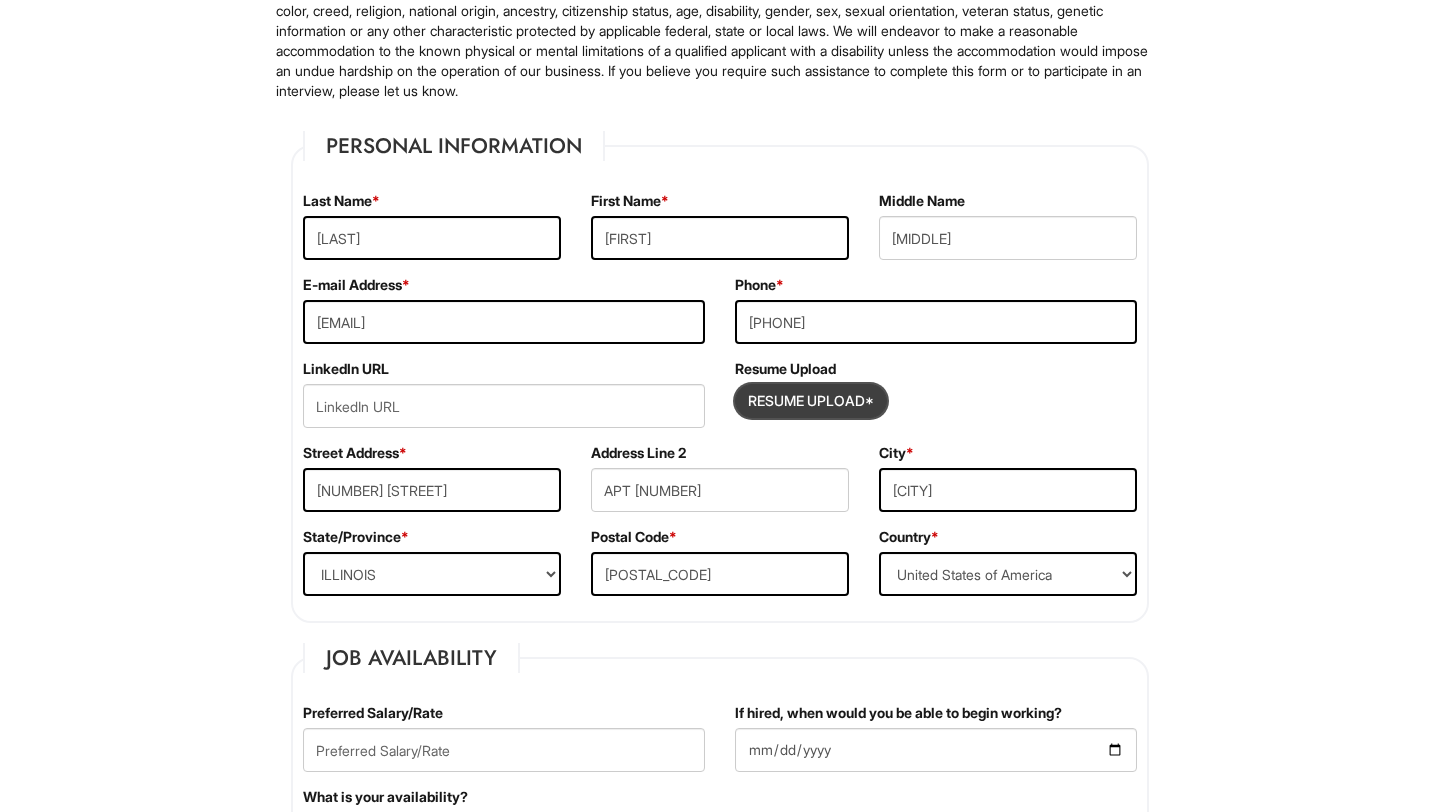 click at bounding box center [811, 401] 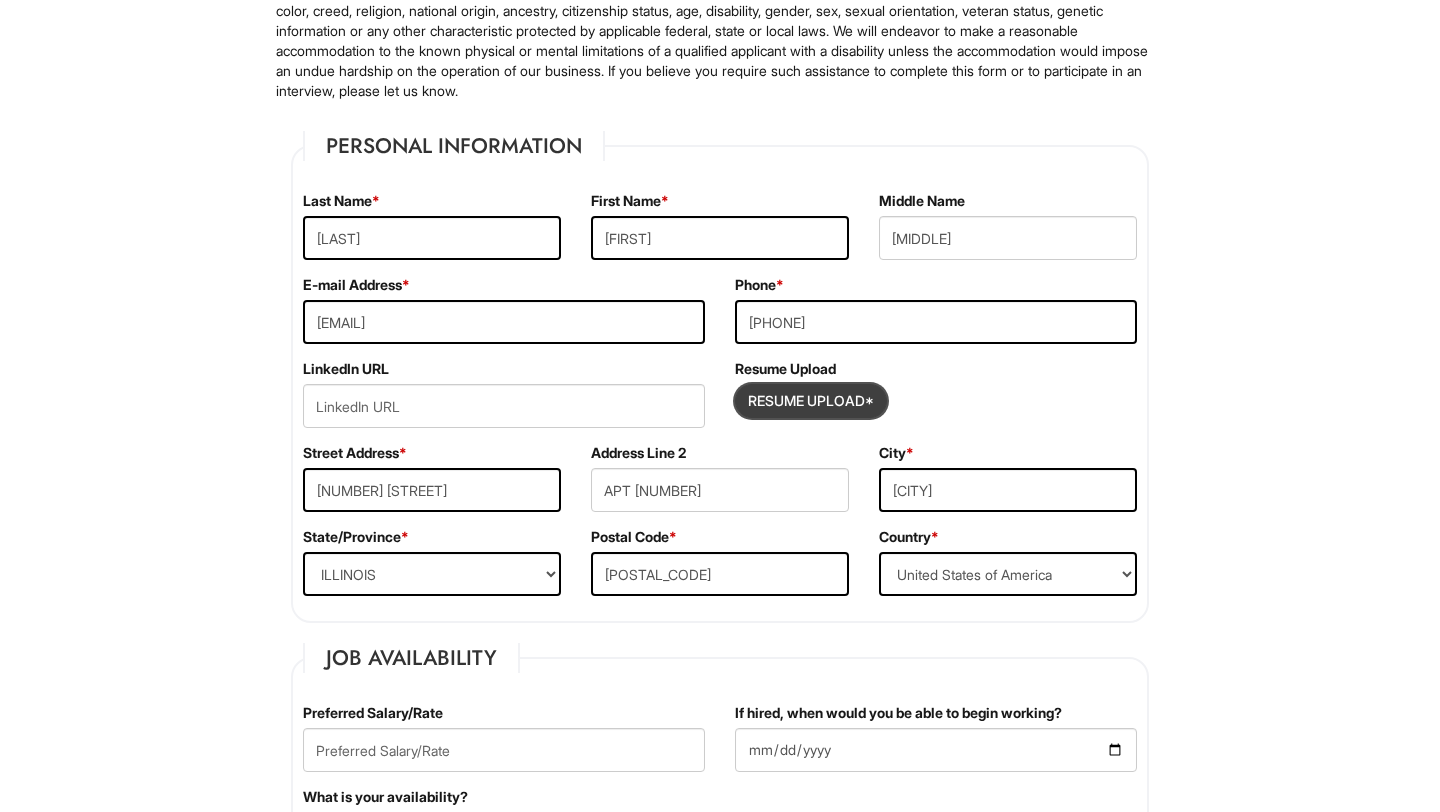 type on "C:\fakepath\[FIRST] [LAST] Resume.pdf" 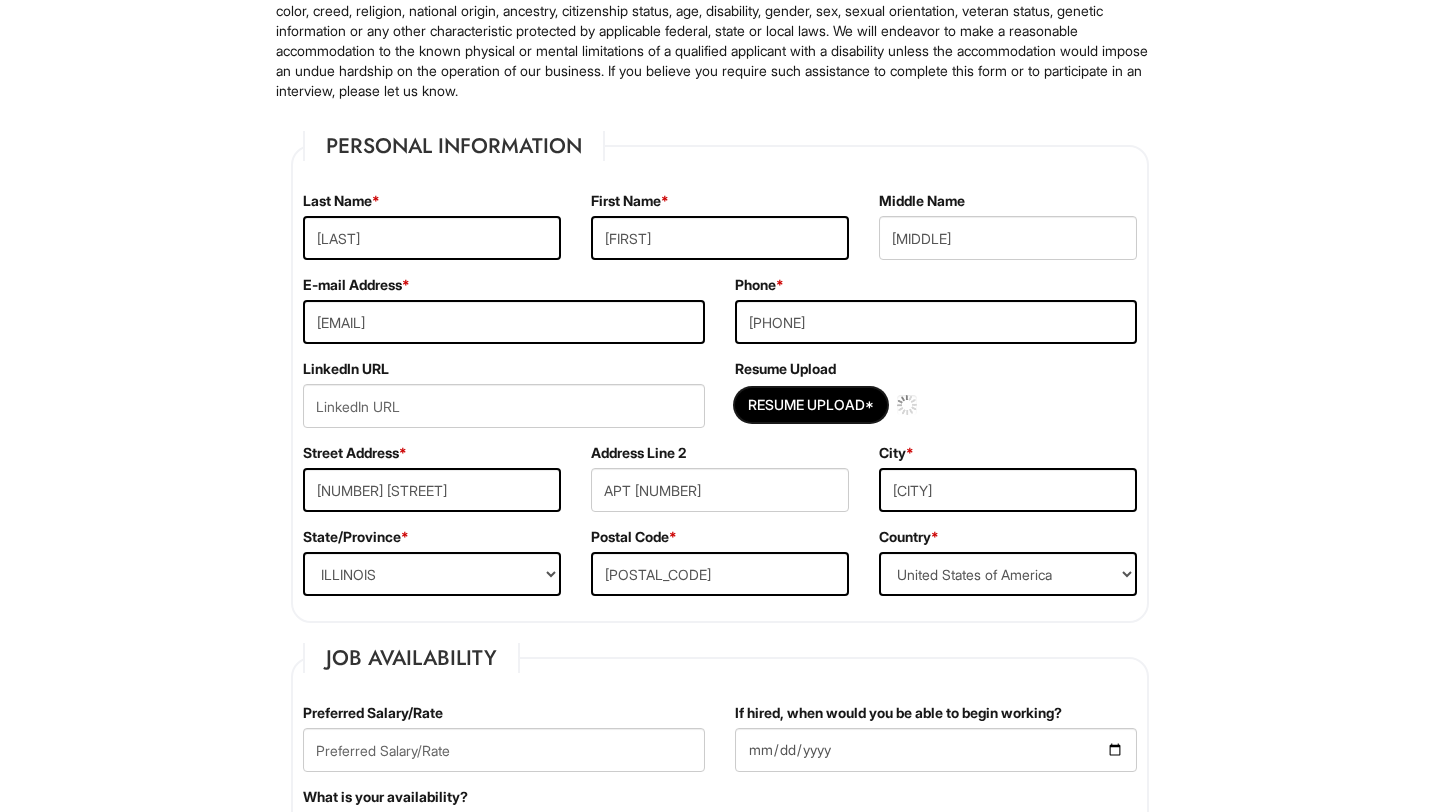 type 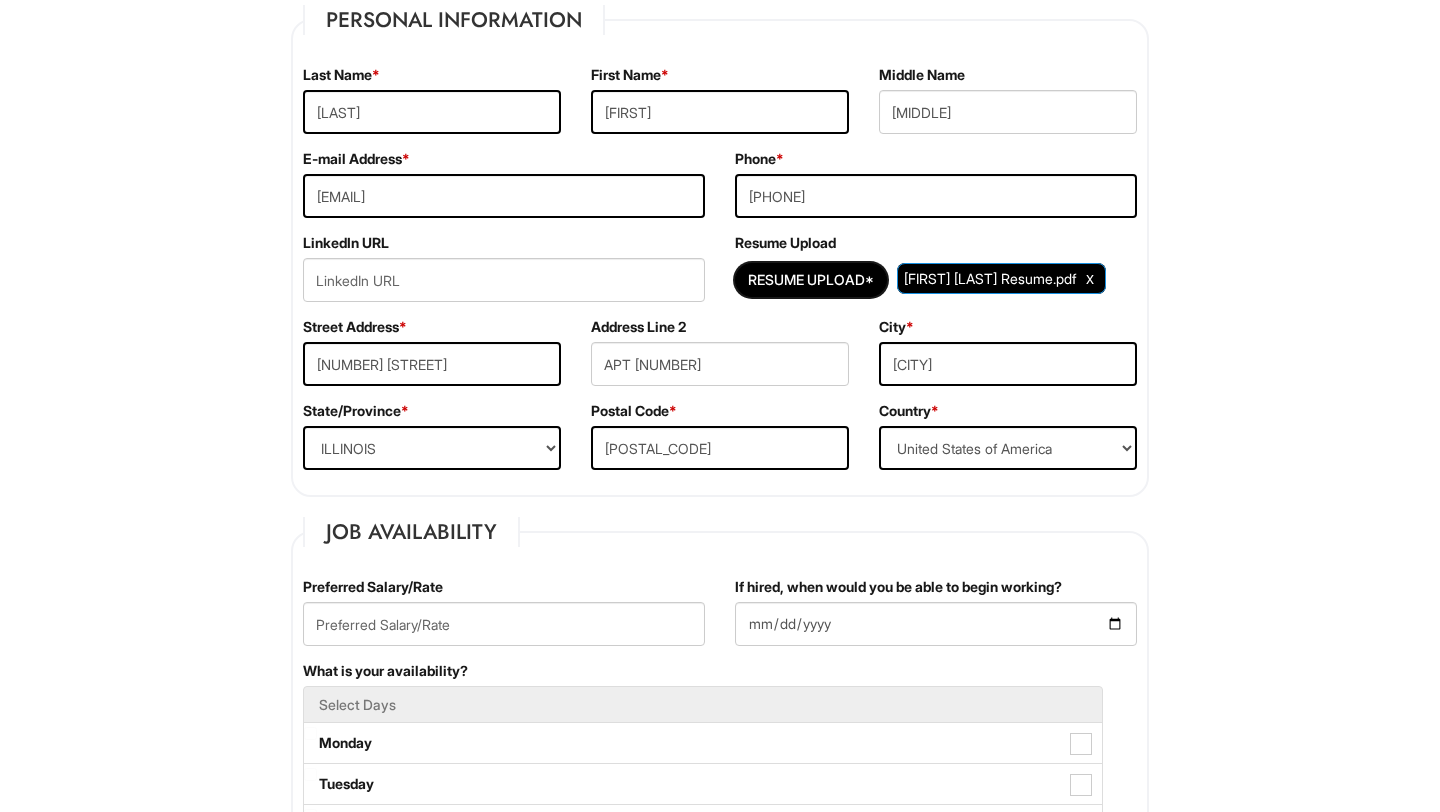scroll, scrollTop: 331, scrollLeft: 0, axis: vertical 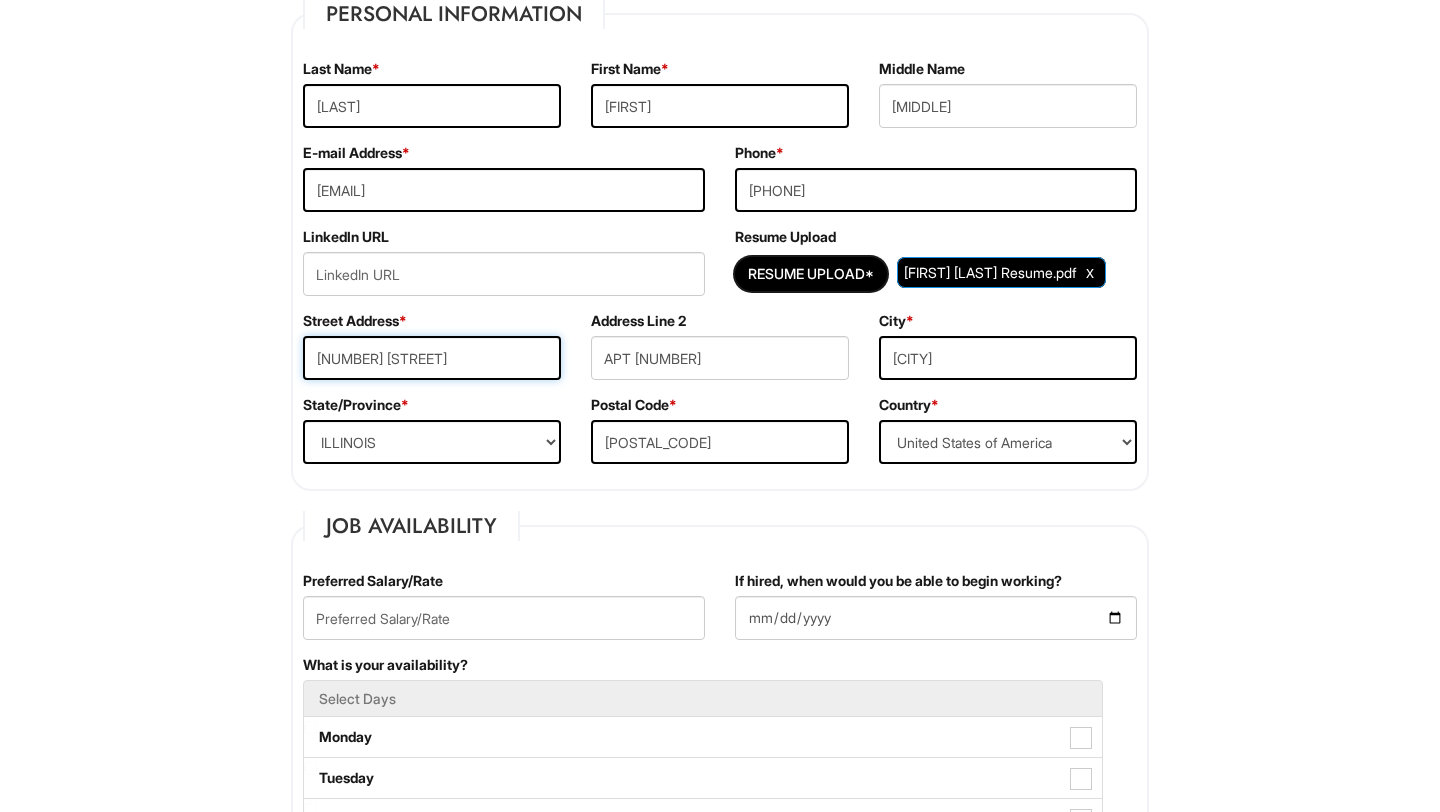 click on "[NUMBER] [STREET]" at bounding box center (432, 358) 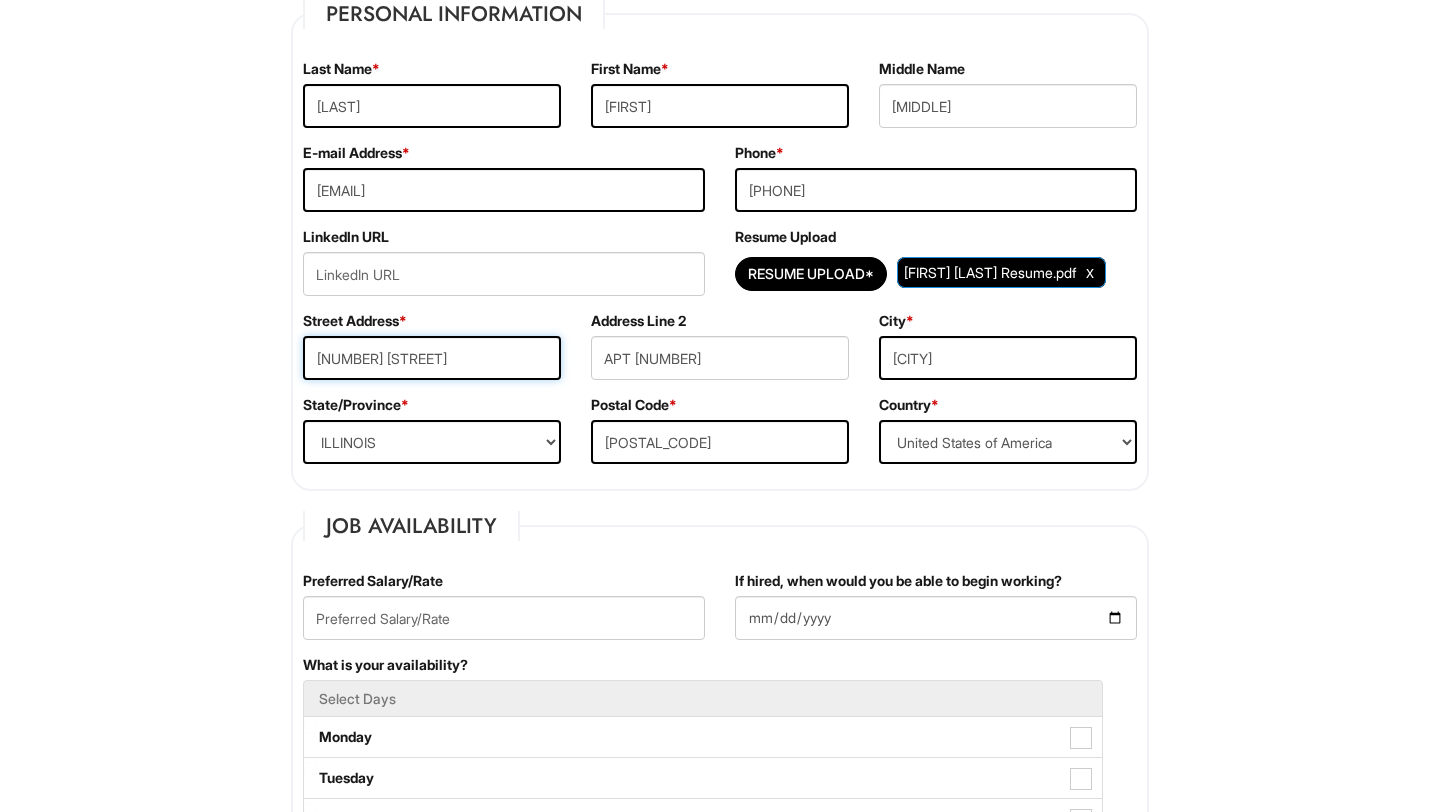type on "[NUMBER] [STREET] apt [NUMBER]" 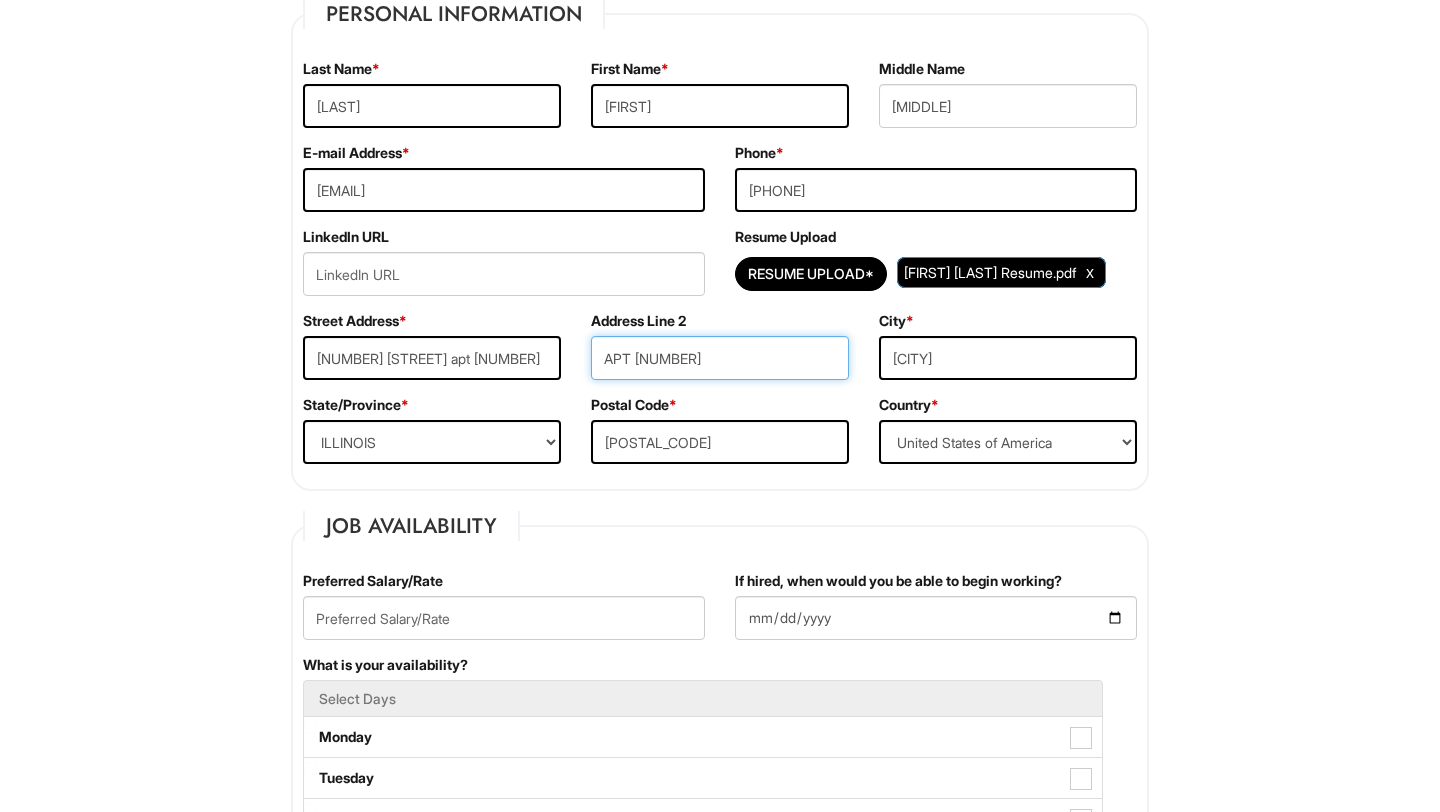 click on "APT [NUMBER]" at bounding box center [720, 358] 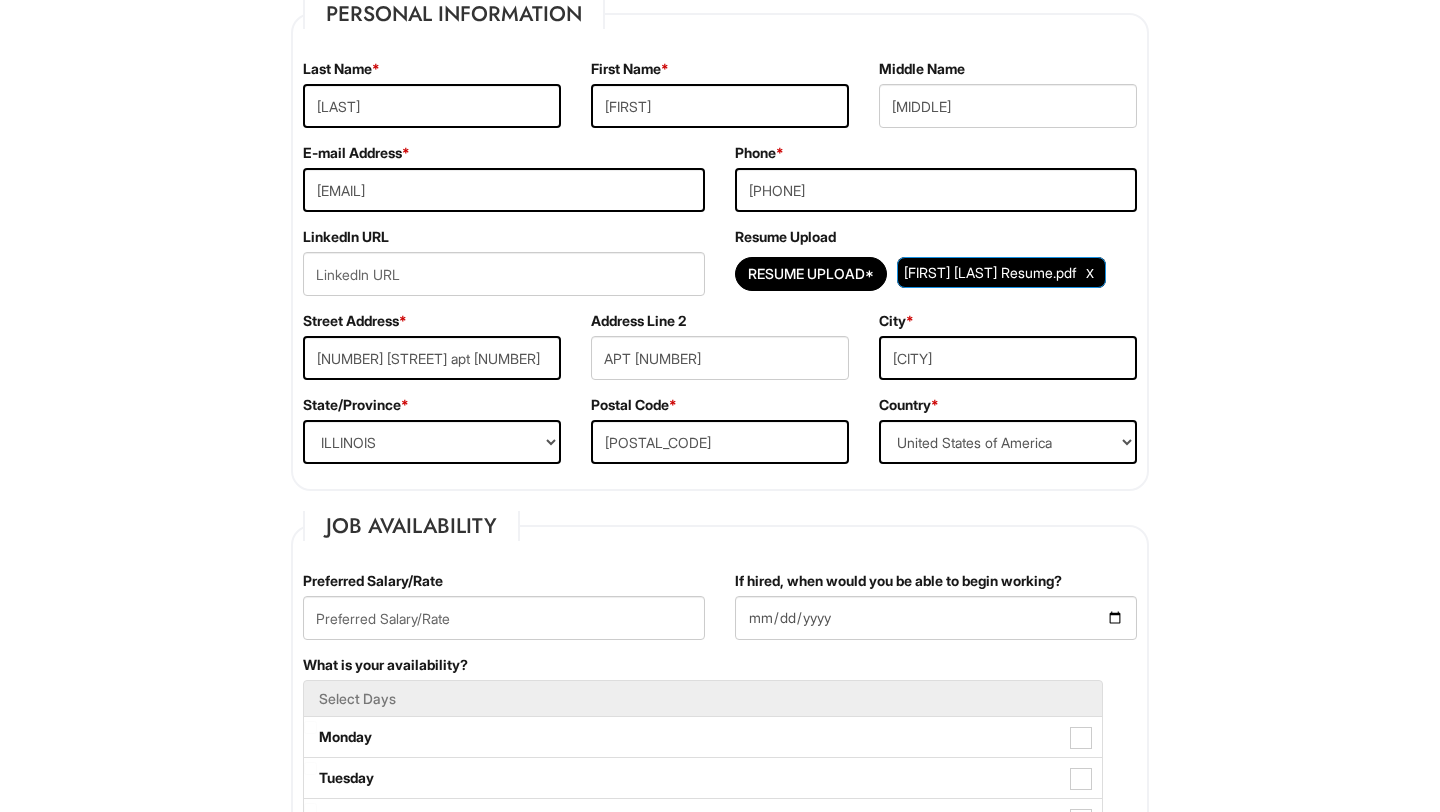 click on "Personal Information
Last Name  *   [LAST]
First Name  *   [FIRST]
Middle Name   [MIDDLE]
E-mail Address  *   [EMAIL]
Phone  *   [PHONE]
LinkedIn URL
Resume Upload   Resume Upload* [FIRST] [LAST] Resume.pdf
Street Address  *   [NUMBER] [STREET] apt [NUMBER]
Address Line 2   APT [NUMBER]
City  *   [CITY]
State/Province  *   State/Province ALABAMA ALASKA ARIZONA ARKANSAS CALIFORNIA COLORADO CONNECTICUT DELAWARE DISTRICT OF COLUMBIA FLORIDA GEORGIA HAWAII IDAHO ILLINOIS INDIANA IOWA KANSAS KENTUCKY LOUISIANA MAINE MARYLAND MASSACHUSETTS MICHIGAN MINNESOTA MISSISSIPPI MISSOURI MONTANA NEBRASKA NEVADA NEW HAMPSHIRE NEW JERSEY NEW MEXICO NEW YORK NORTH CAROLINA NORTH DAKOTA OHIO OKLAHOMA OREGON PENNSYLVANIA RHODE ISLAND SOUTH CAROLINA SOUTH DAKOTA TENNESSEE TEXAS UTAH VERMONT VIRGINIA WASHINGTON WEST VIRGINIA WISCONSIN WYOMING CA-ALBERTA CA-BRITISH COLUMBIA CA-MANITOBA CA-NEW BRUNSWICK CA-NEWFOUNDLAND CA-NOVA SCOTIA CA-NORTHWEST TERRITORIES CA-NUNAVUT CA-ONTARIO CA-QUEBEC
*" at bounding box center [720, 245] 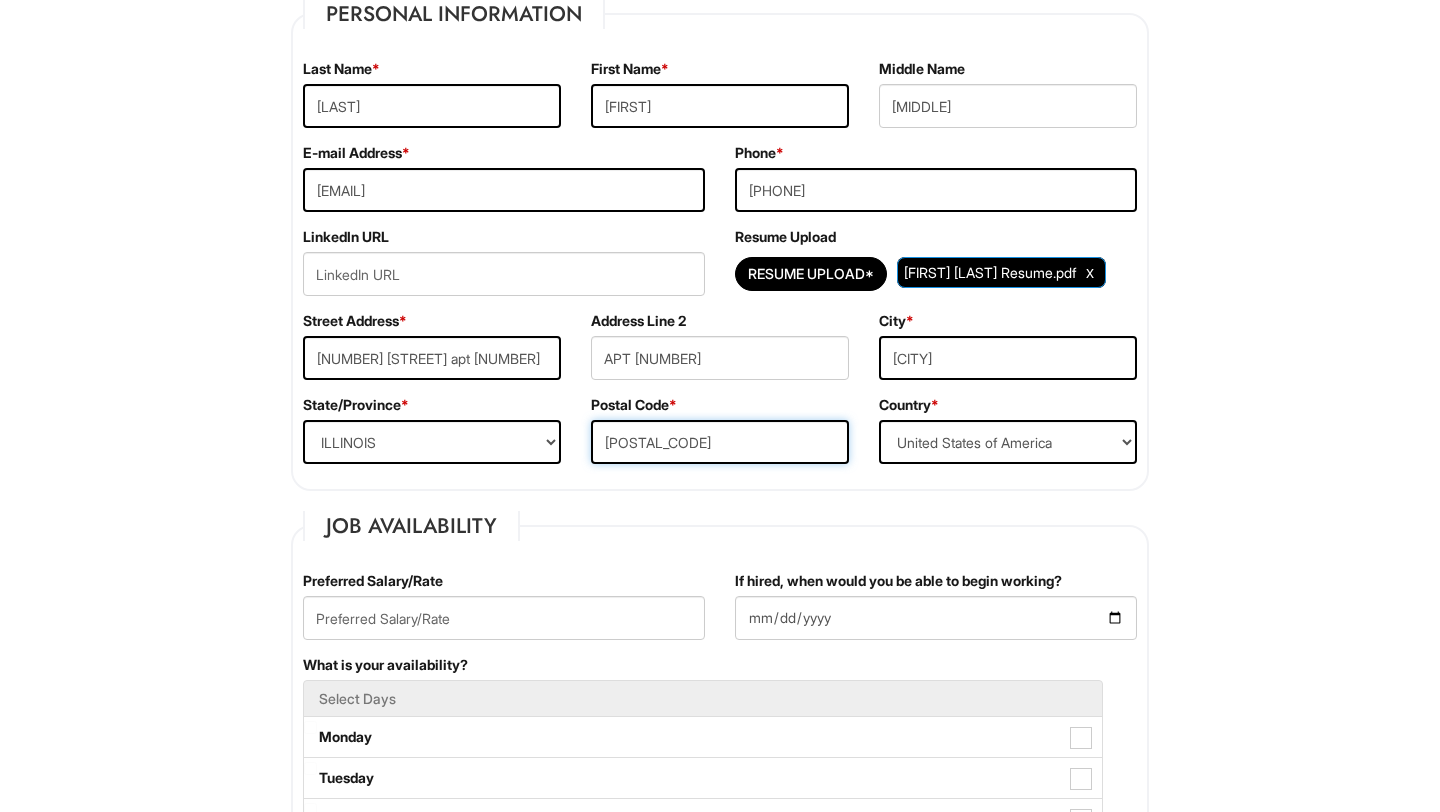 click on "[POSTAL_CODE]" at bounding box center (720, 442) 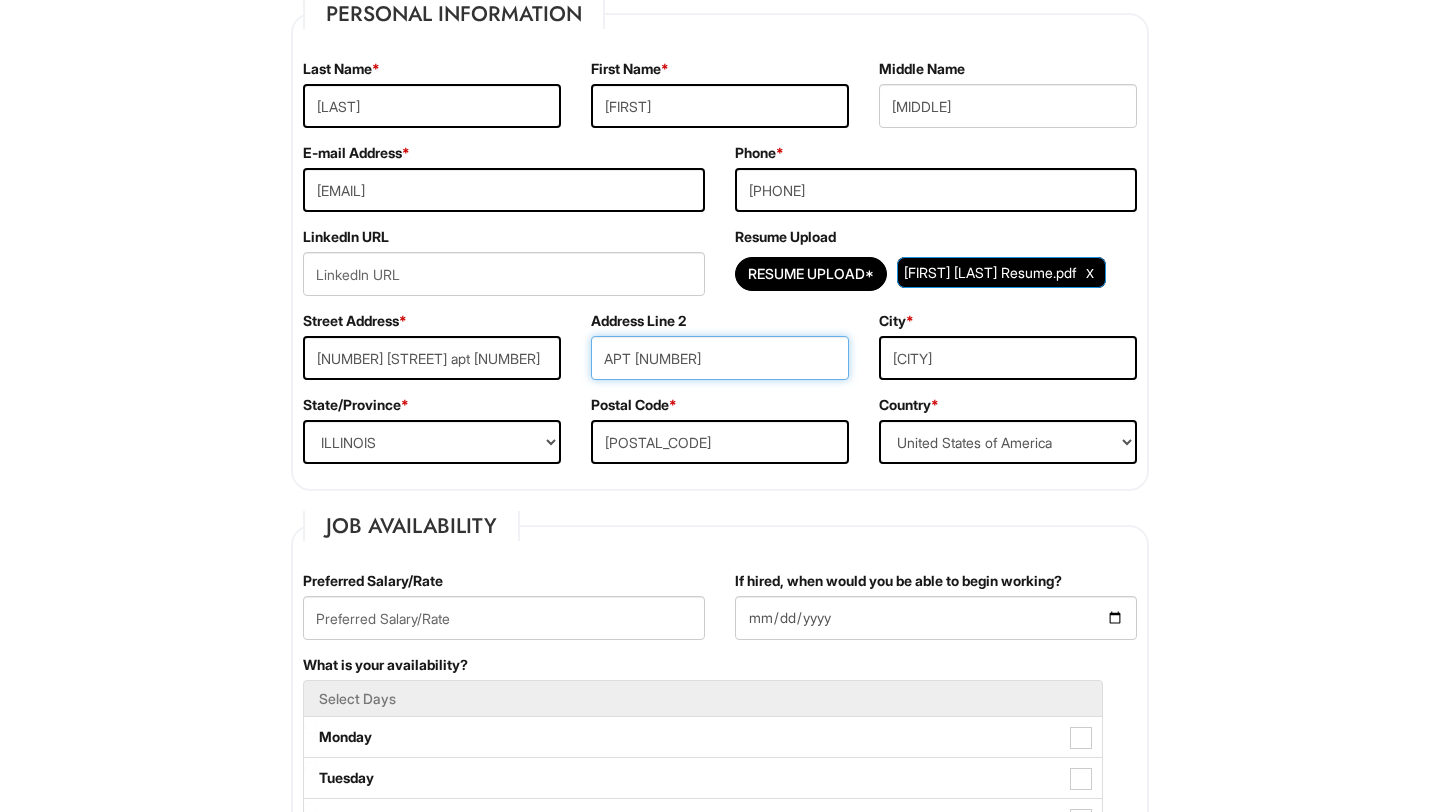drag, startPoint x: 665, startPoint y: 359, endPoint x: 586, endPoint y: 357, distance: 79.025314 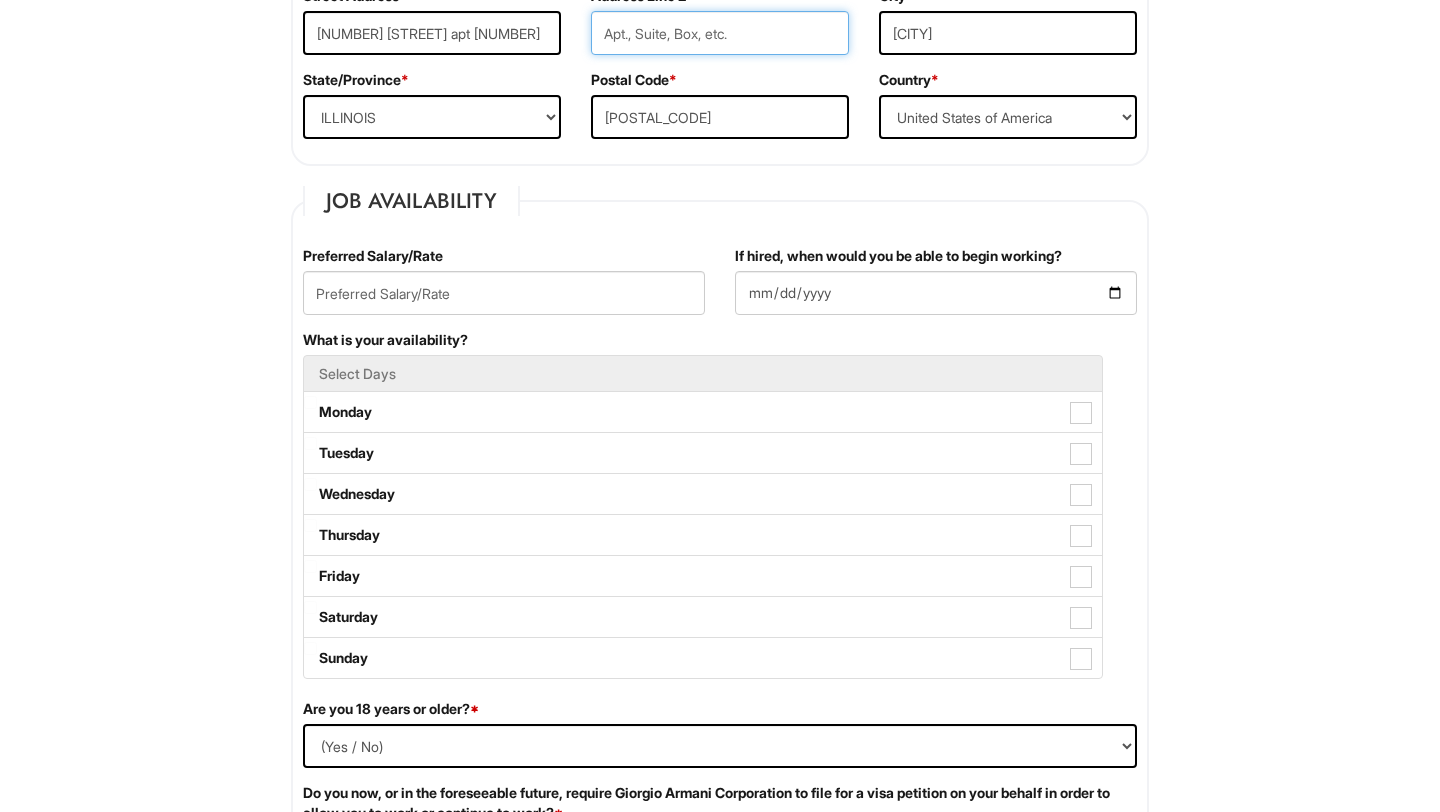 scroll, scrollTop: 664, scrollLeft: 0, axis: vertical 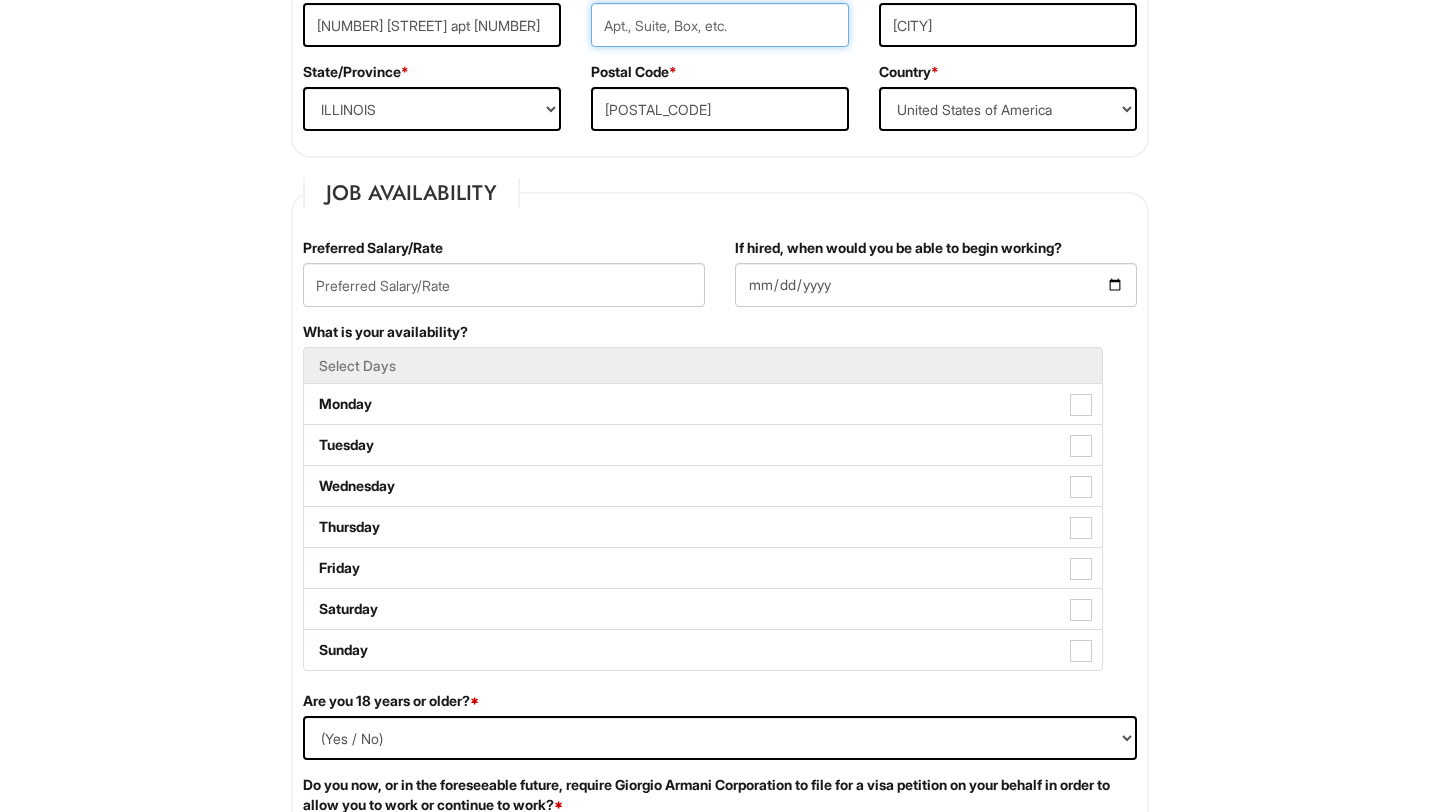 type 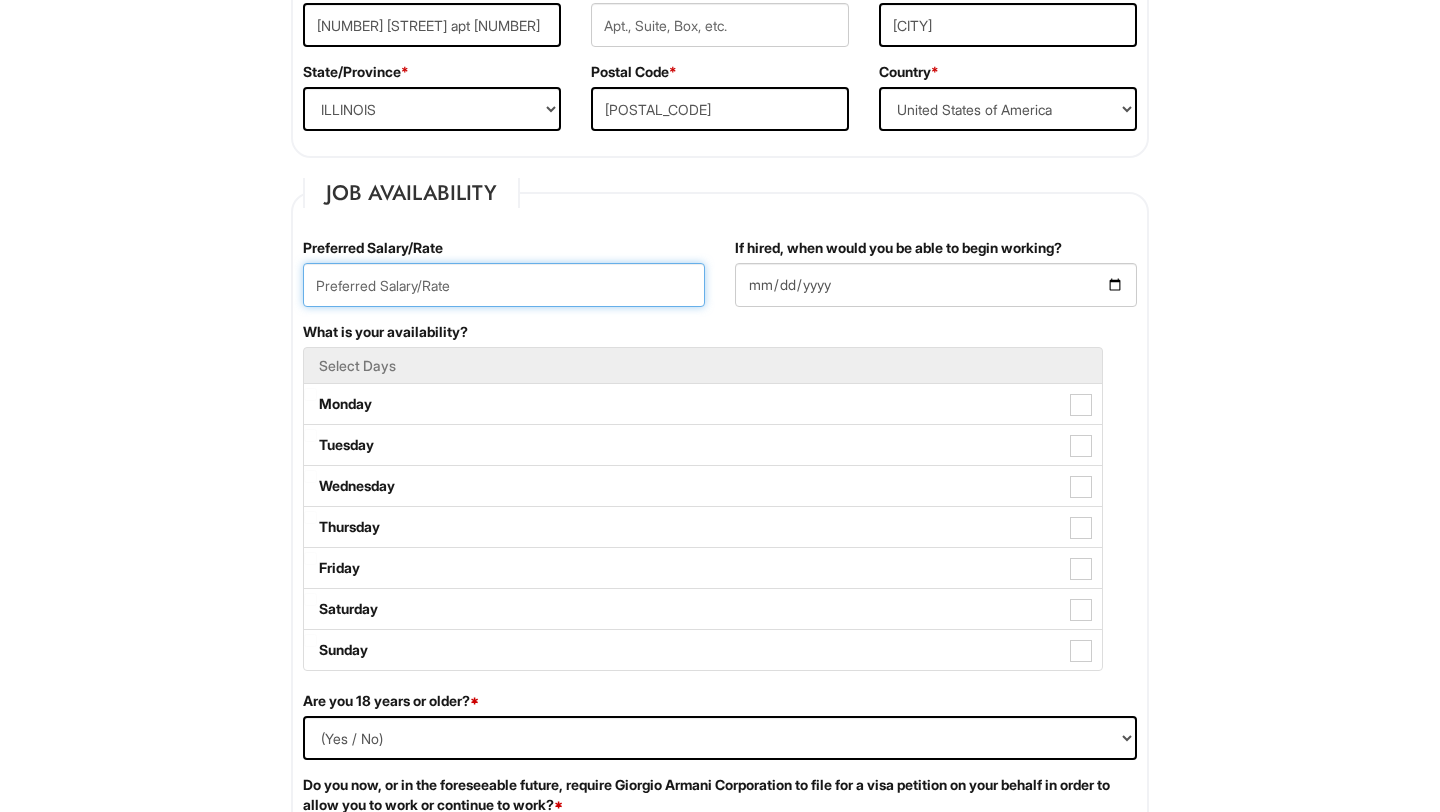 click at bounding box center (504, 285) 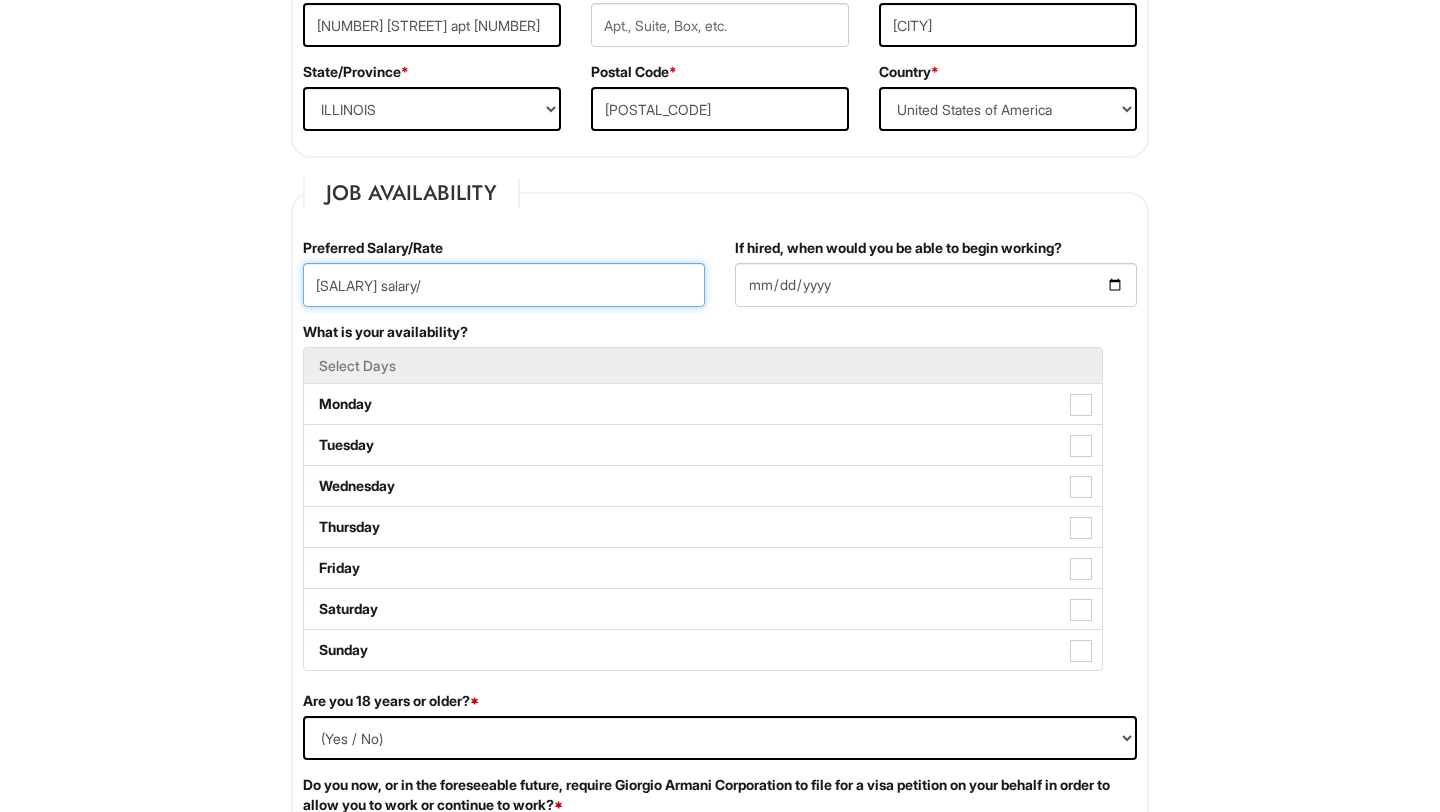 click on "[SALARY] salary/" at bounding box center [504, 285] 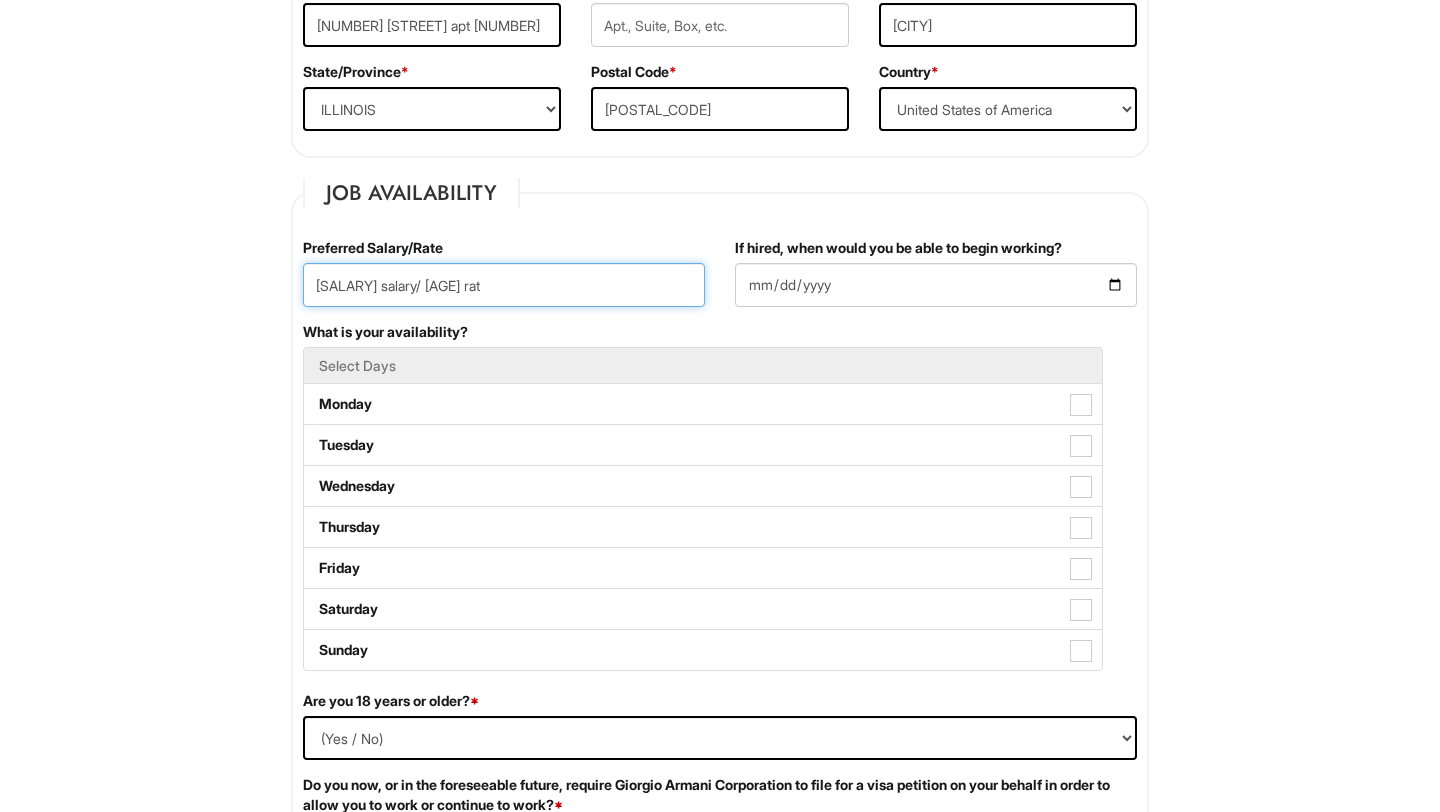 type on "[SALARY] salary/ [AGE] rate" 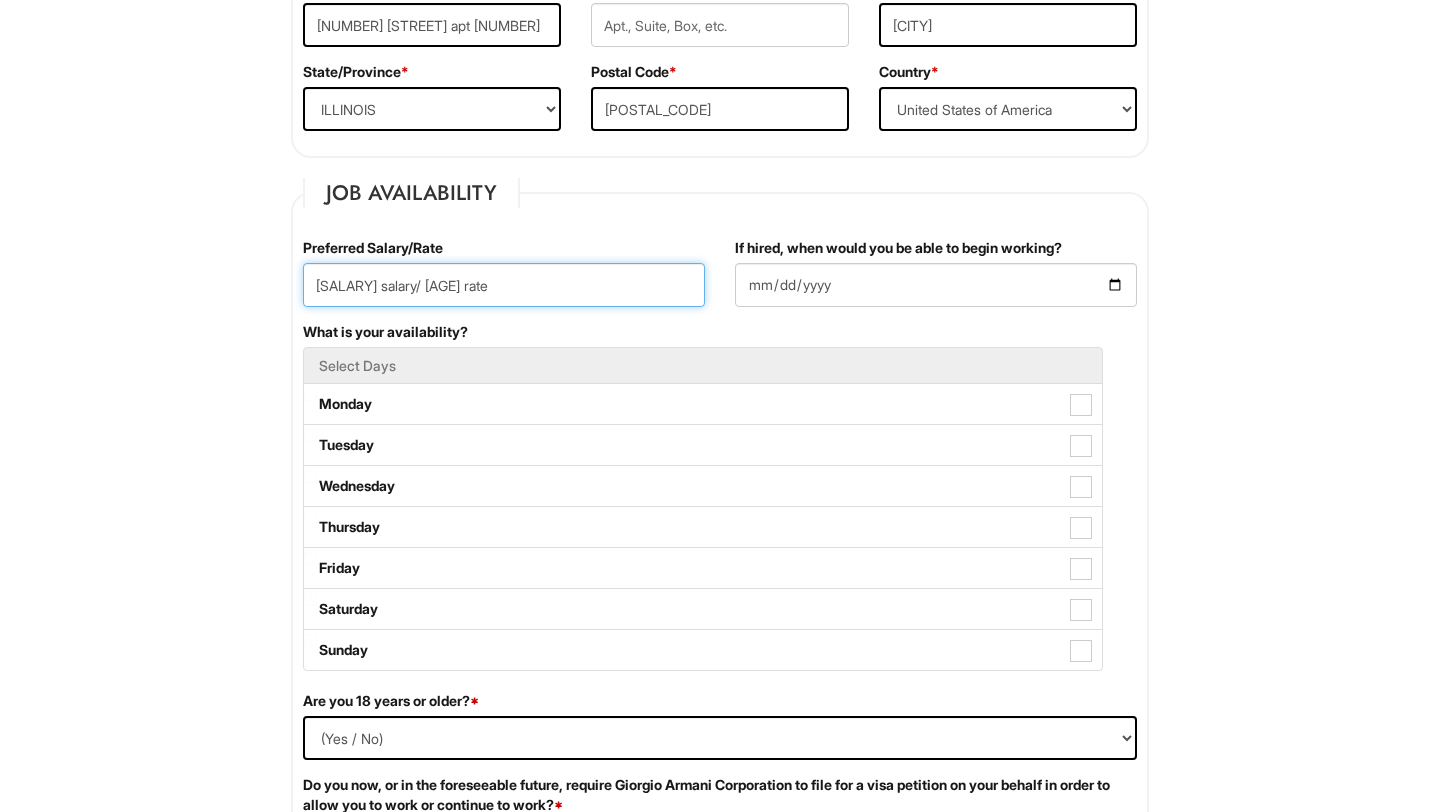drag, startPoint x: 463, startPoint y: 297, endPoint x: 271, endPoint y: 275, distance: 193.2563 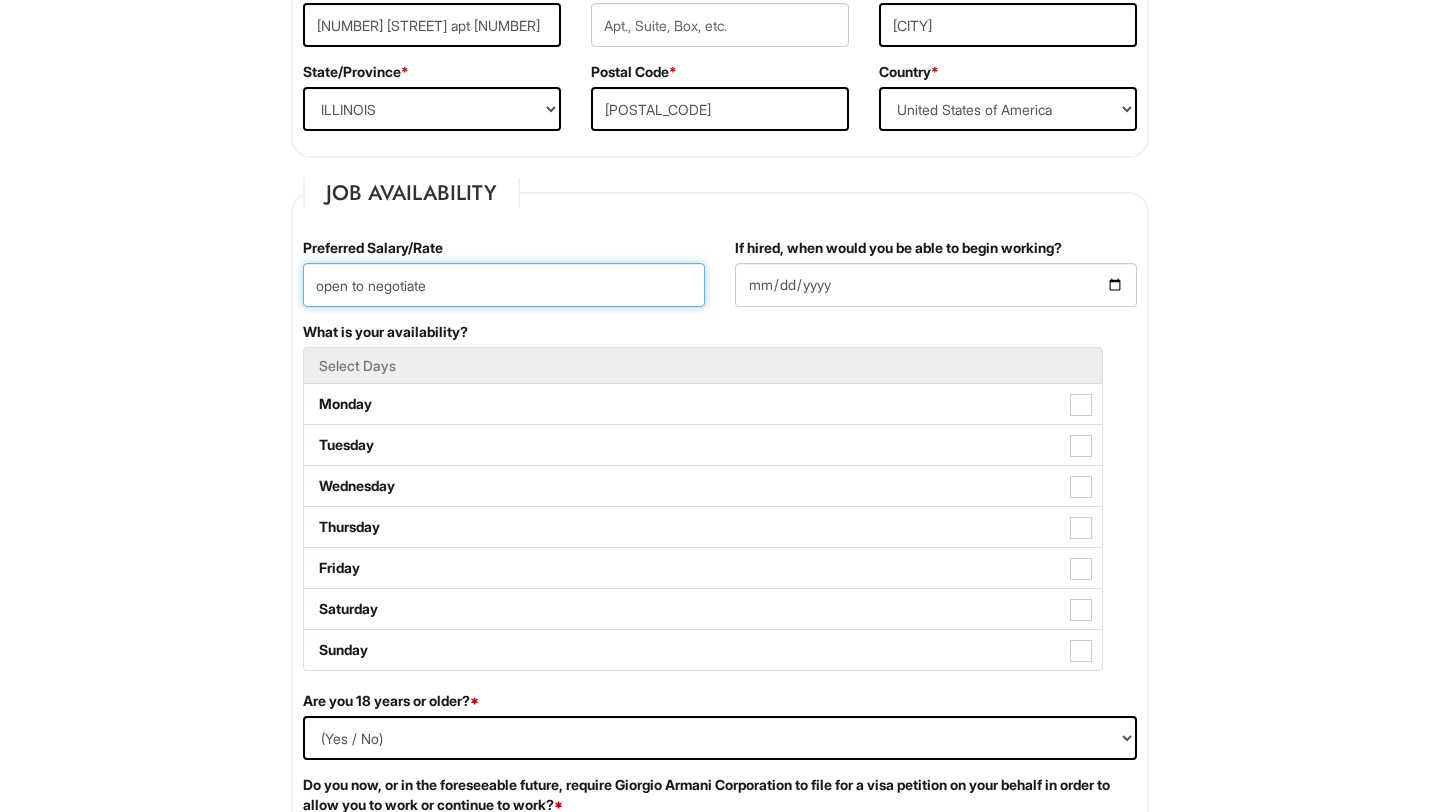 type on "open to negotiate" 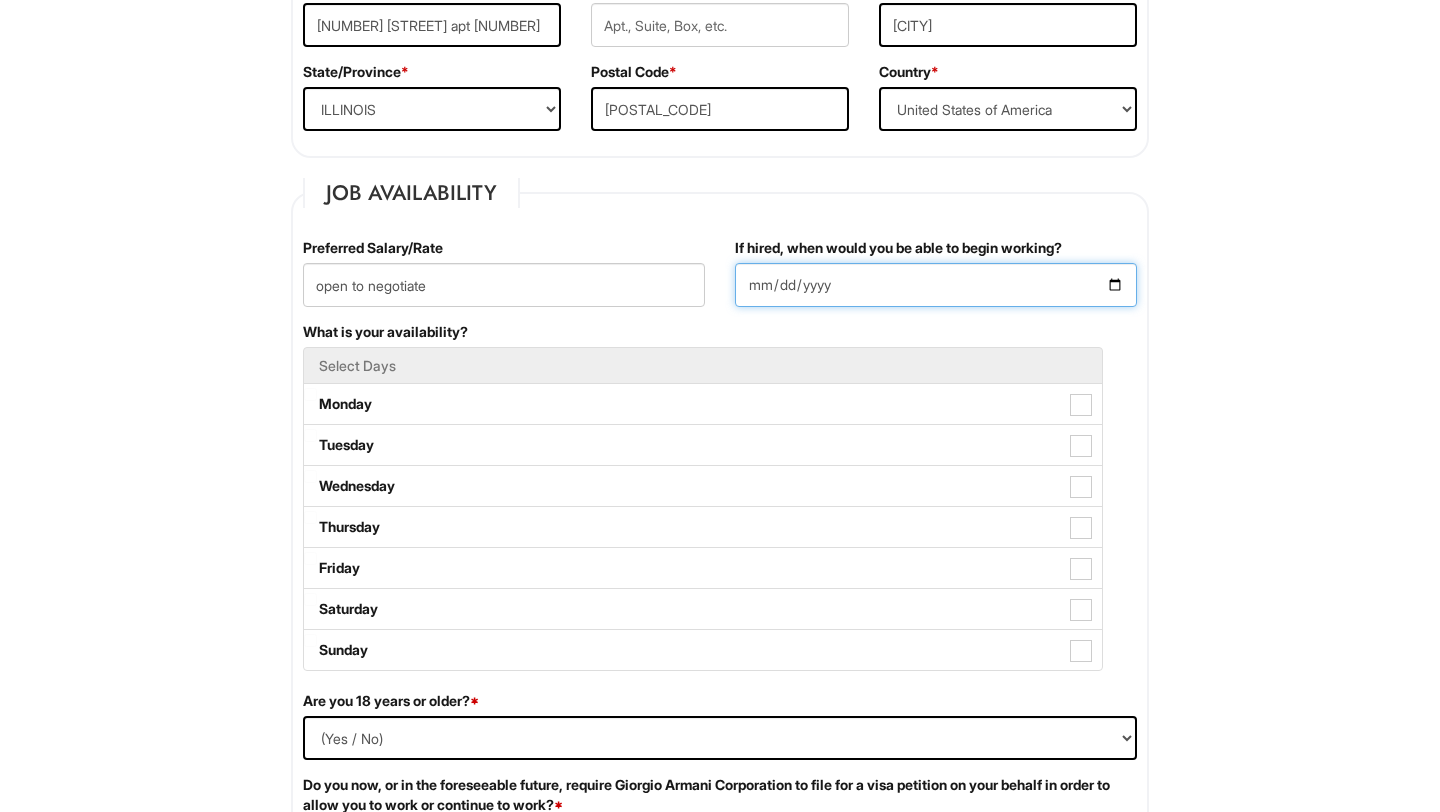 click on "If hired, when would you be able to begin working?" at bounding box center [936, 285] 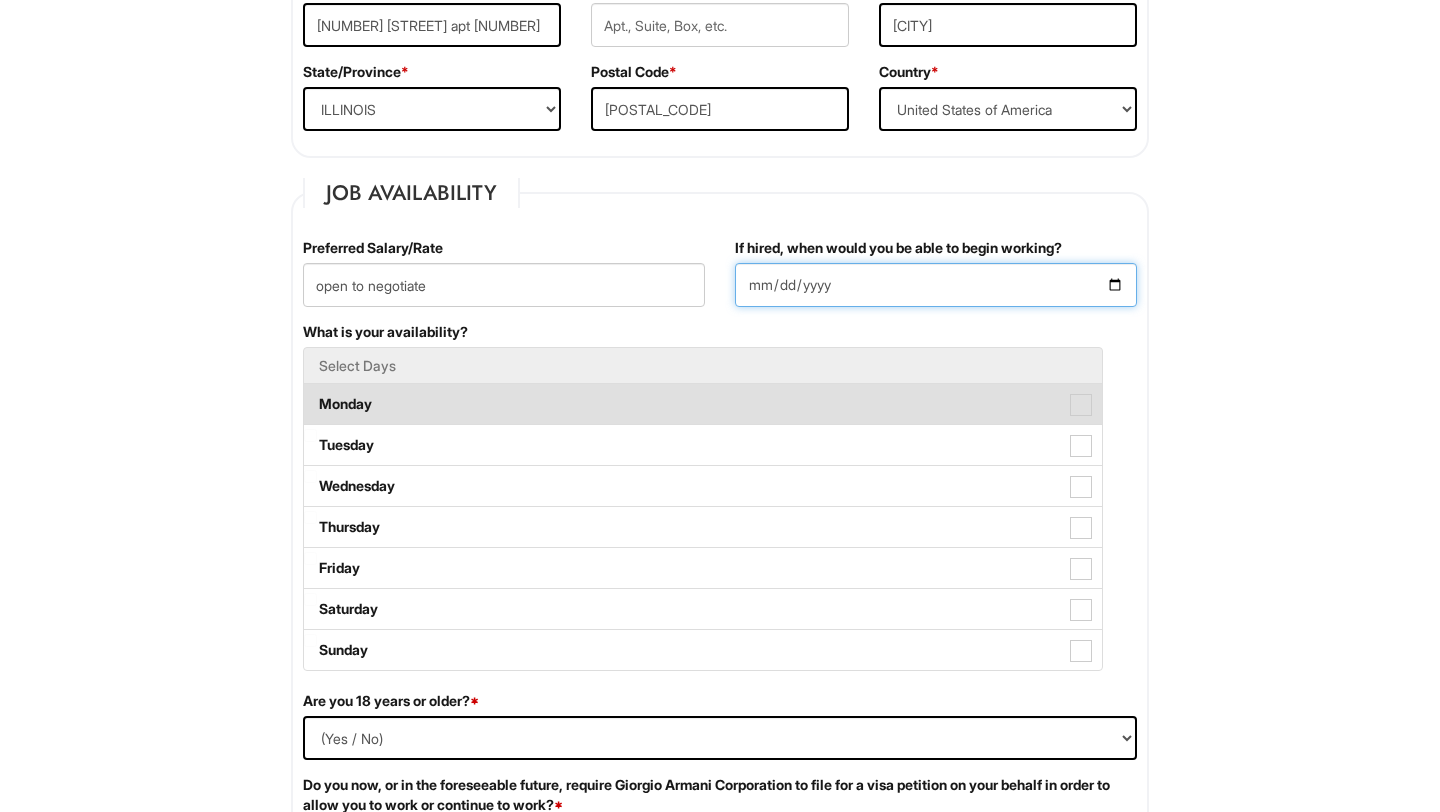 type on "[DATE]" 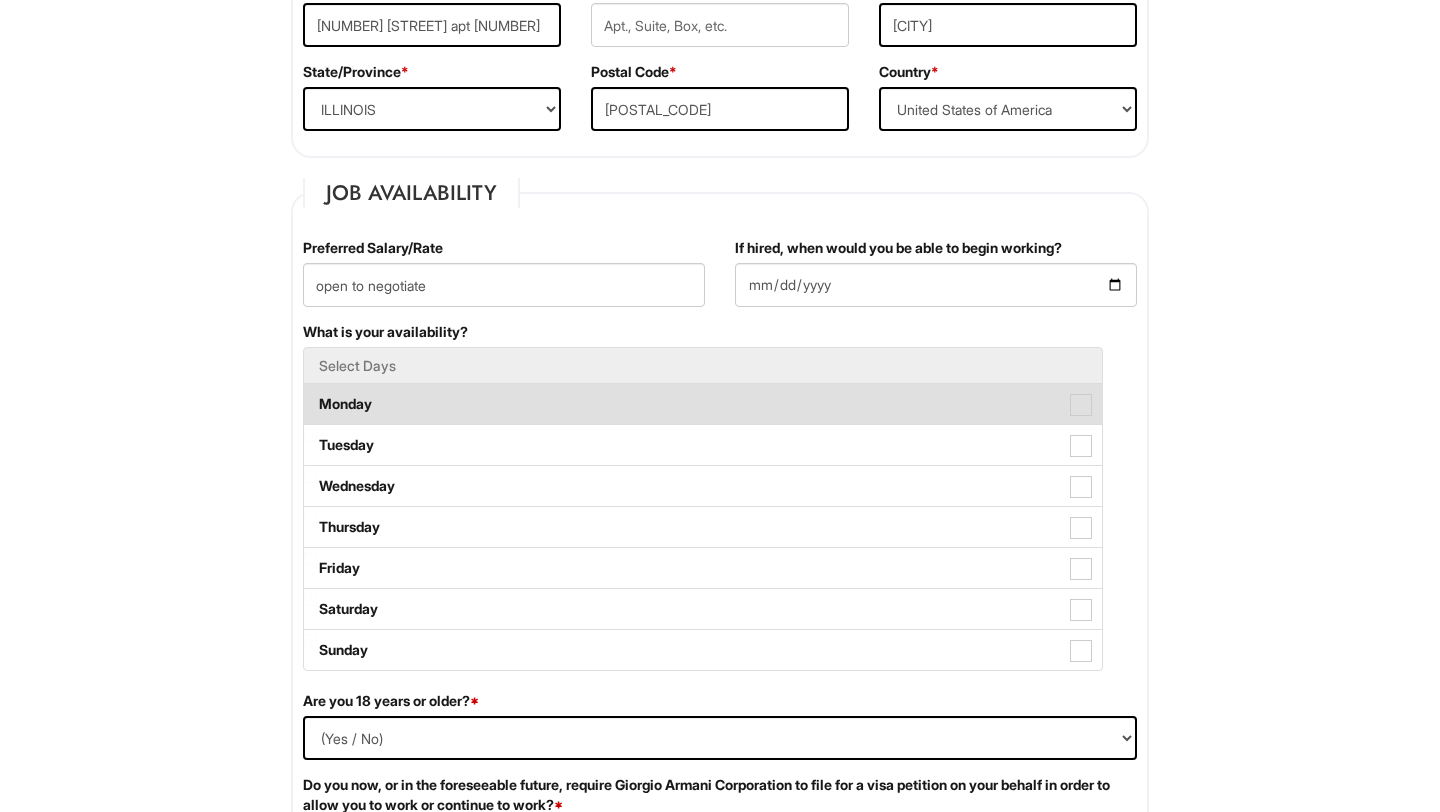 click on "Monday" at bounding box center (703, 404) 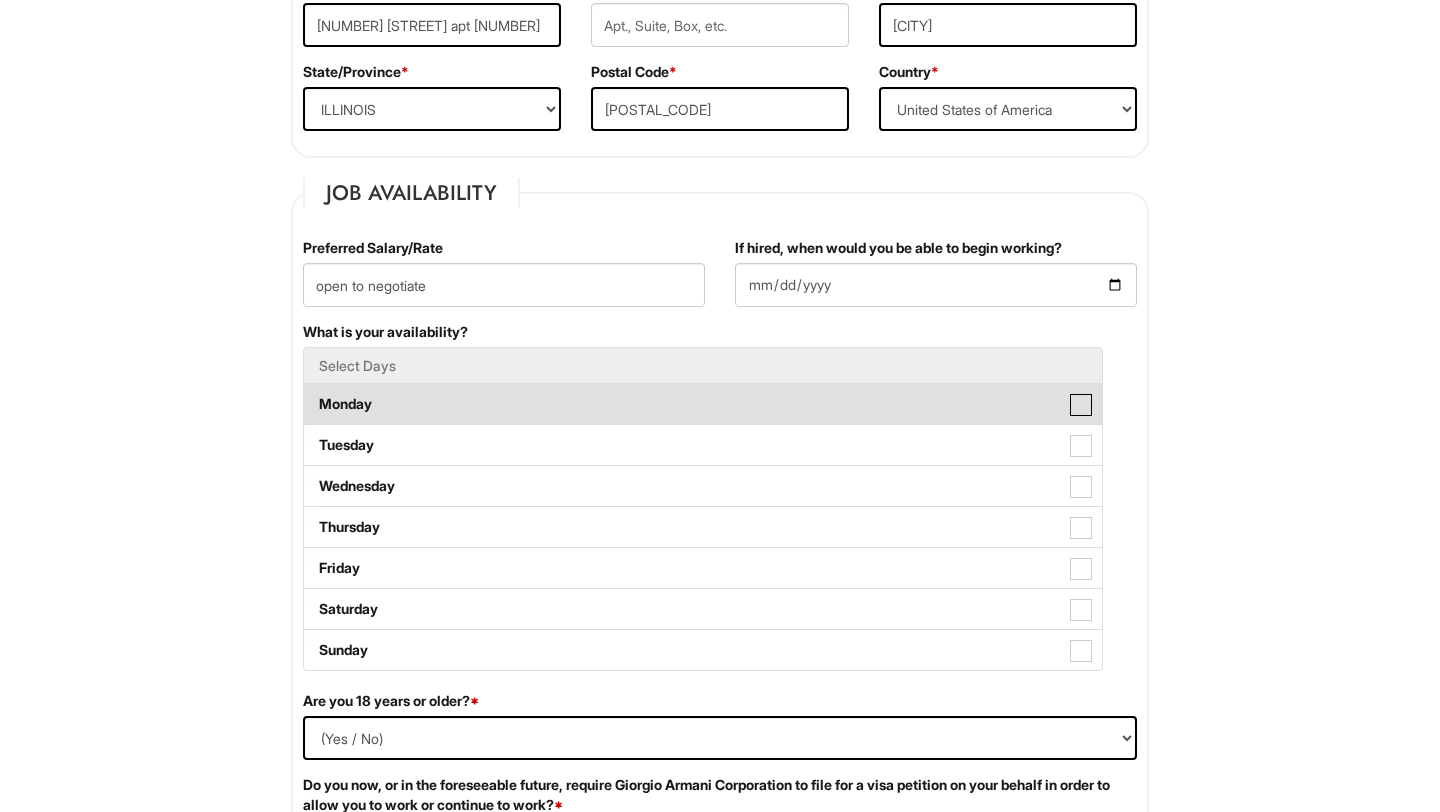 click on "Monday" at bounding box center [310, 394] 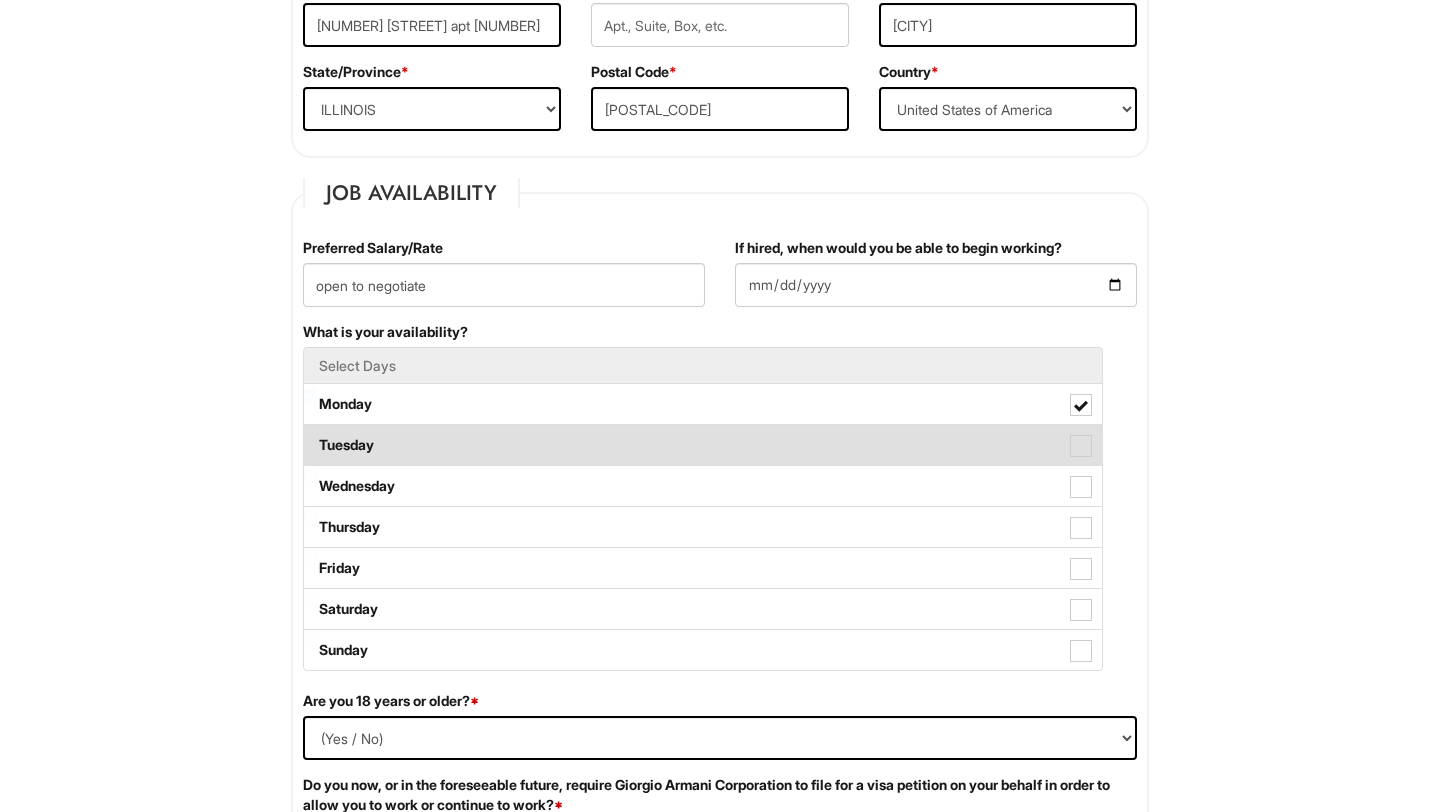 click on "Tuesday" at bounding box center (703, 445) 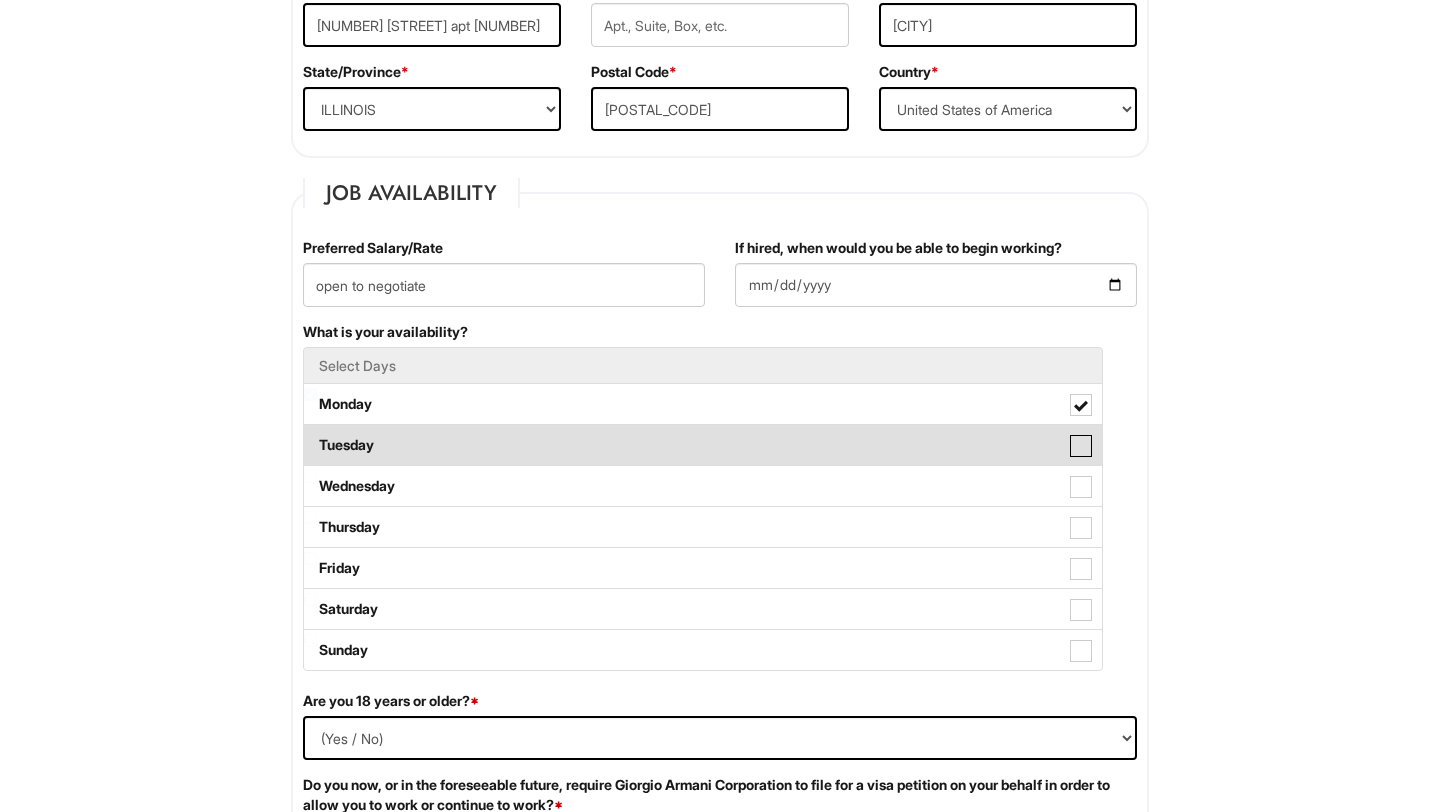 click on "Tuesday" at bounding box center (310, 435) 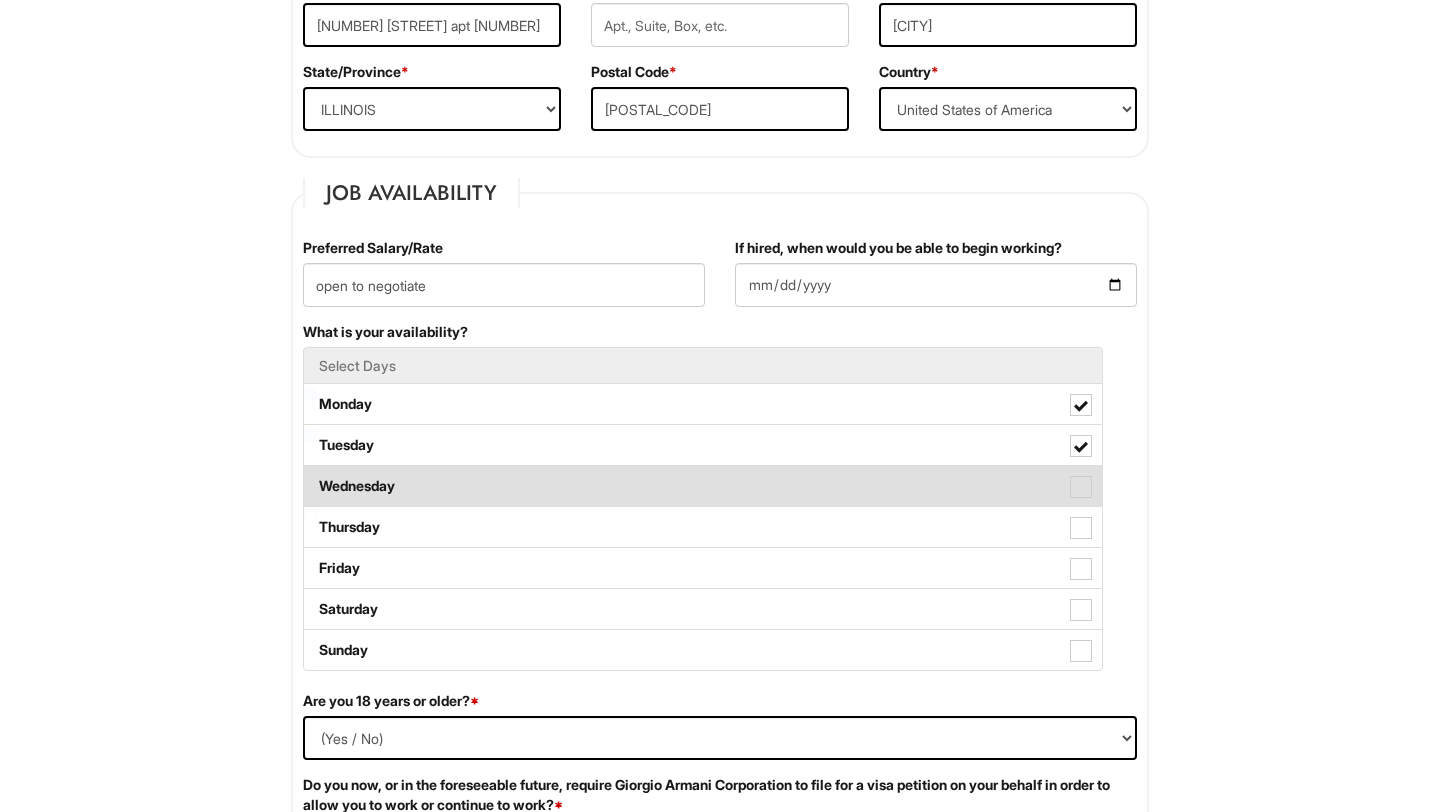 click on "Wednesday" at bounding box center [703, 486] 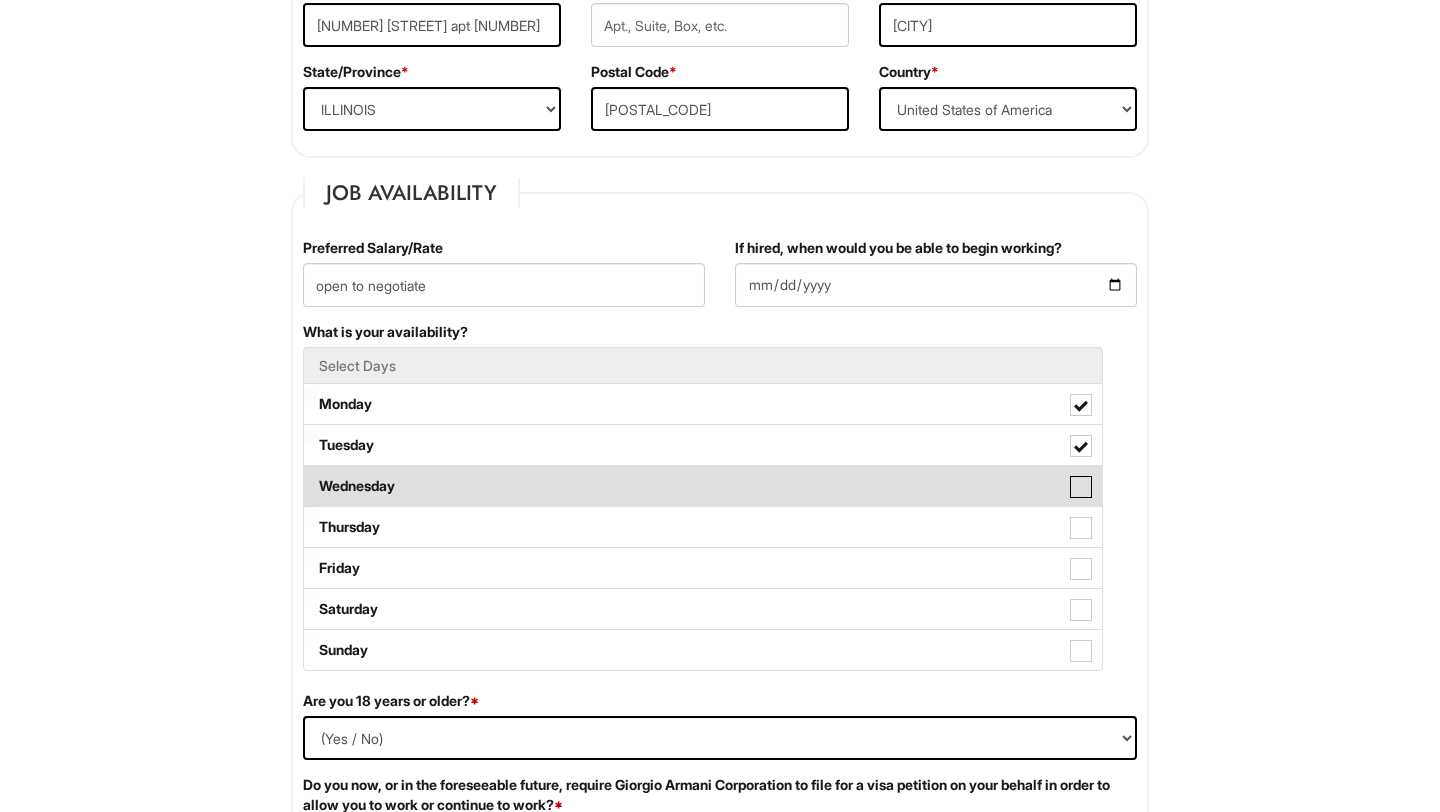click on "Wednesday" at bounding box center [310, 476] 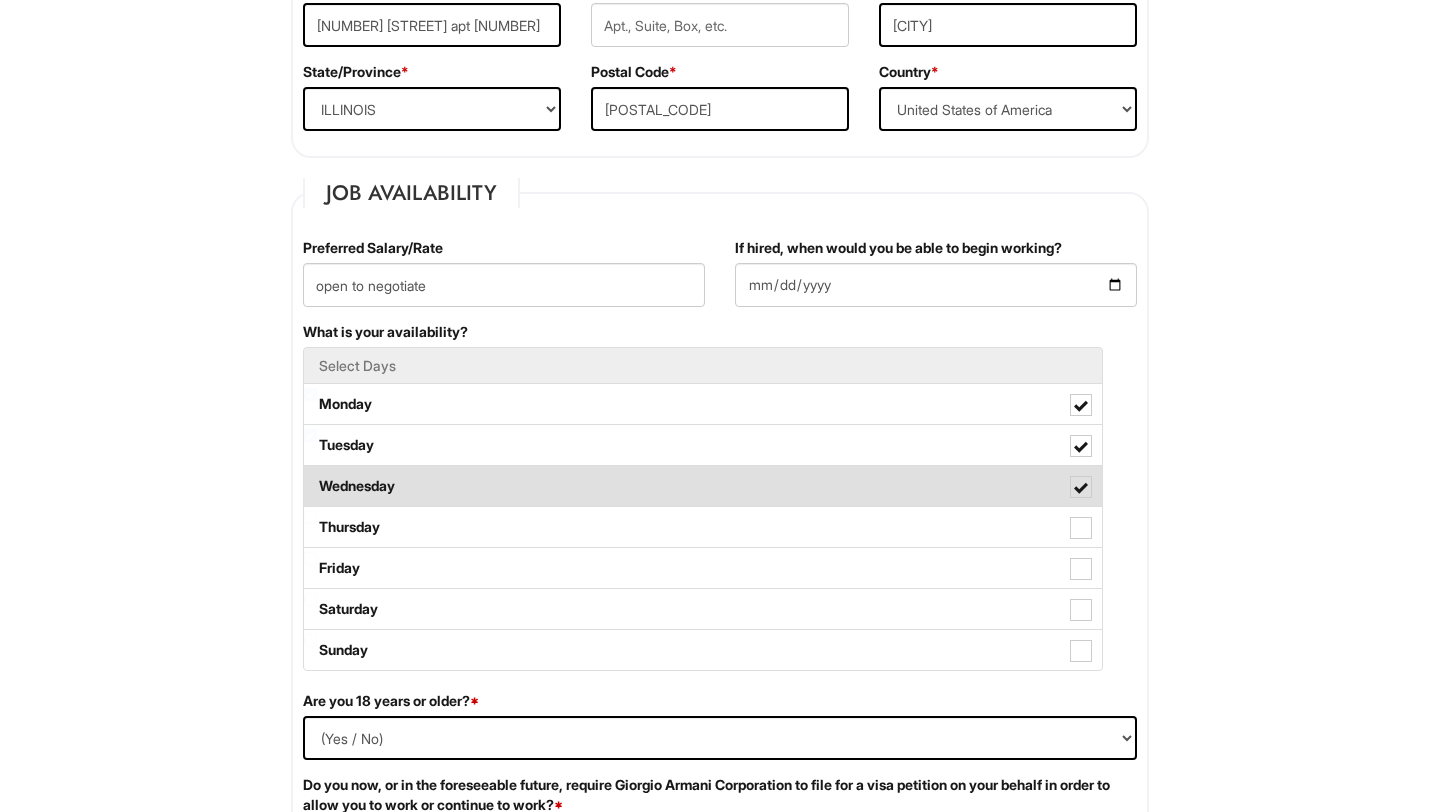 click on "Wednesday" at bounding box center (703, 486) 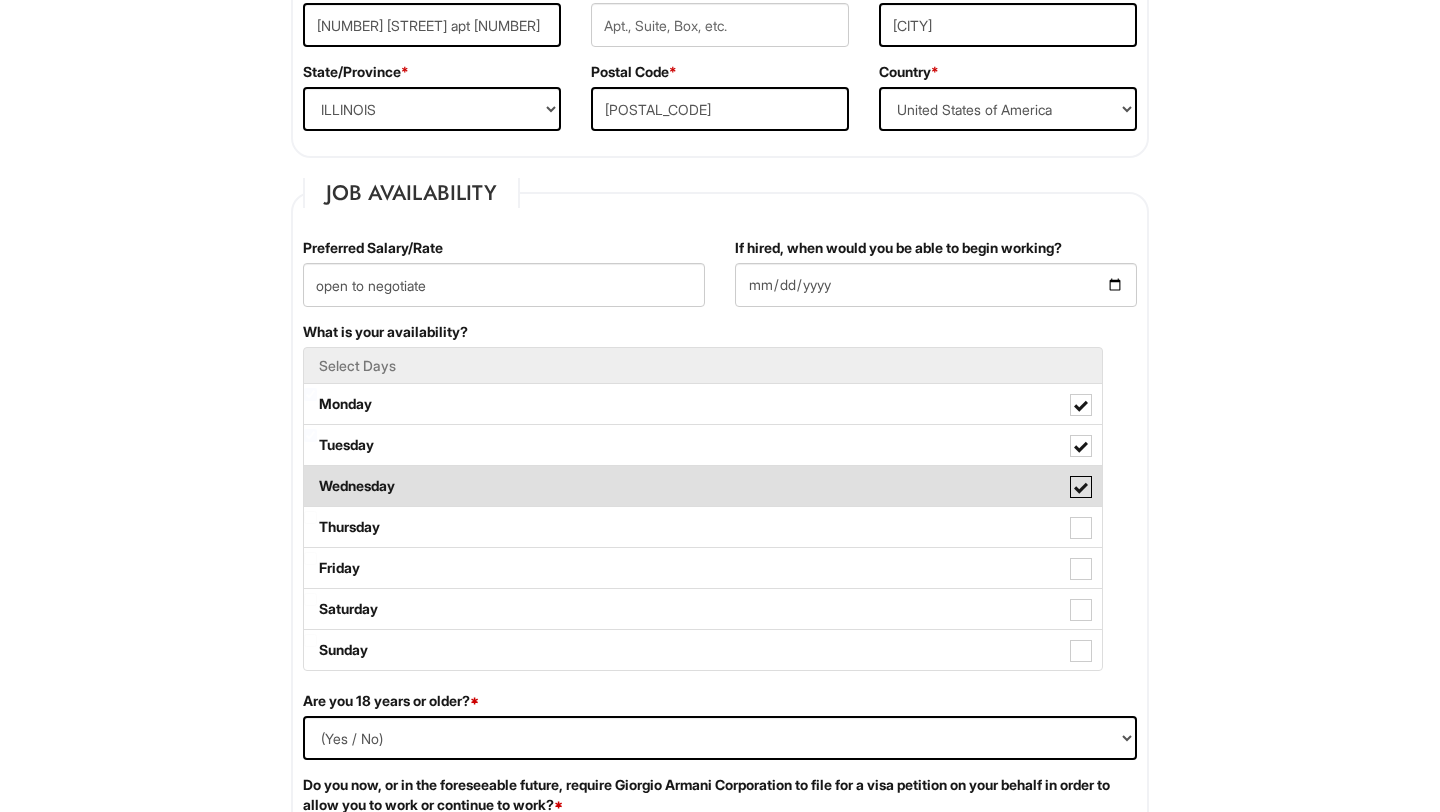 click on "Wednesday" at bounding box center [310, 476] 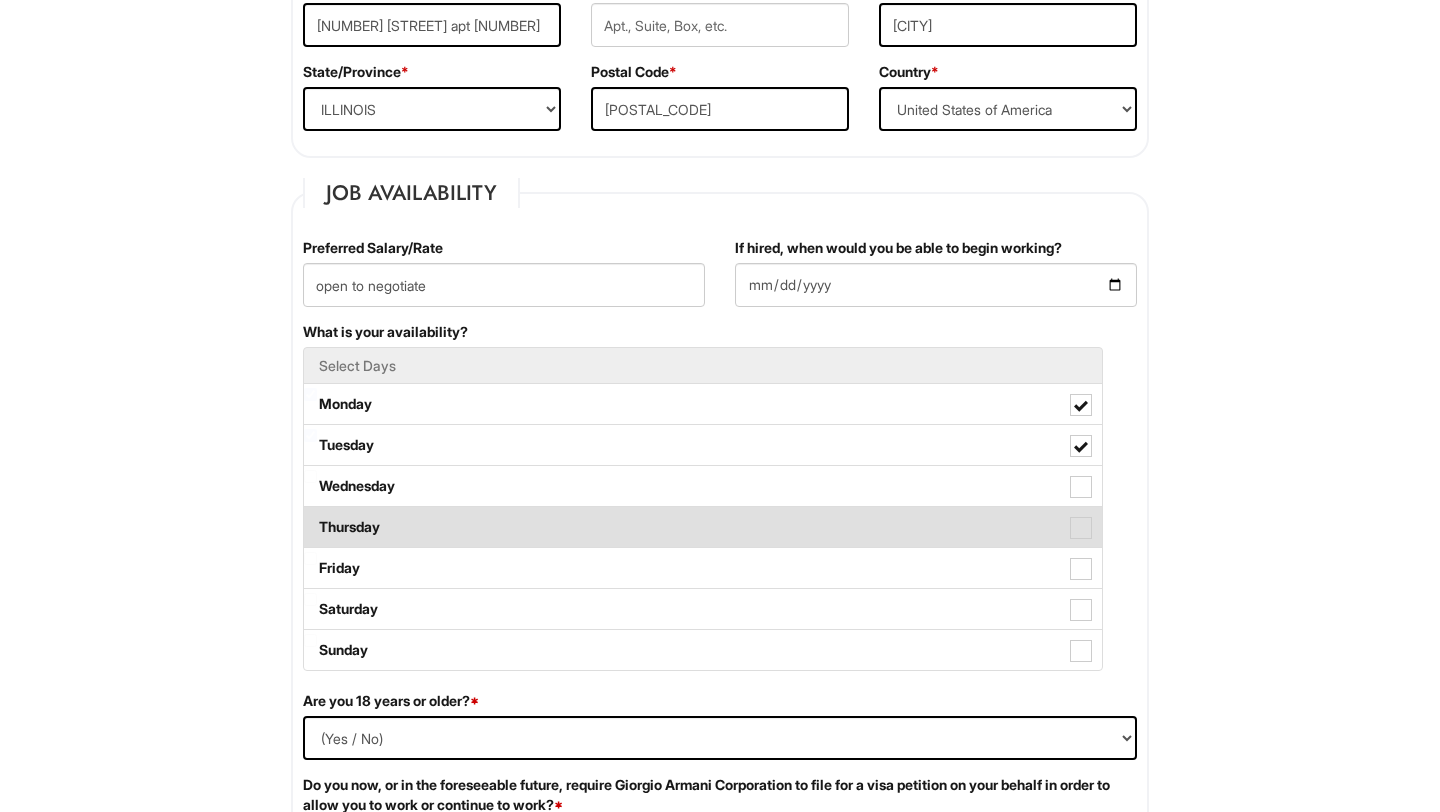 click on "Thursday" at bounding box center [703, 527] 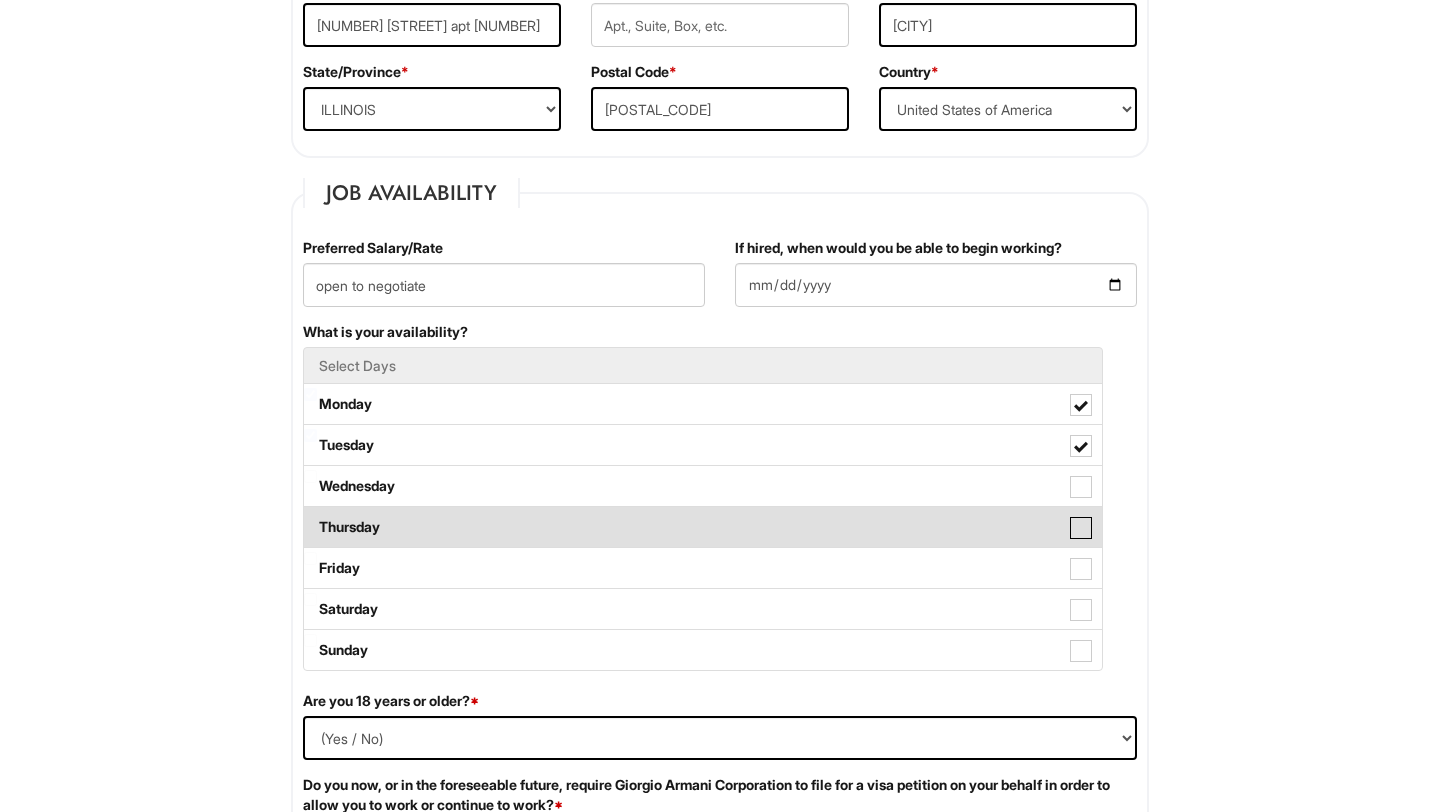 click on "Thursday" at bounding box center (310, 517) 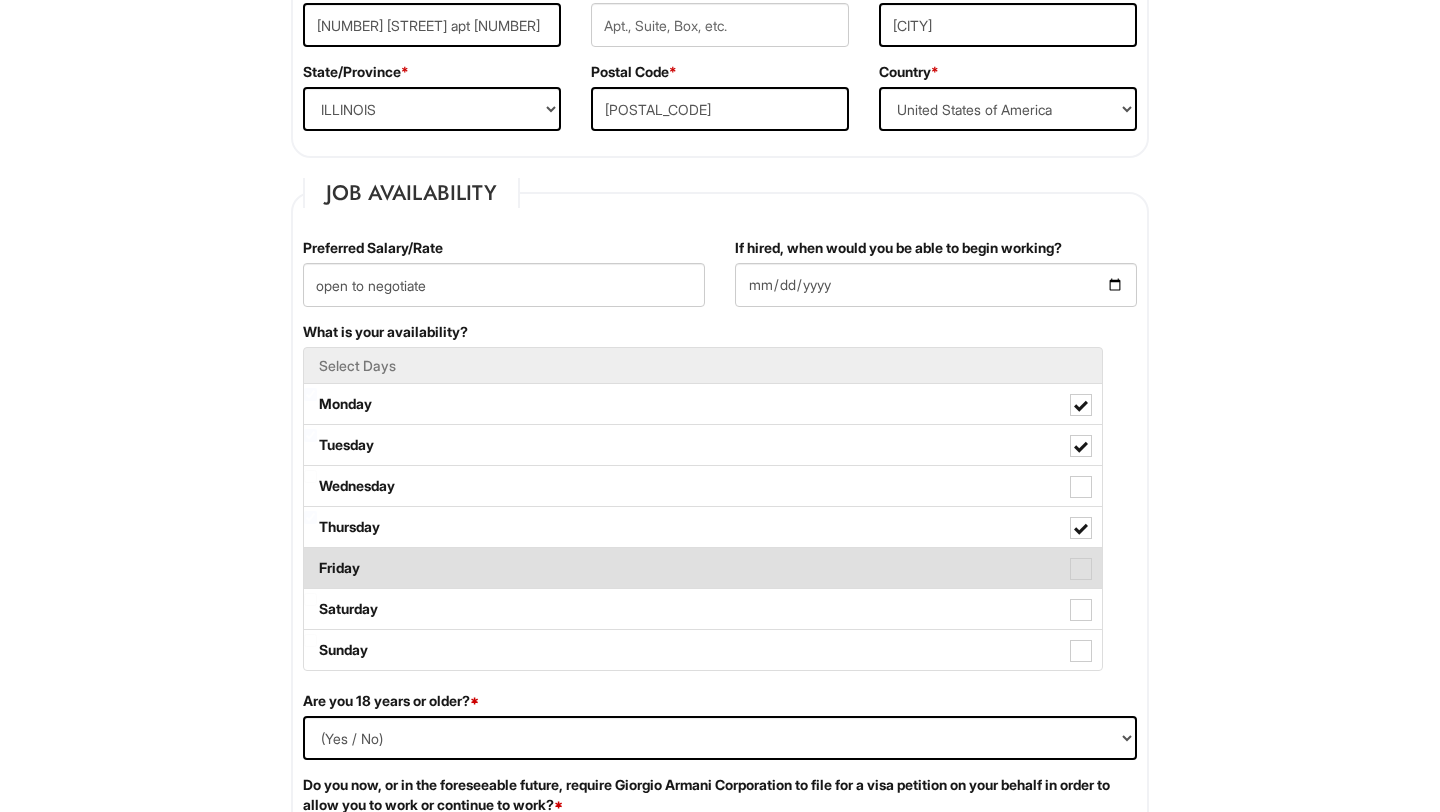 drag, startPoint x: 377, startPoint y: 526, endPoint x: 381, endPoint y: 562, distance: 36.221542 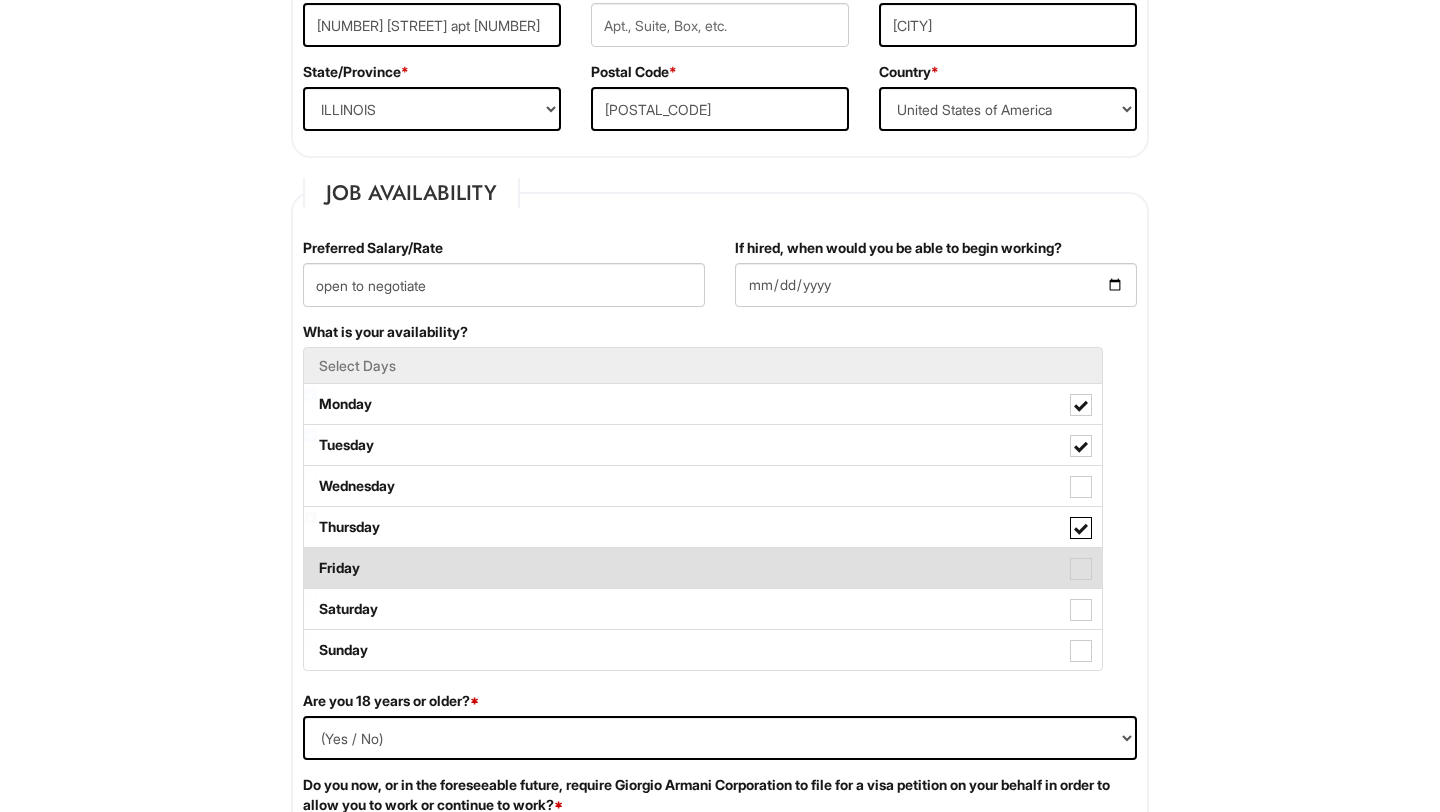 click on "Thursday" at bounding box center (310, 517) 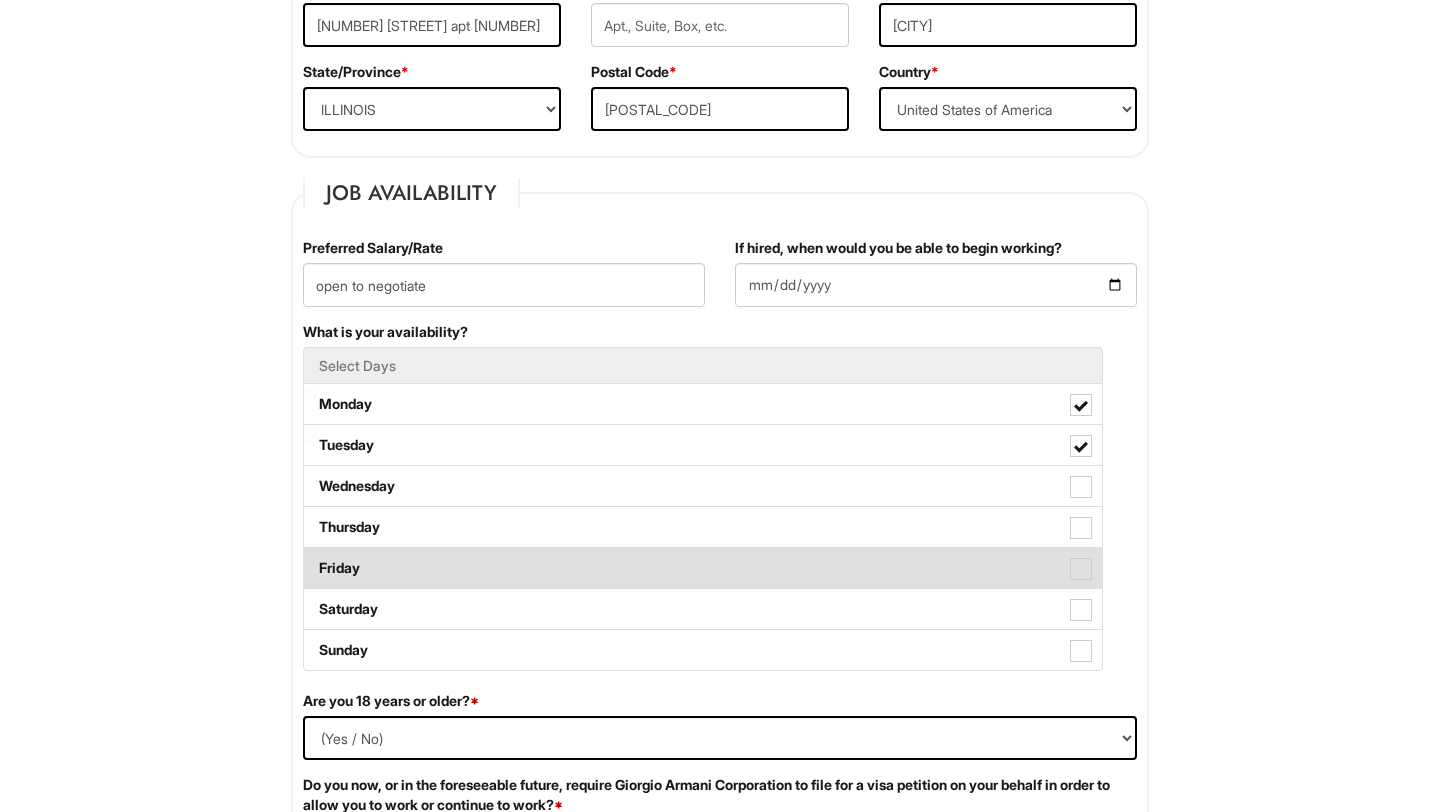 click on "Friday" at bounding box center [703, 568] 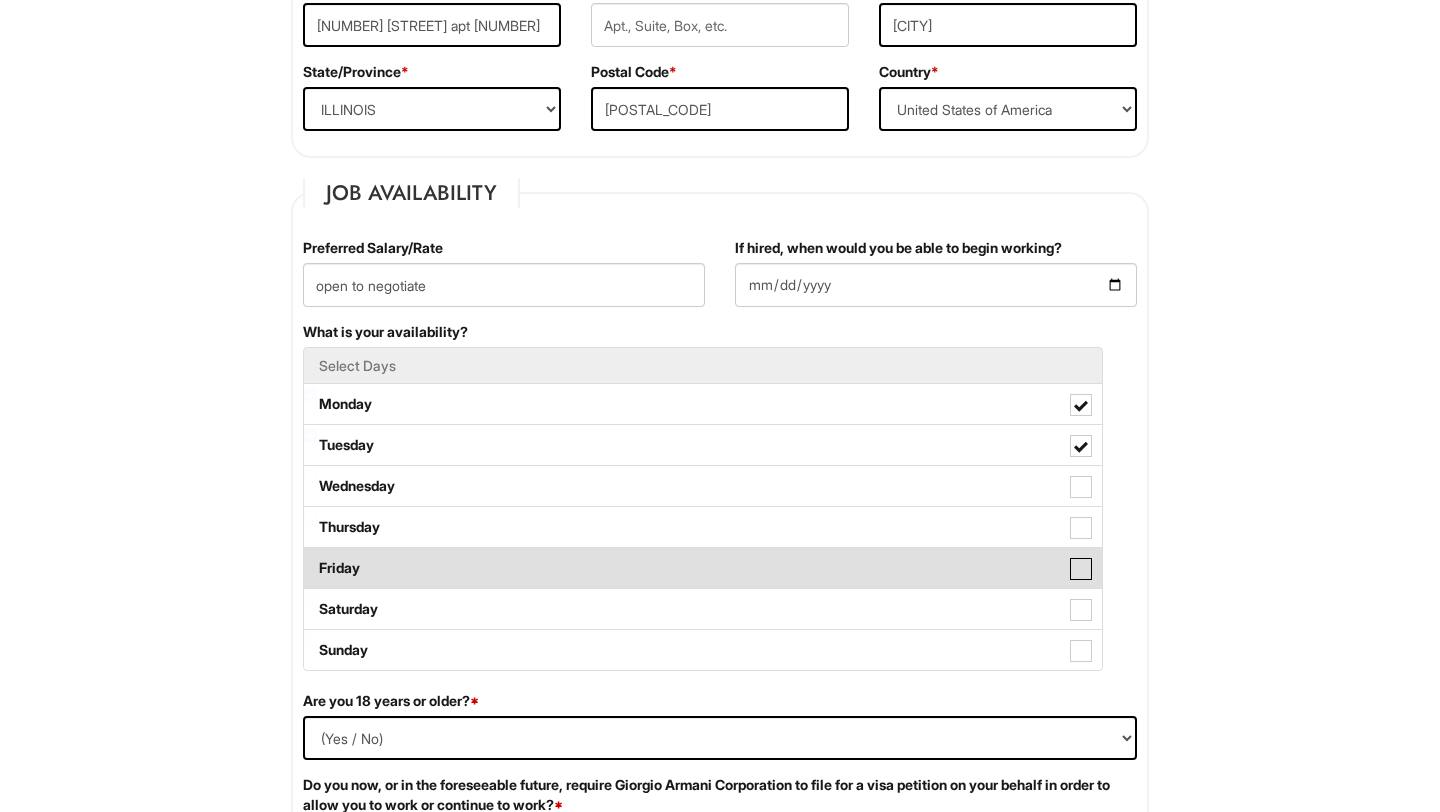click on "Friday" at bounding box center (310, 558) 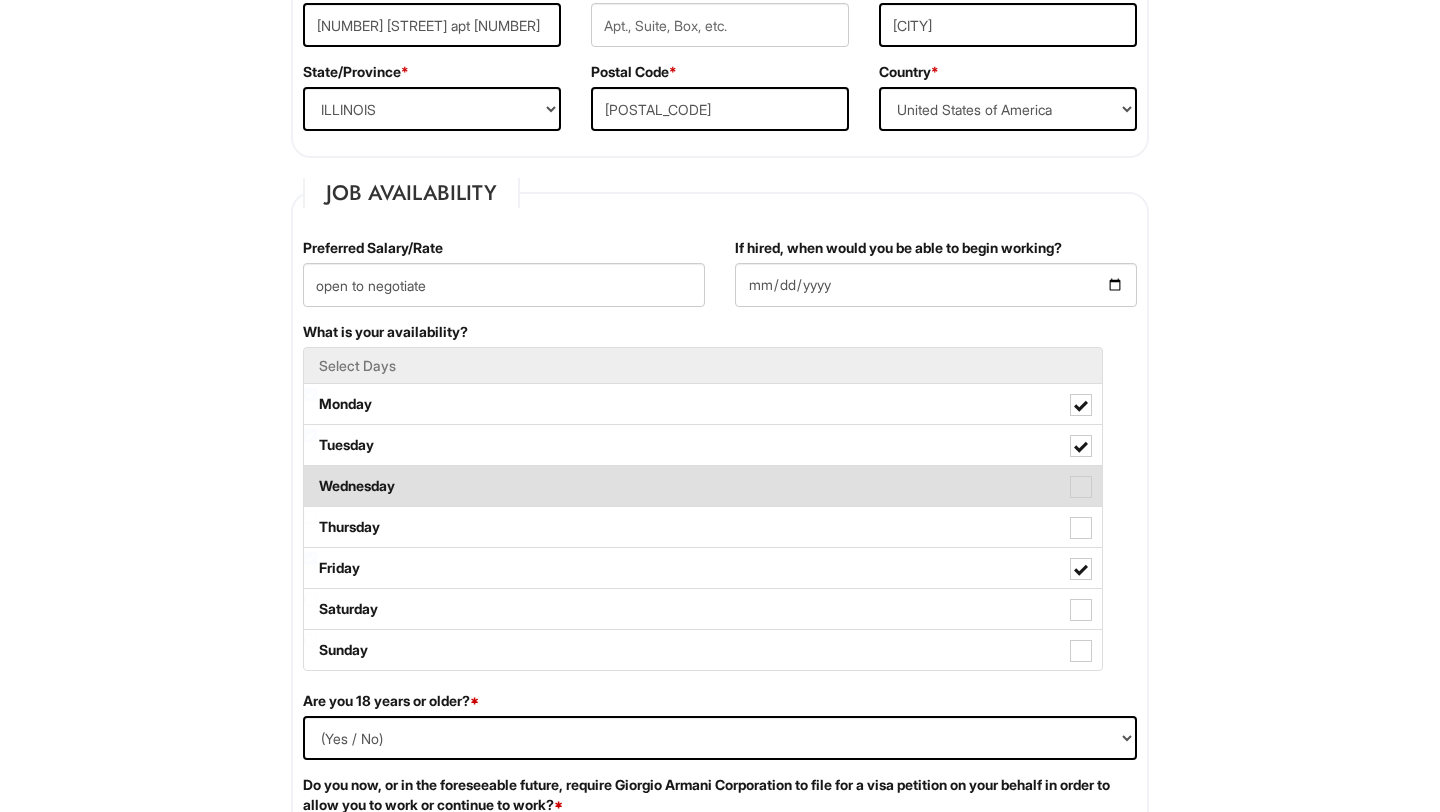 click at bounding box center [1081, 487] 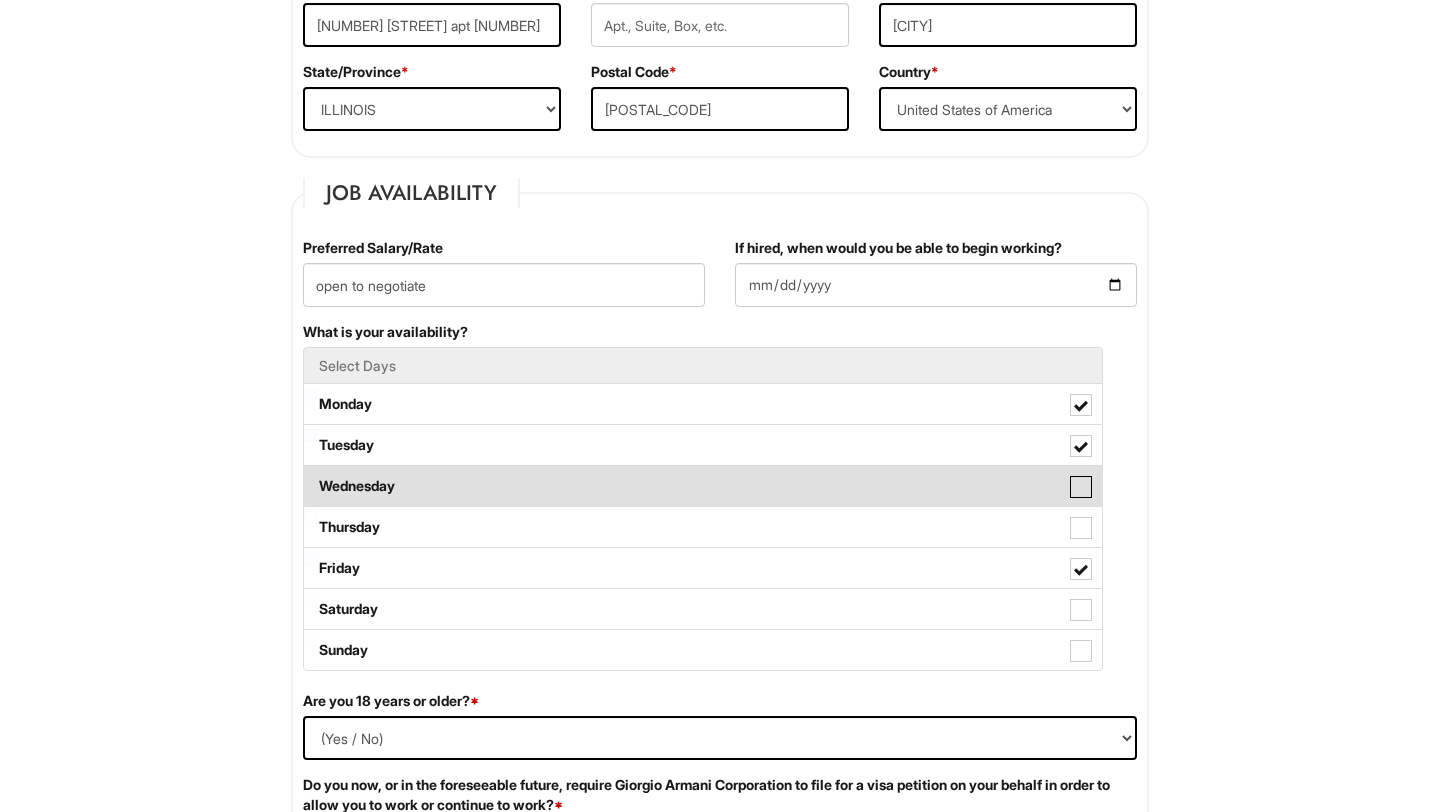 click on "Wednesday" at bounding box center [310, 476] 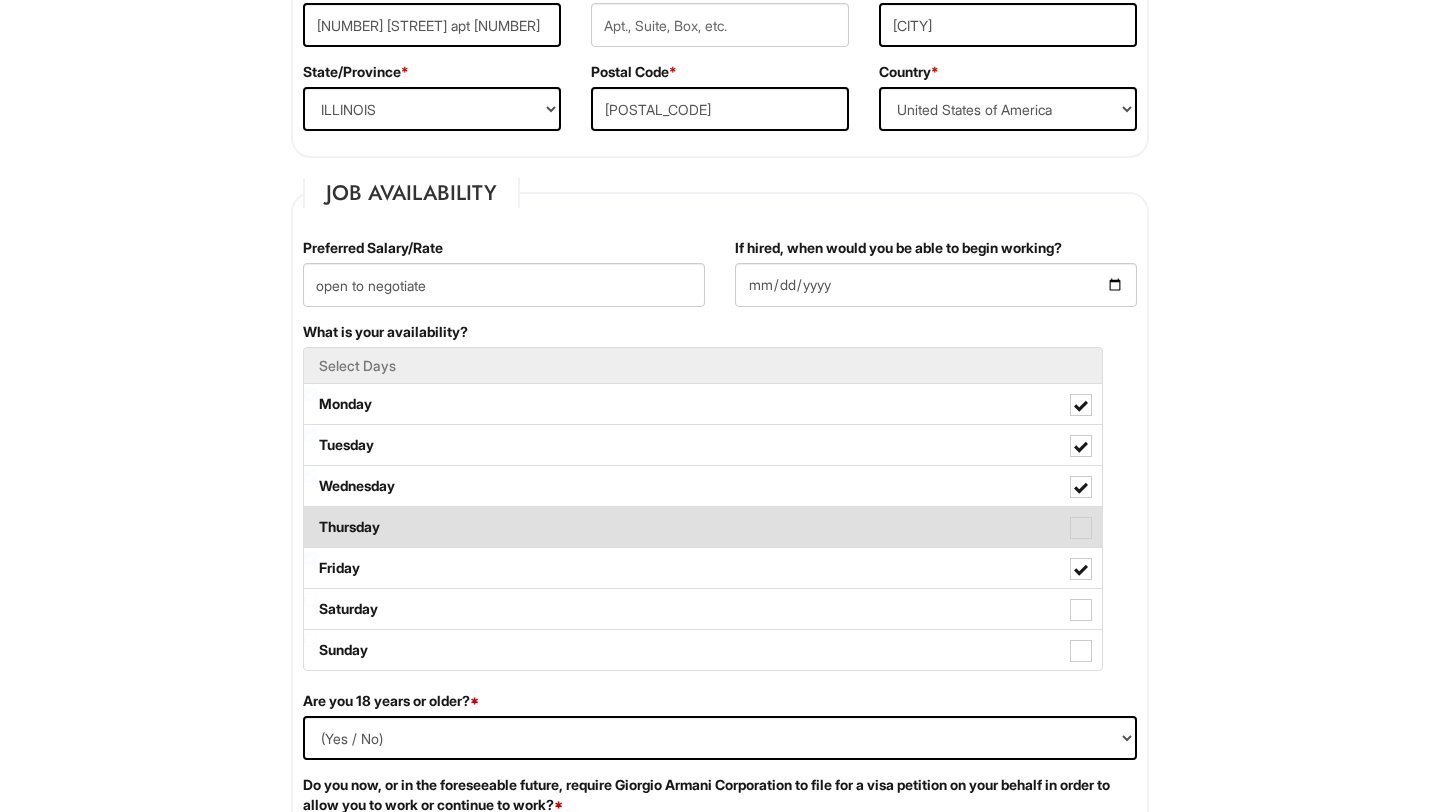 click on "Thursday" at bounding box center (703, 527) 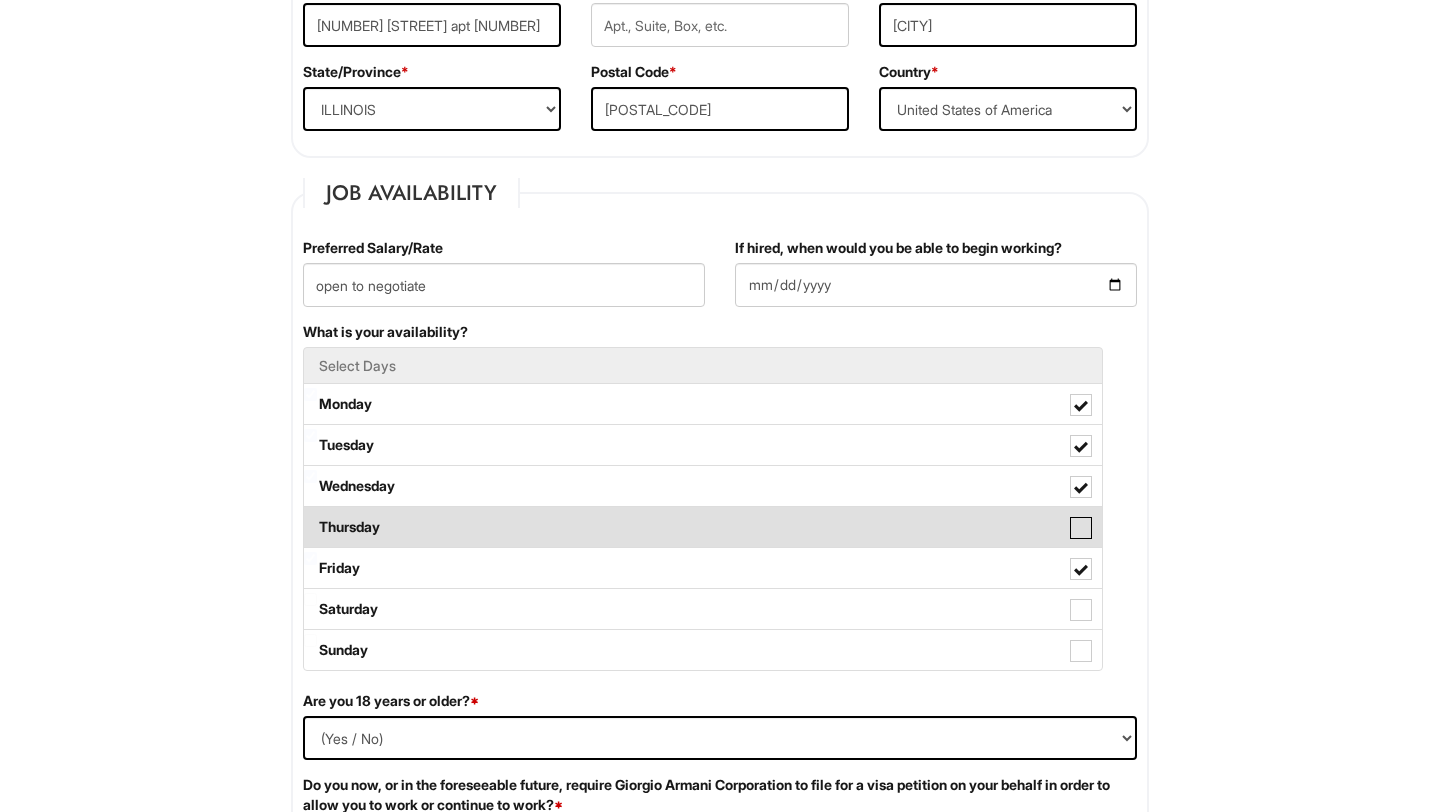 click on "Thursday" at bounding box center [310, 517] 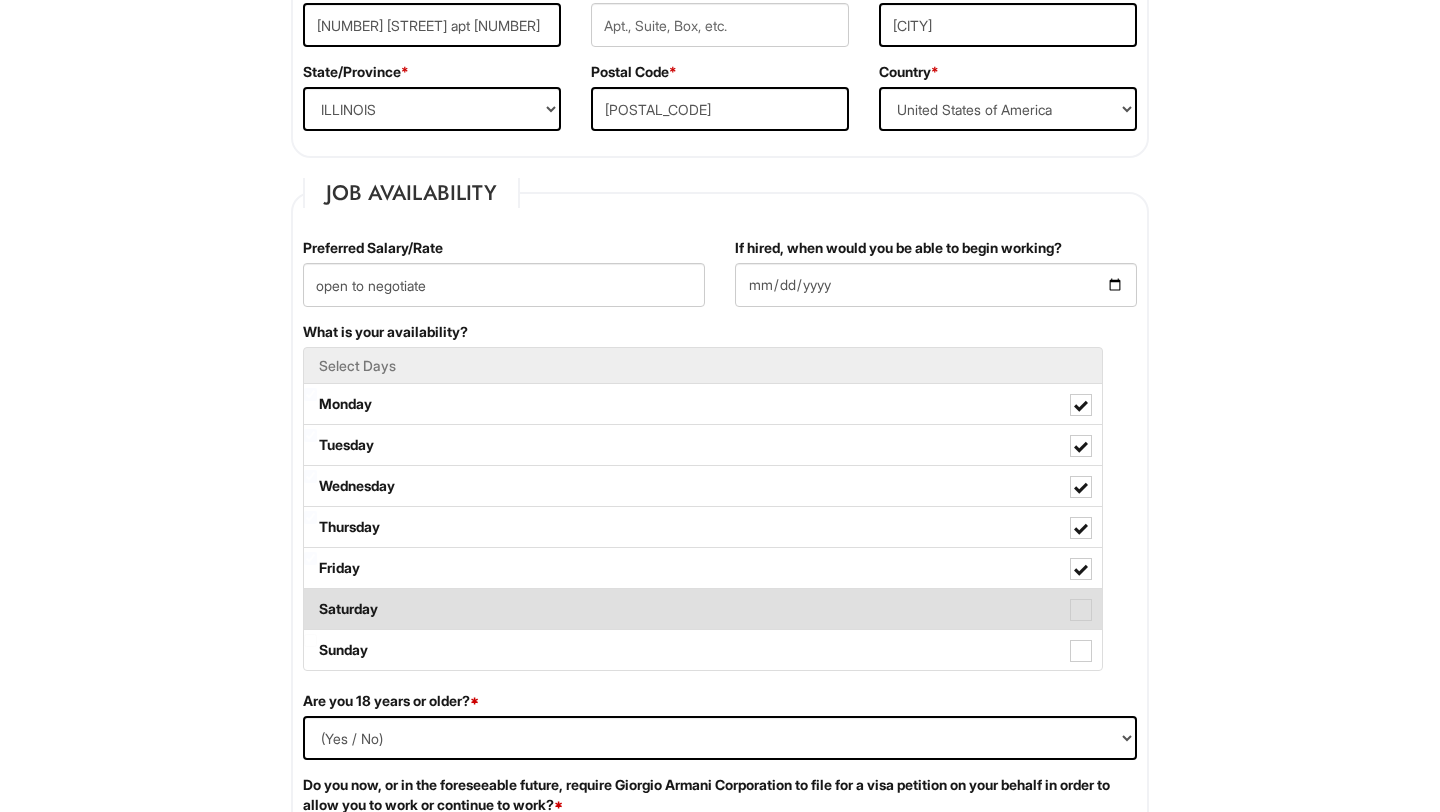 click at bounding box center (1081, 610) 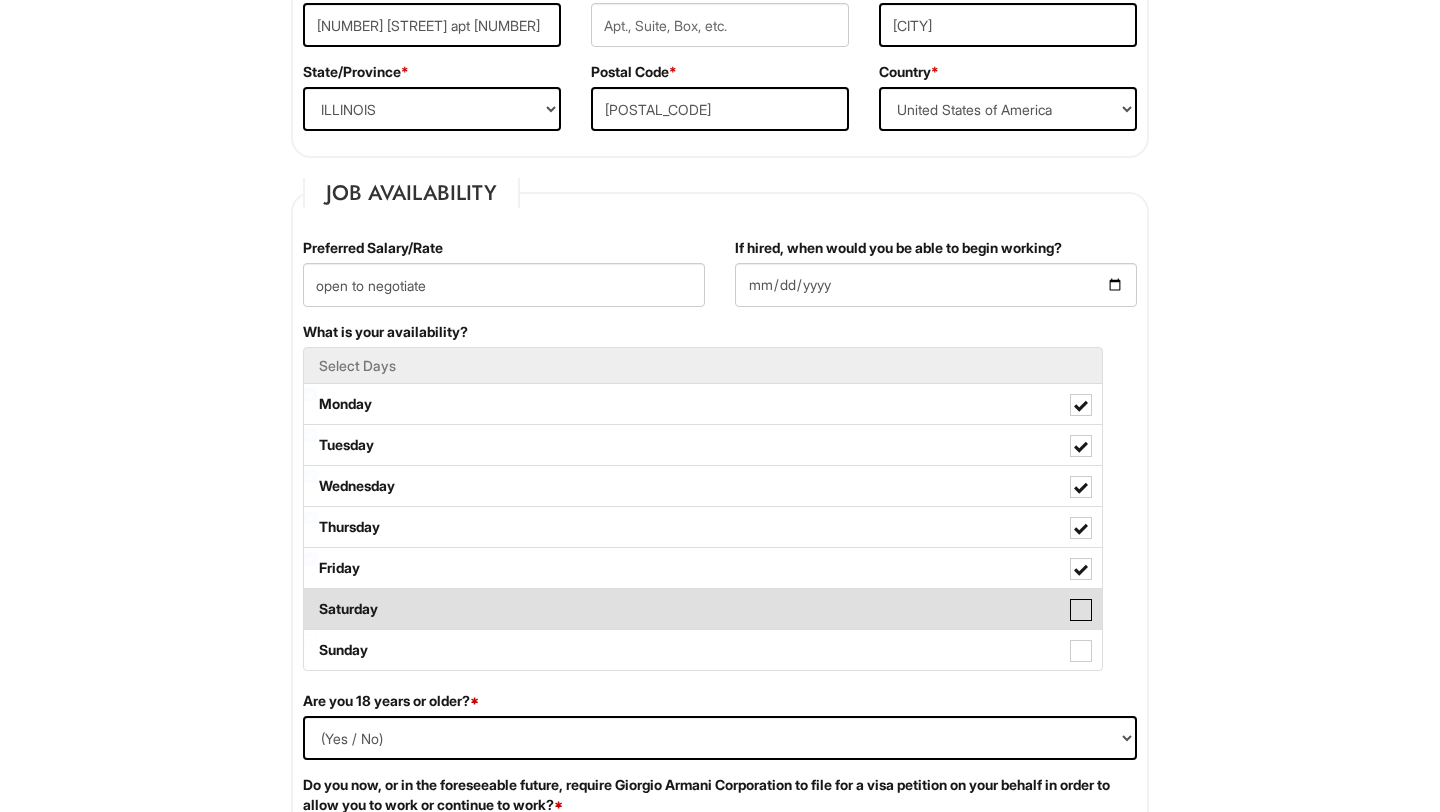 click on "Saturday" at bounding box center [310, 599] 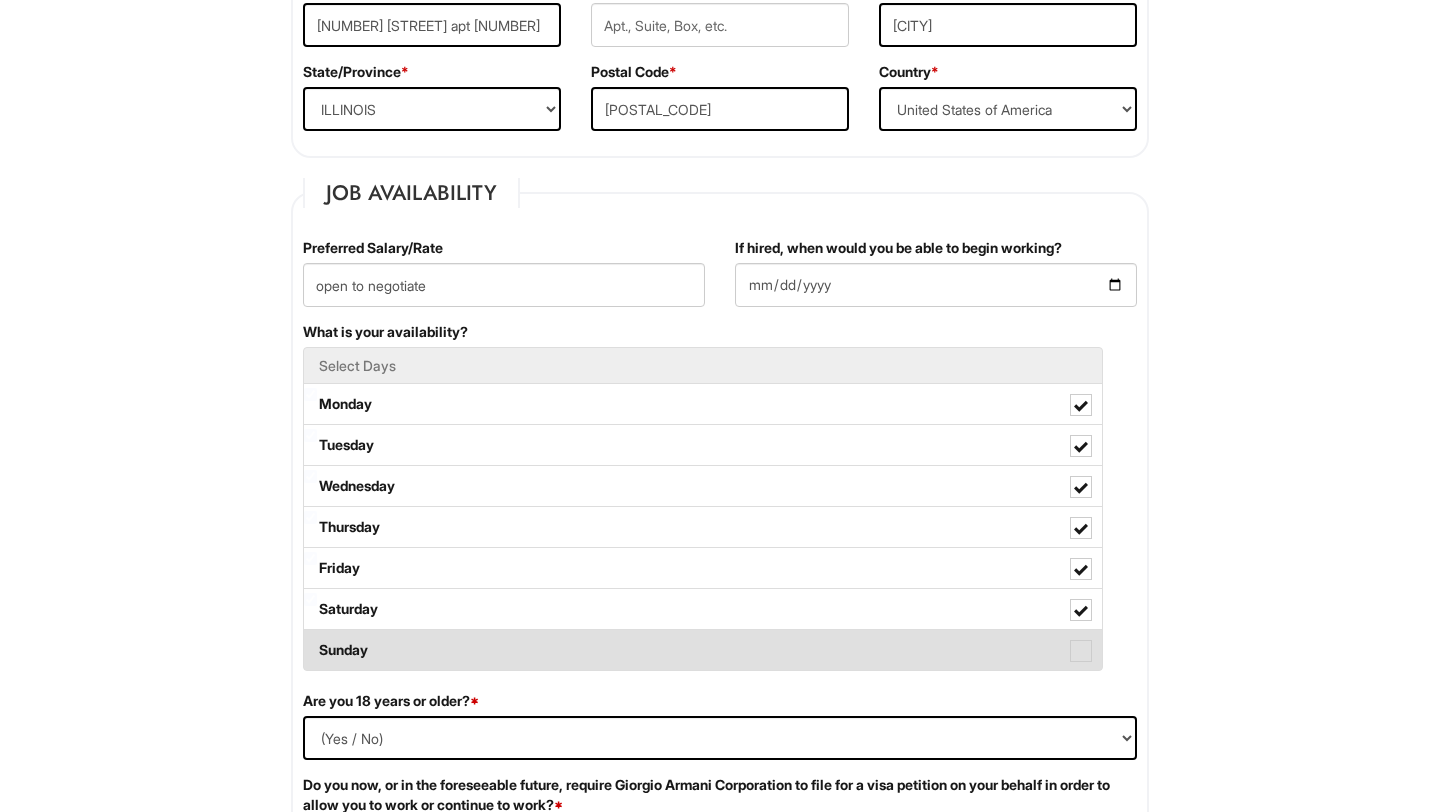 click at bounding box center [1081, 651] 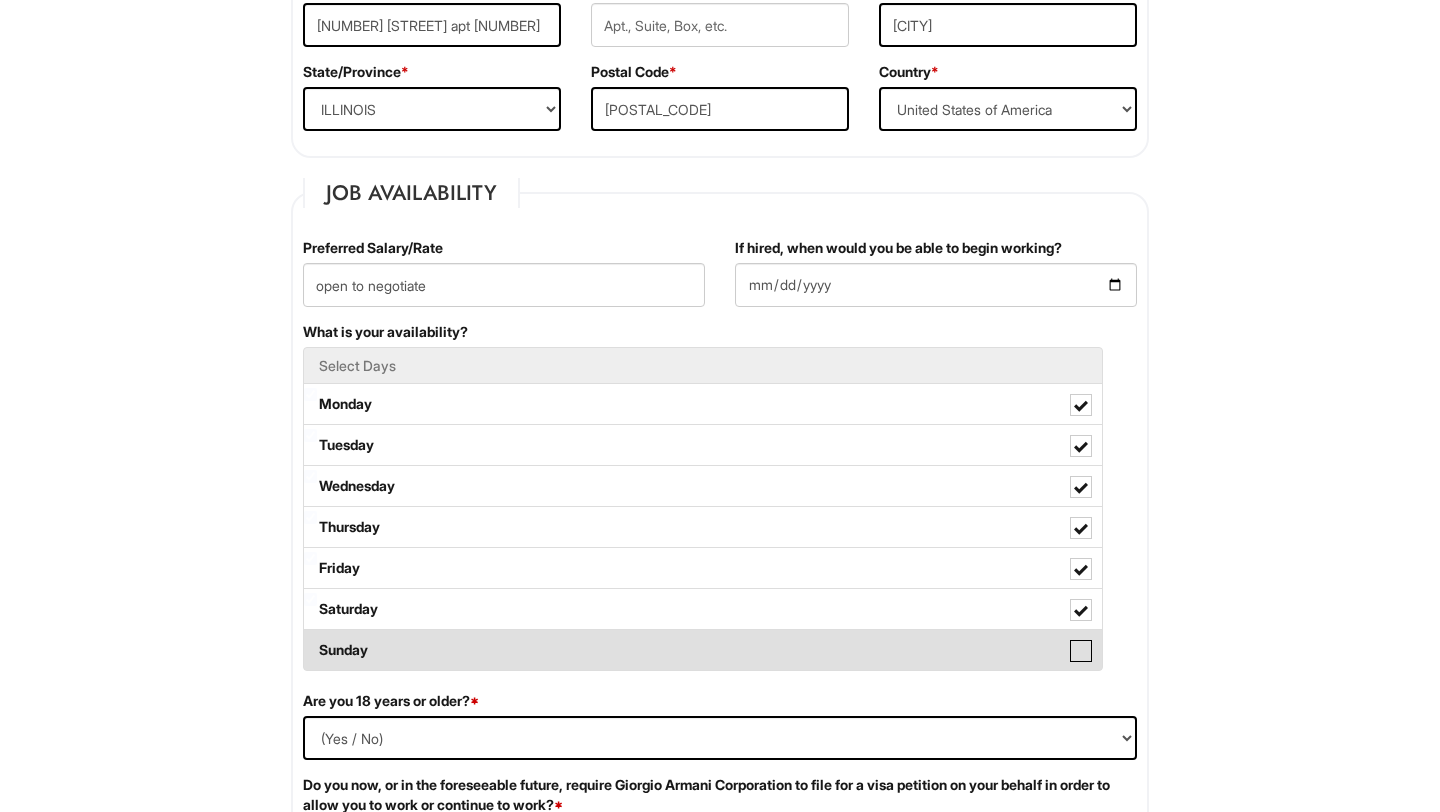 click on "Sunday" at bounding box center [310, 640] 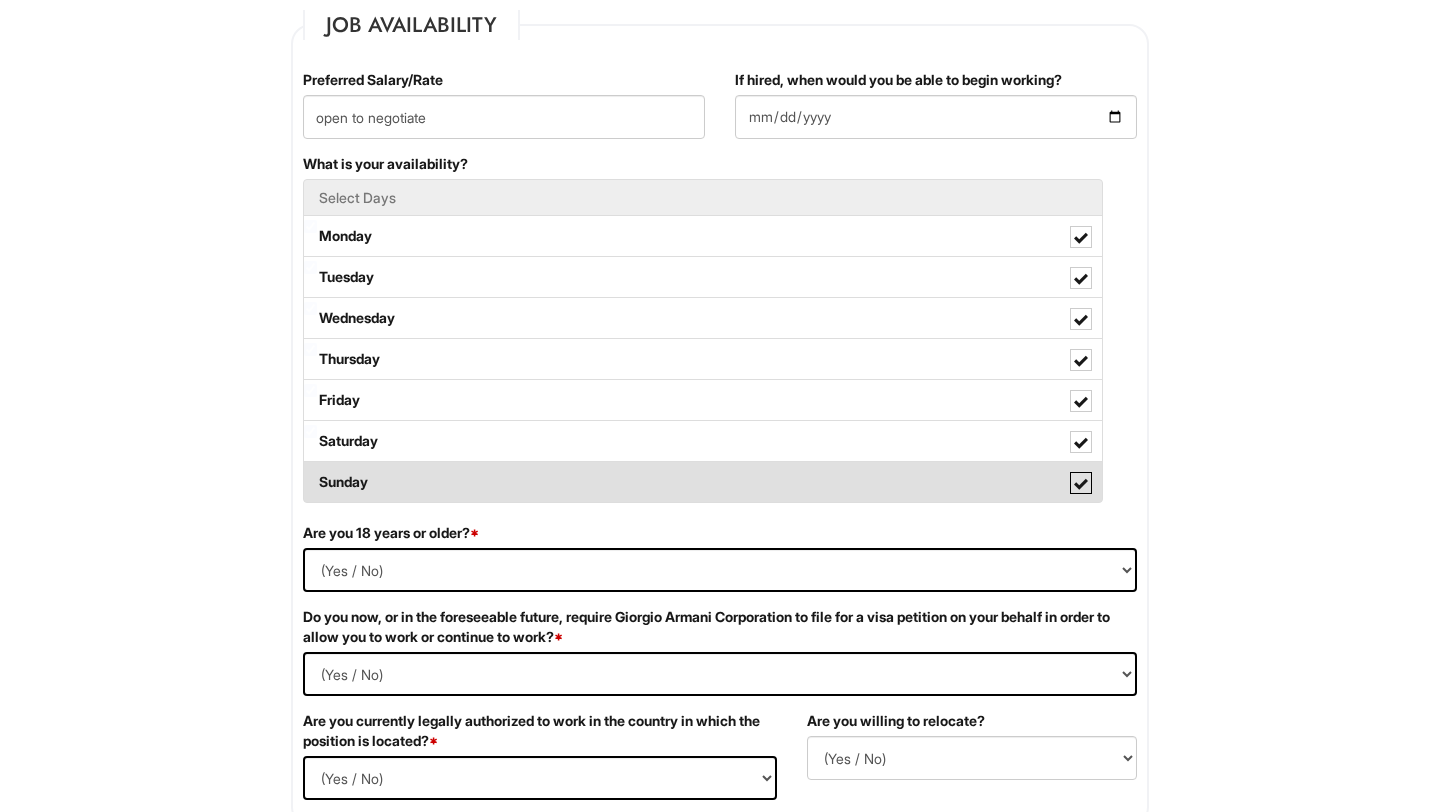 scroll, scrollTop: 864, scrollLeft: 0, axis: vertical 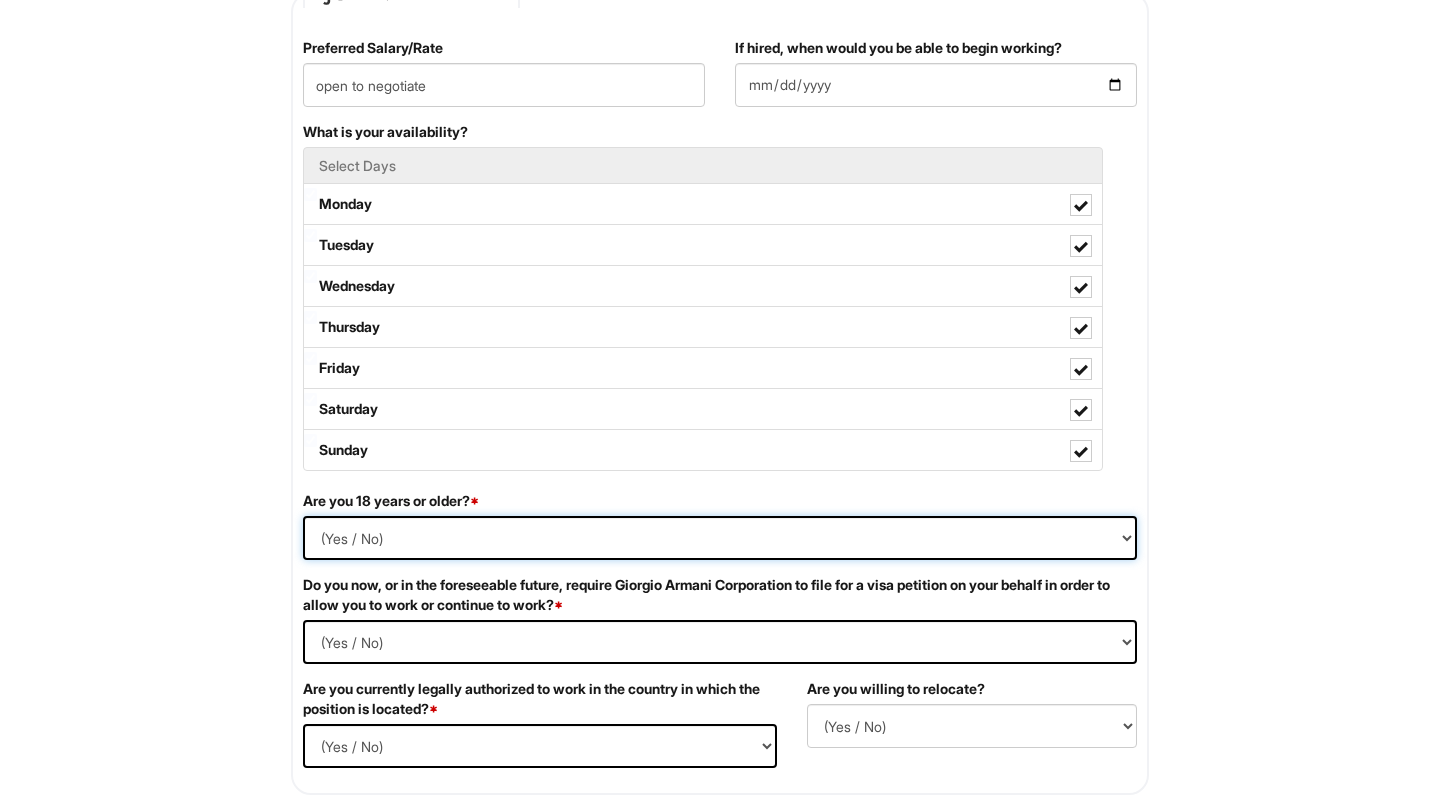 click on "(Yes / No) Yes No" at bounding box center [720, 538] 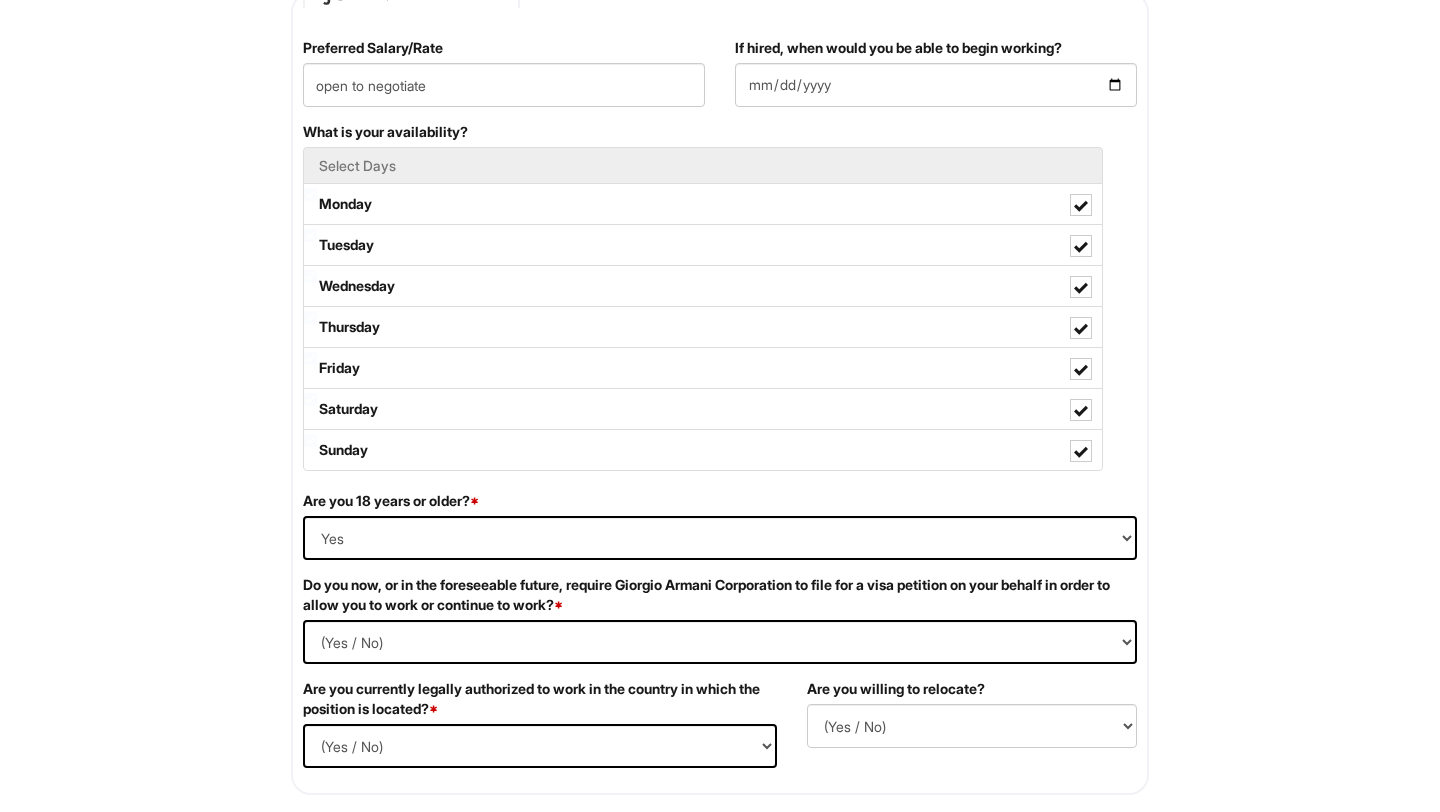 click on "Do you now, or in the foreseeable future, require Giorgio Armani Corporation to file for a visa petition on your behalf in order to allow you to work or continue to work? *" at bounding box center (720, 595) 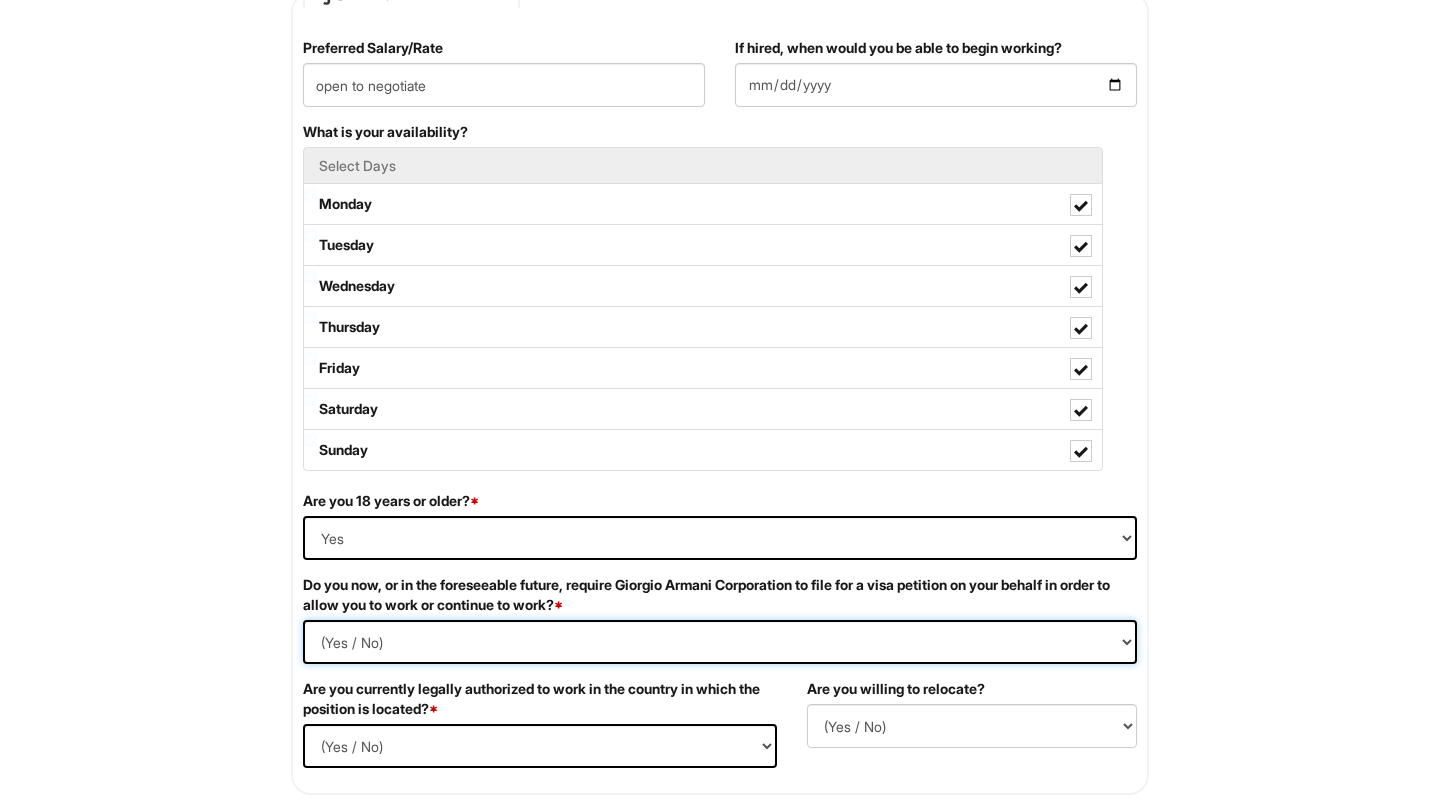 click on "(Yes / No) Yes No" at bounding box center [720, 642] 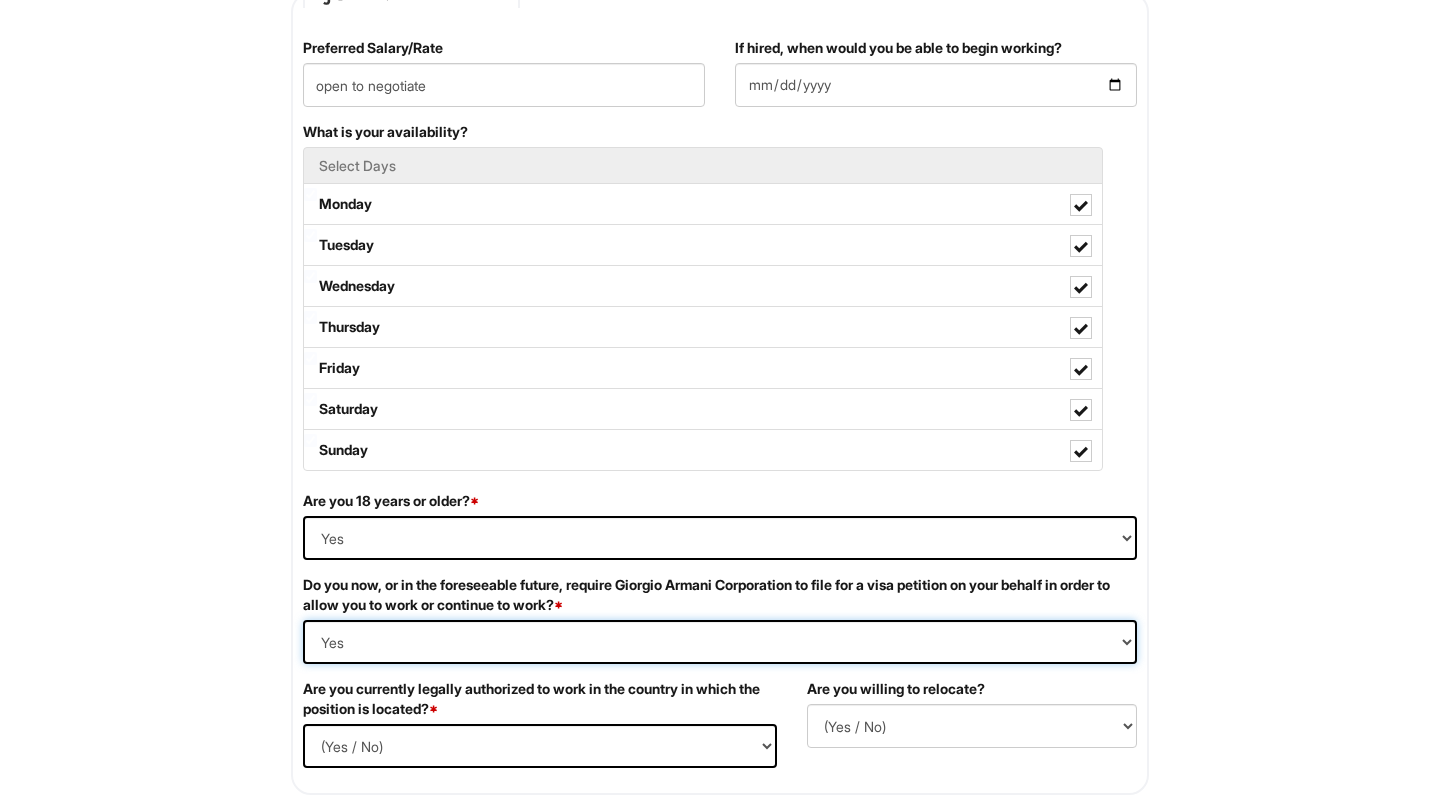 click on "(Yes / No) Yes No" at bounding box center [720, 642] 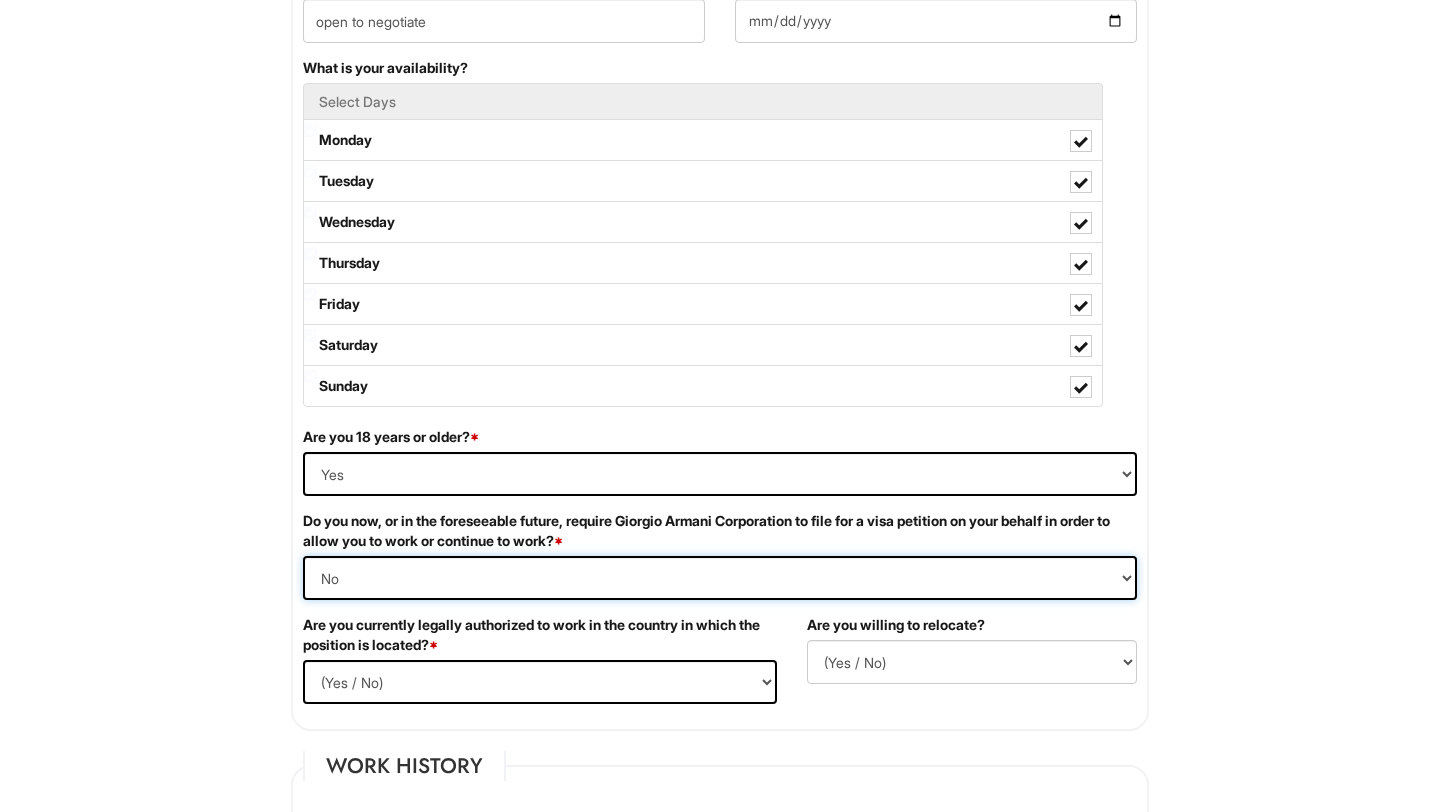 scroll, scrollTop: 983, scrollLeft: 0, axis: vertical 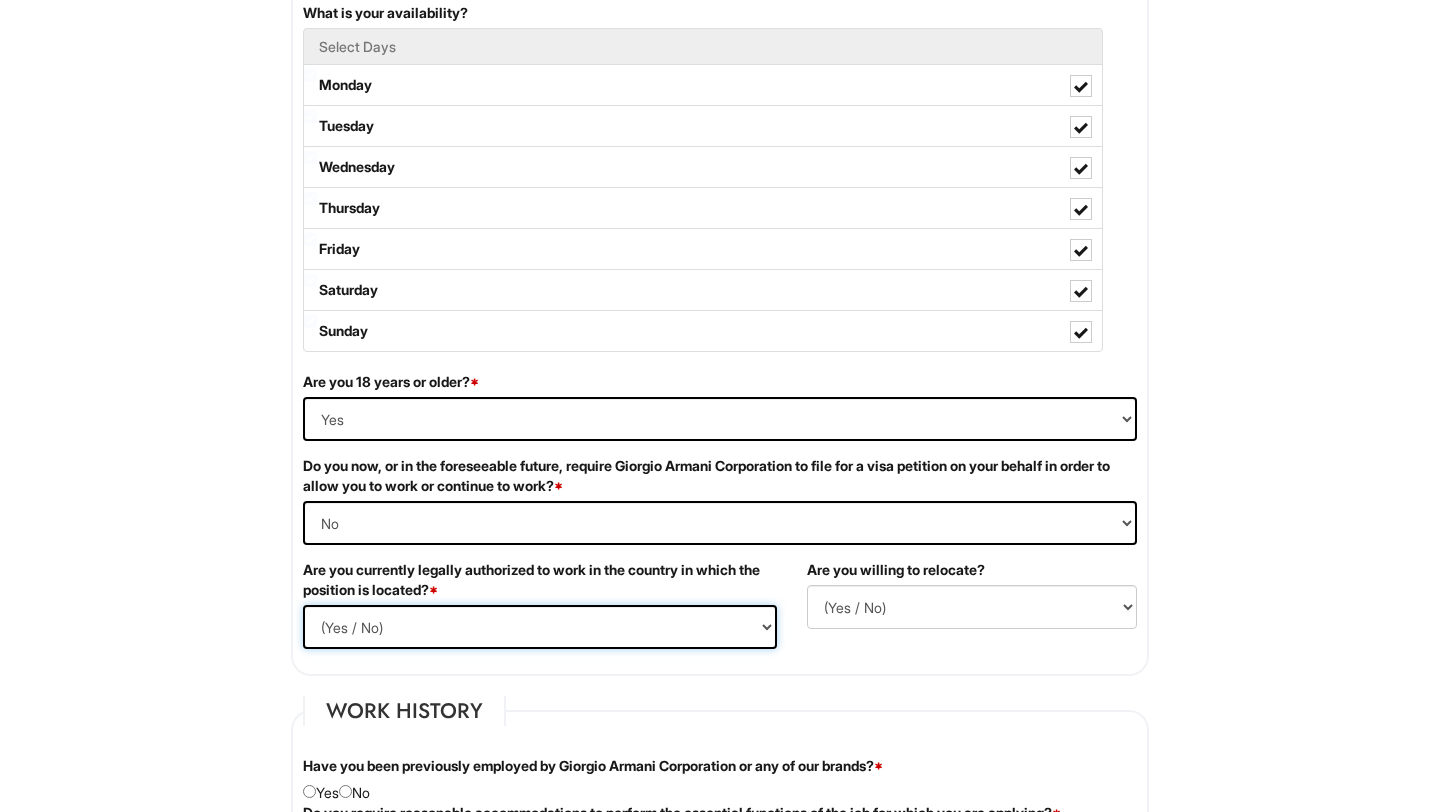 click on "(Yes / No) Yes No" at bounding box center [540, 627] 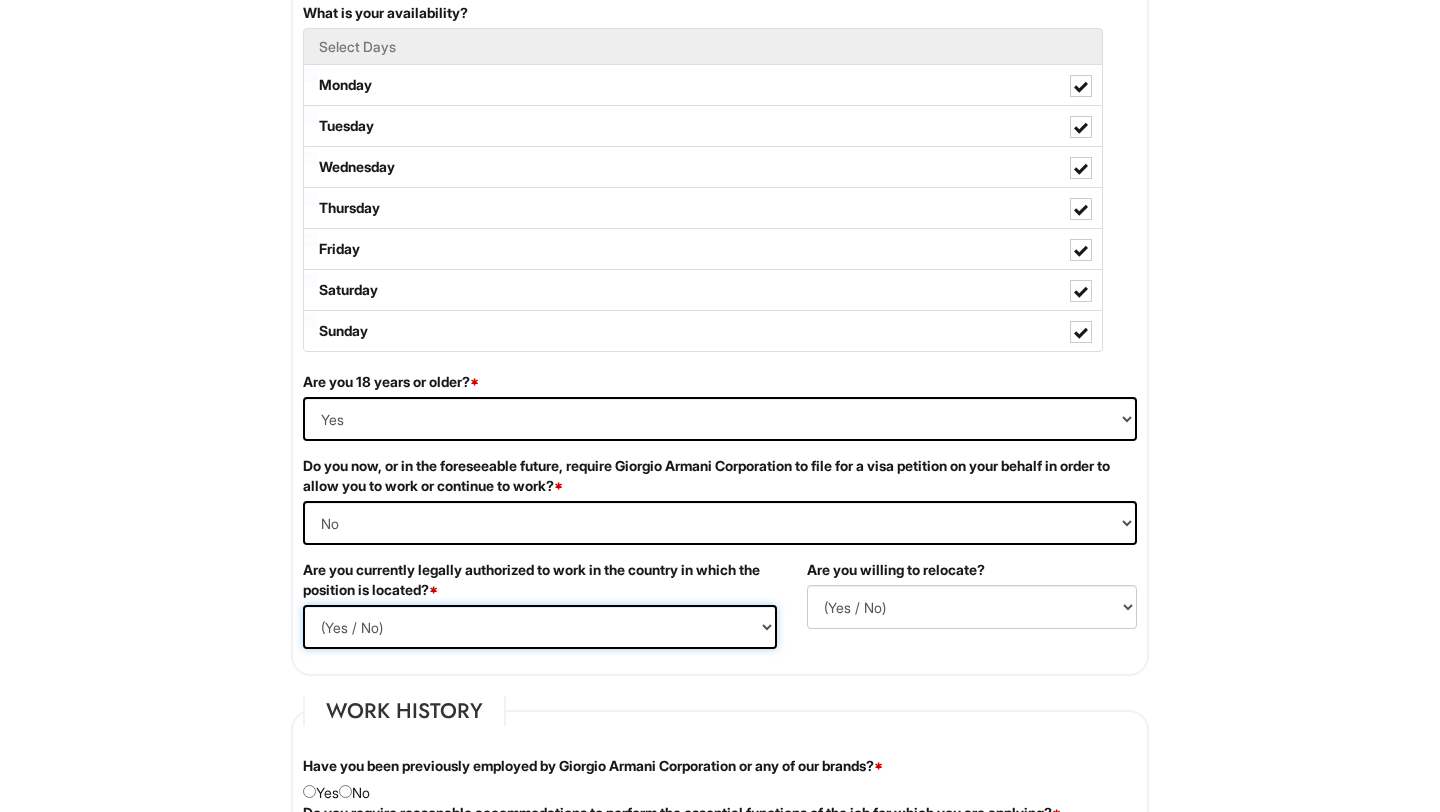 select on "Yes" 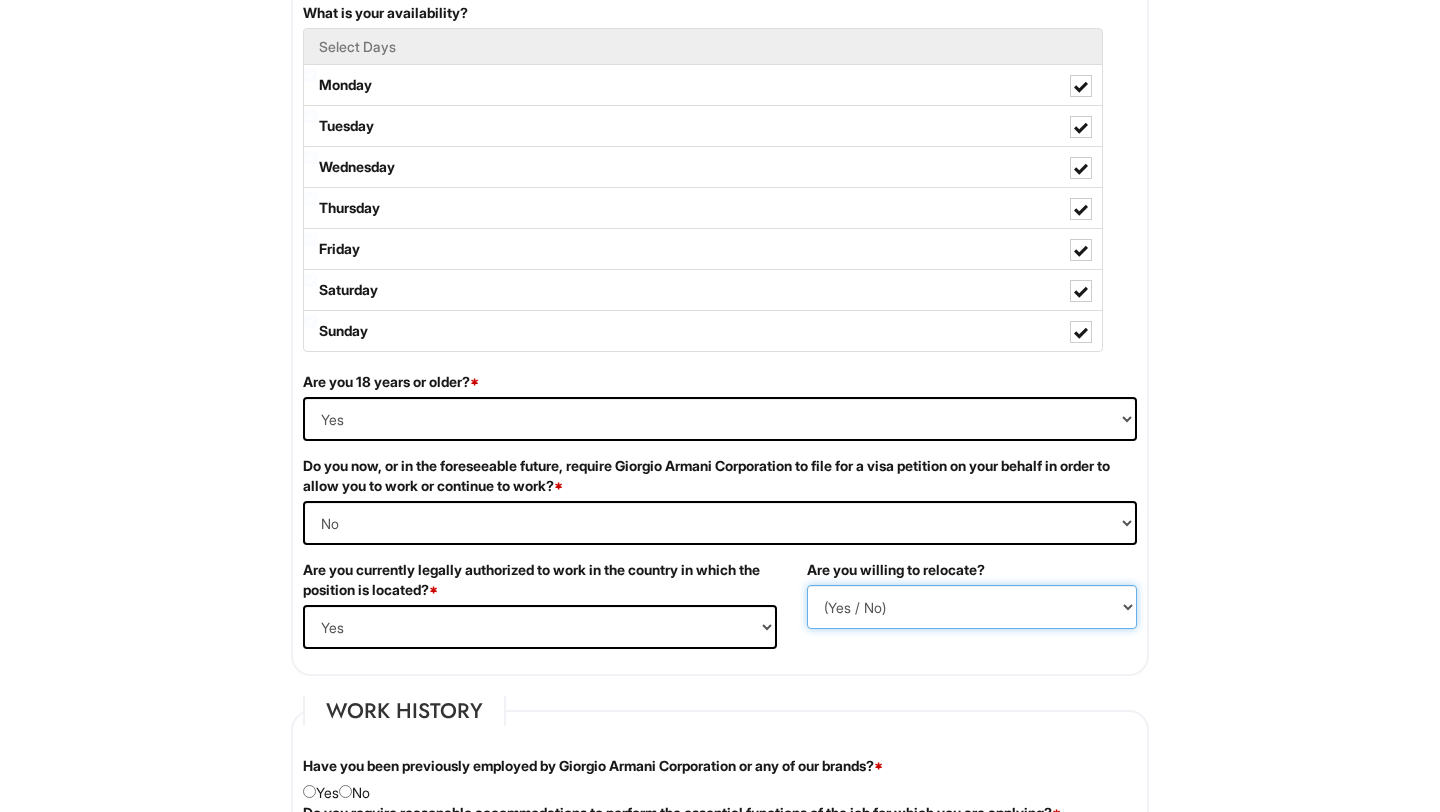 click on "(Yes / No) No Yes" at bounding box center [972, 607] 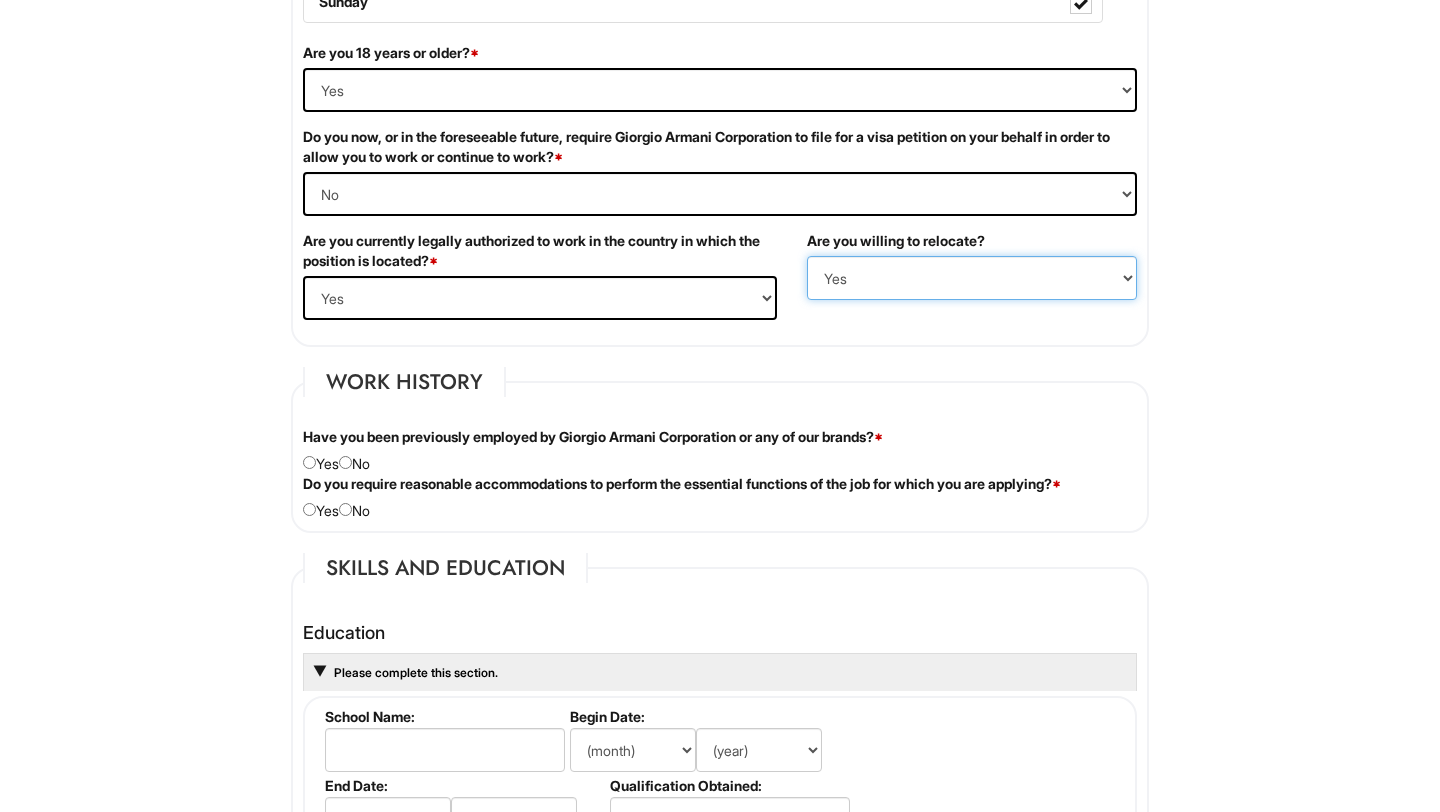 scroll, scrollTop: 1334, scrollLeft: 0, axis: vertical 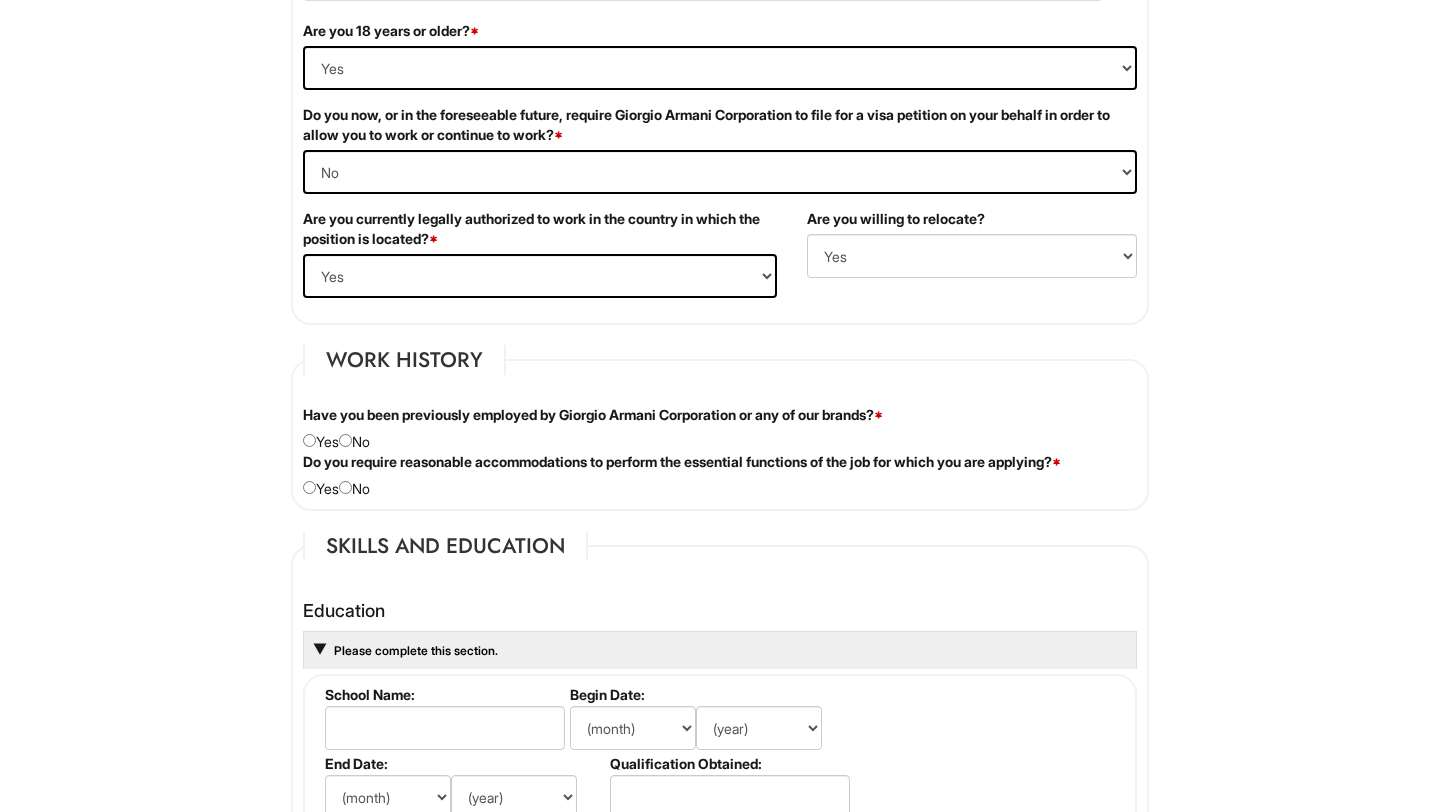click on "Do you require reasonable accommodations to perform the essential functions of the job for which you are applying? *" at bounding box center [682, 462] 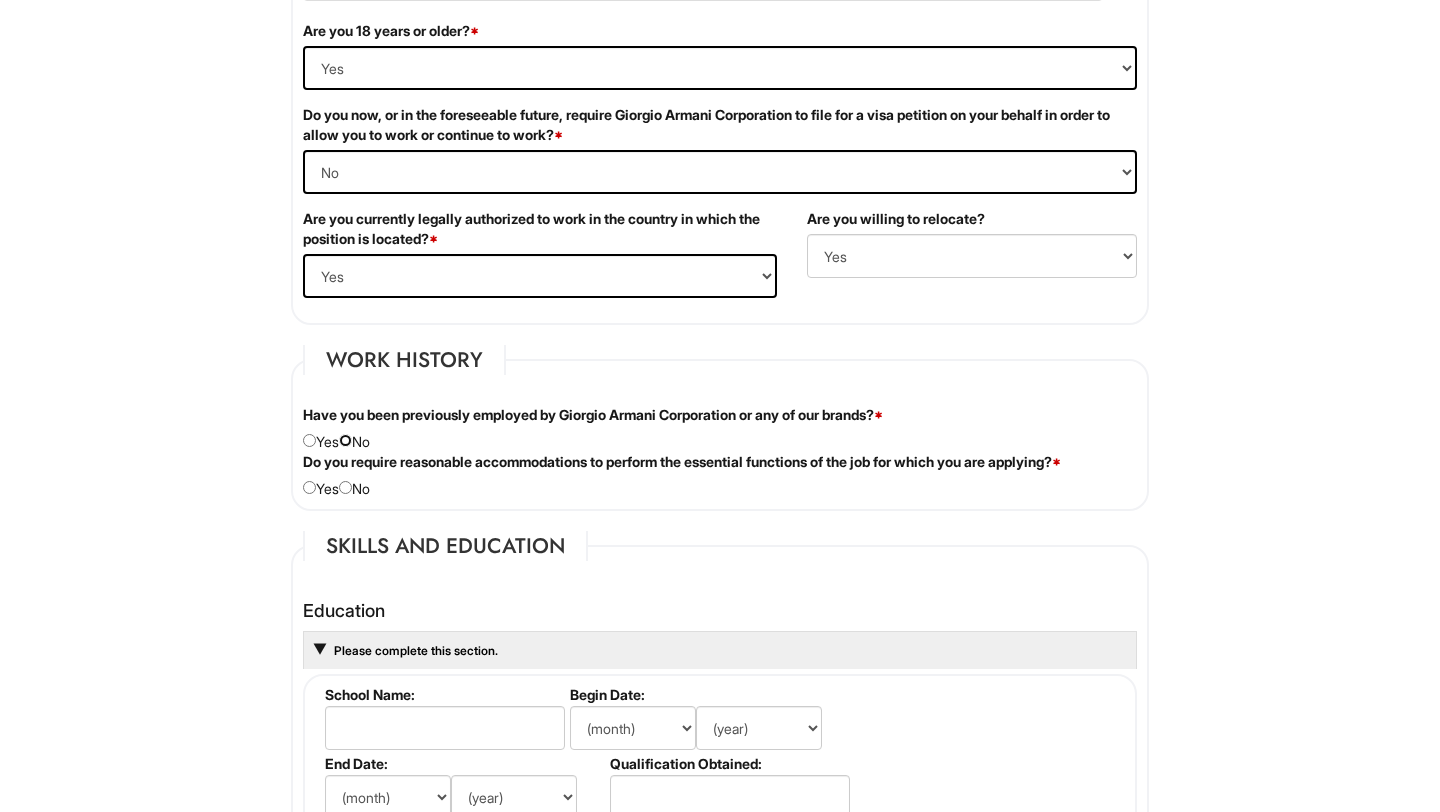 click at bounding box center [345, 440] 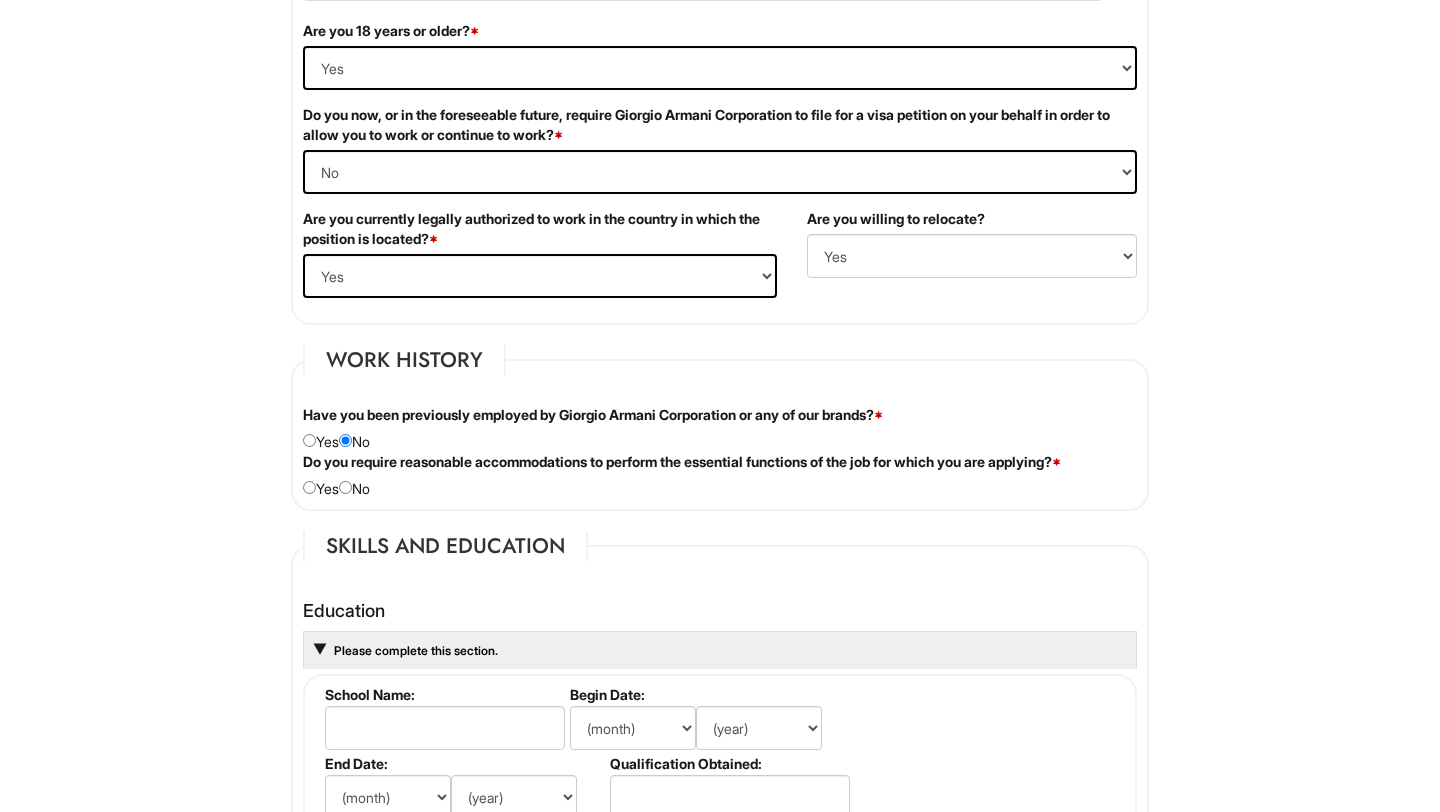 click on "Do you require reasonable accommodations to perform the essential functions of the job for which you are applying? *    Yes   No" at bounding box center (720, 475) 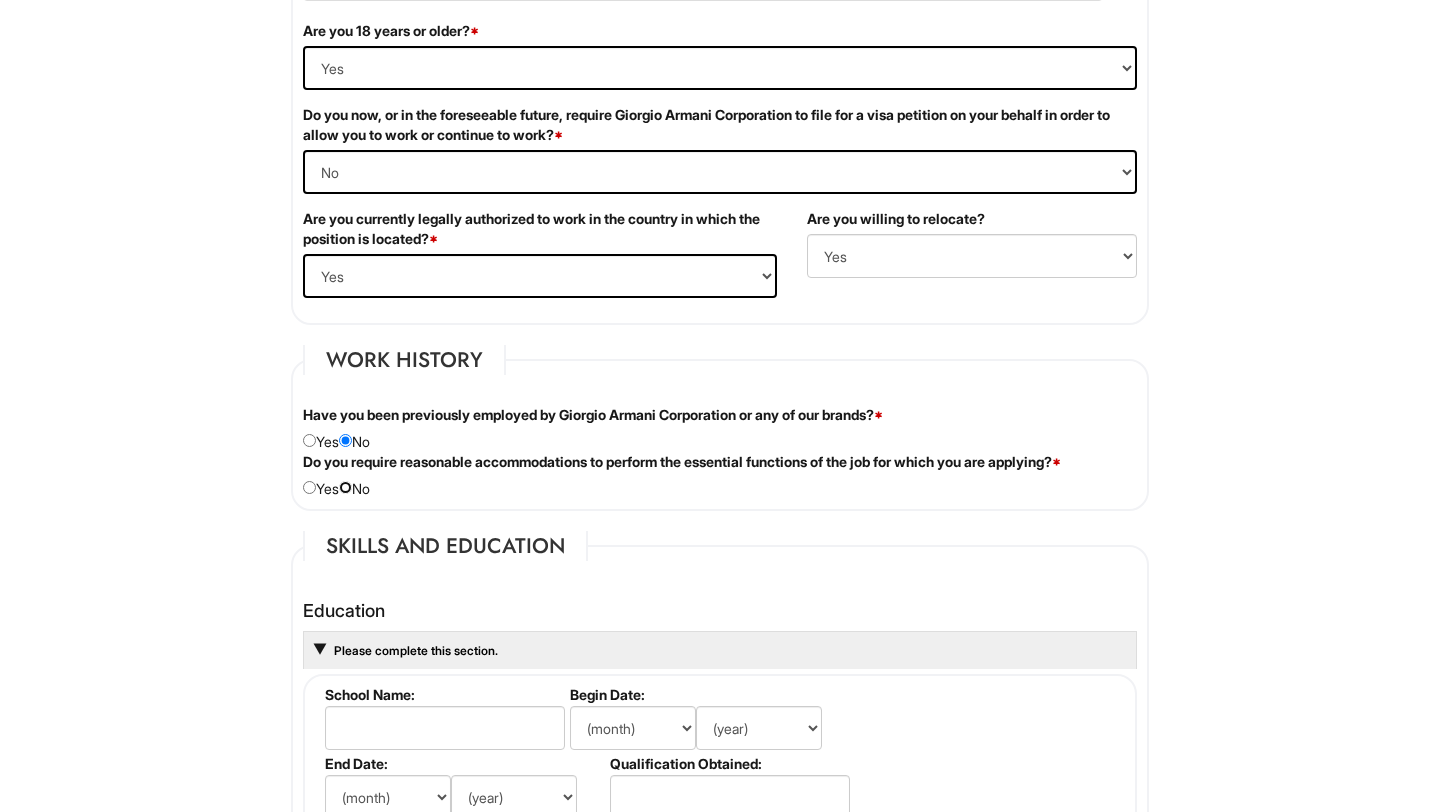 click at bounding box center [345, 487] 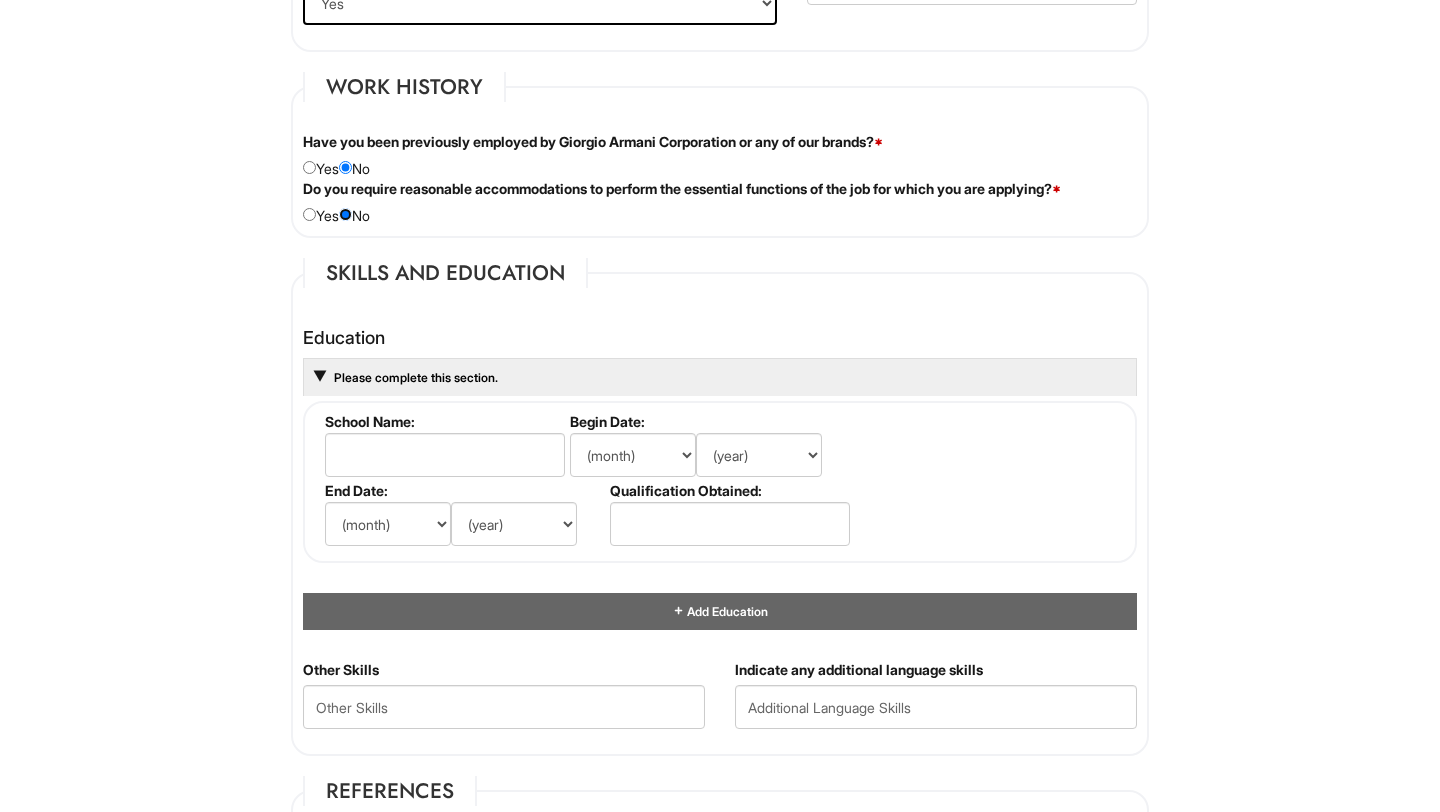 scroll, scrollTop: 1619, scrollLeft: 0, axis: vertical 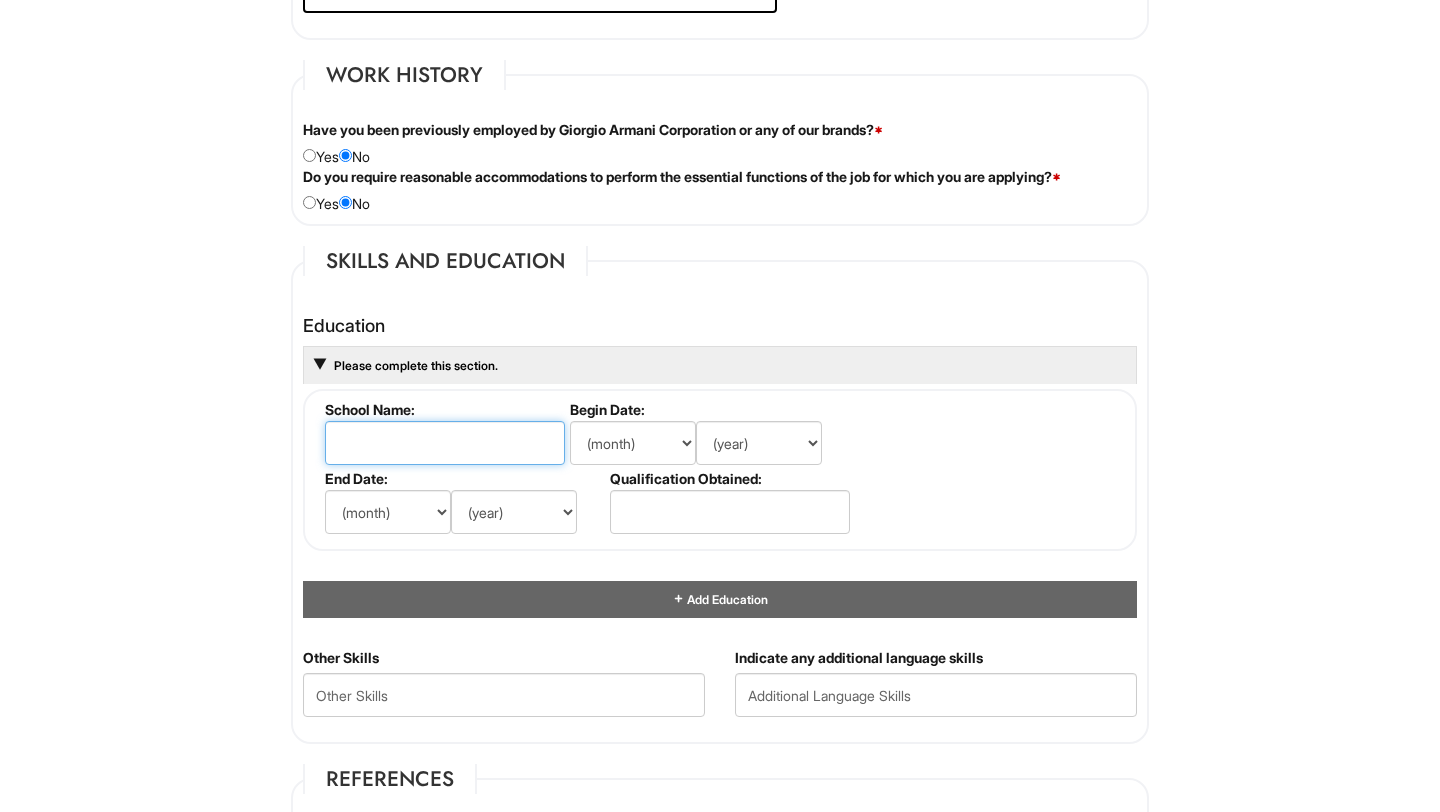 click at bounding box center [445, 443] 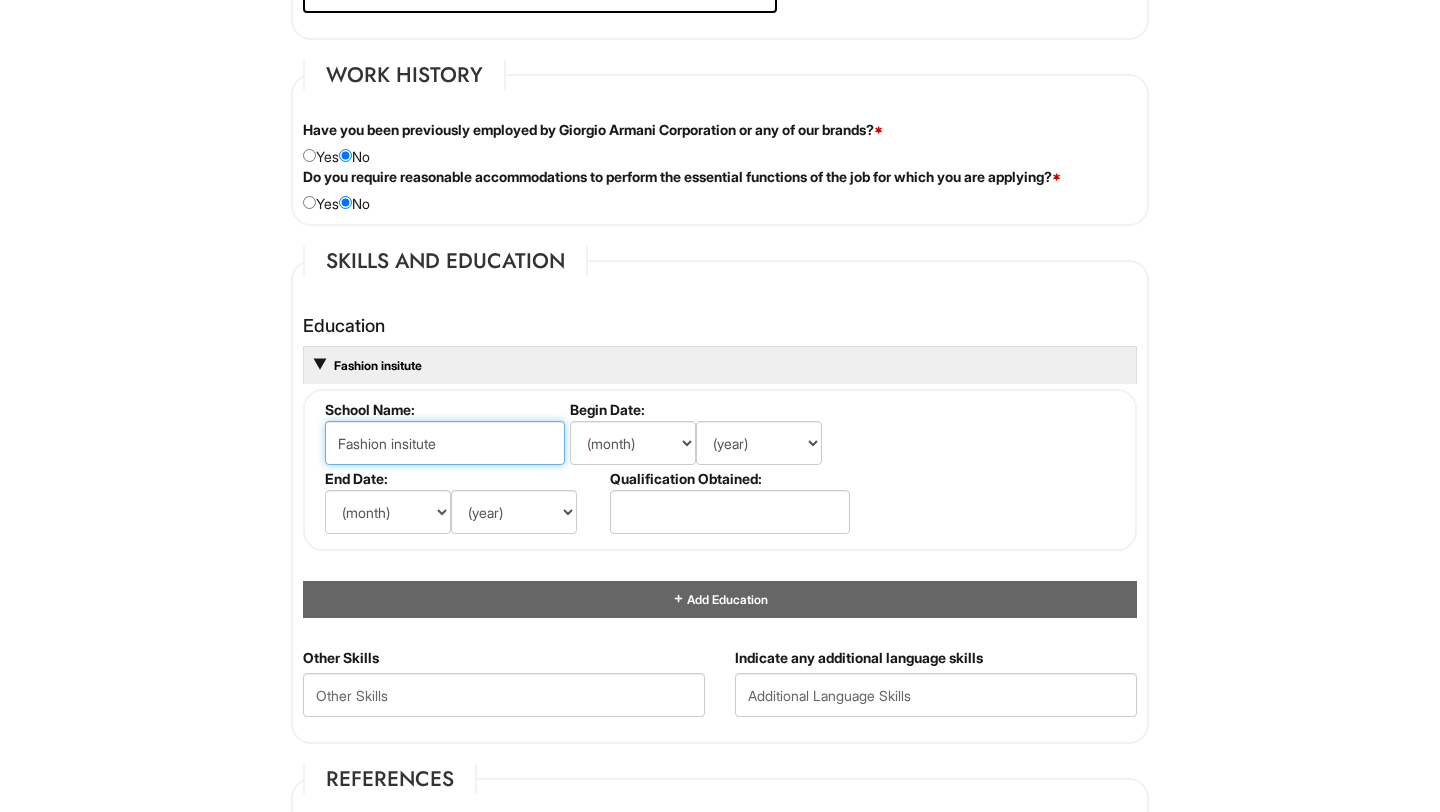 click on "Fashion insitute" at bounding box center [445, 443] 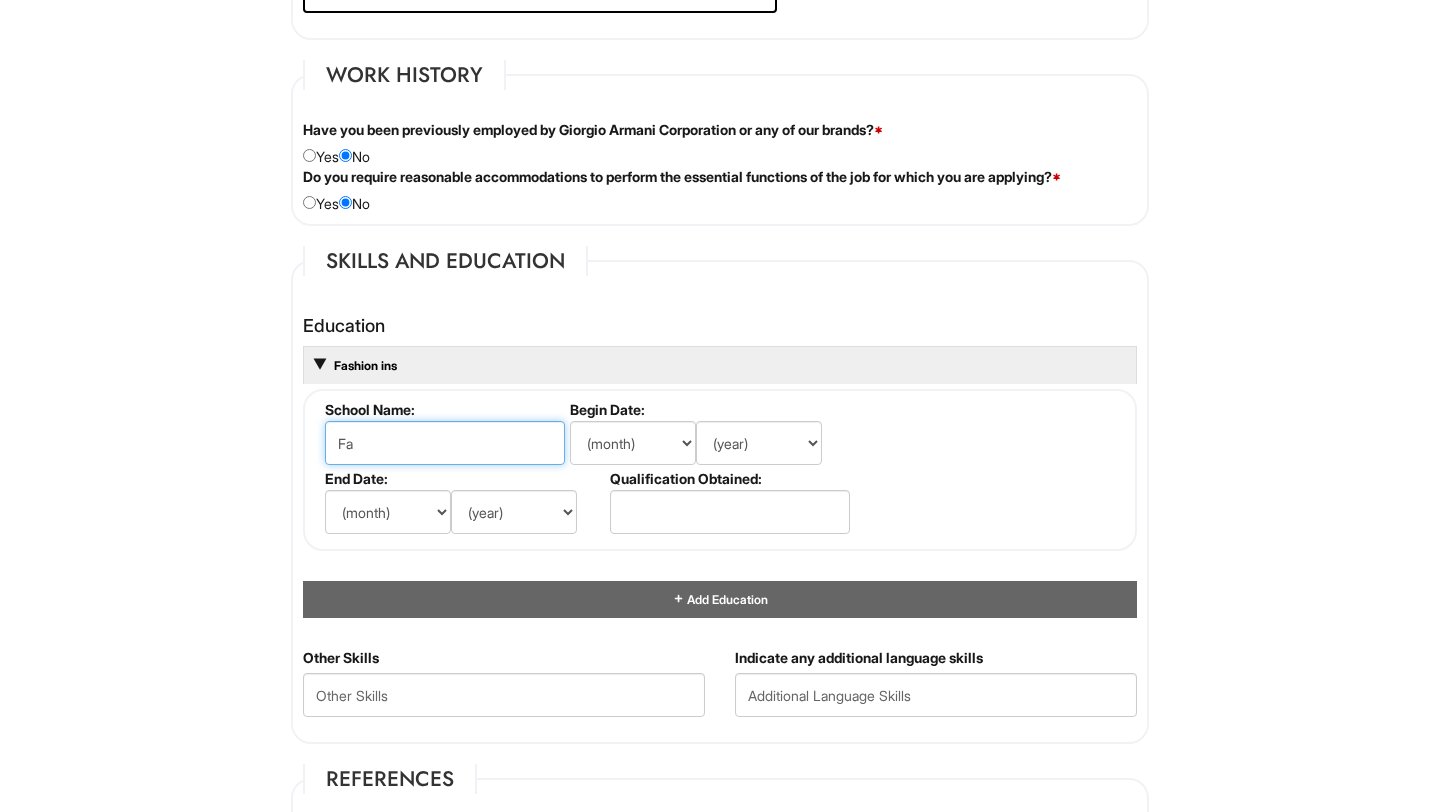 type on "F" 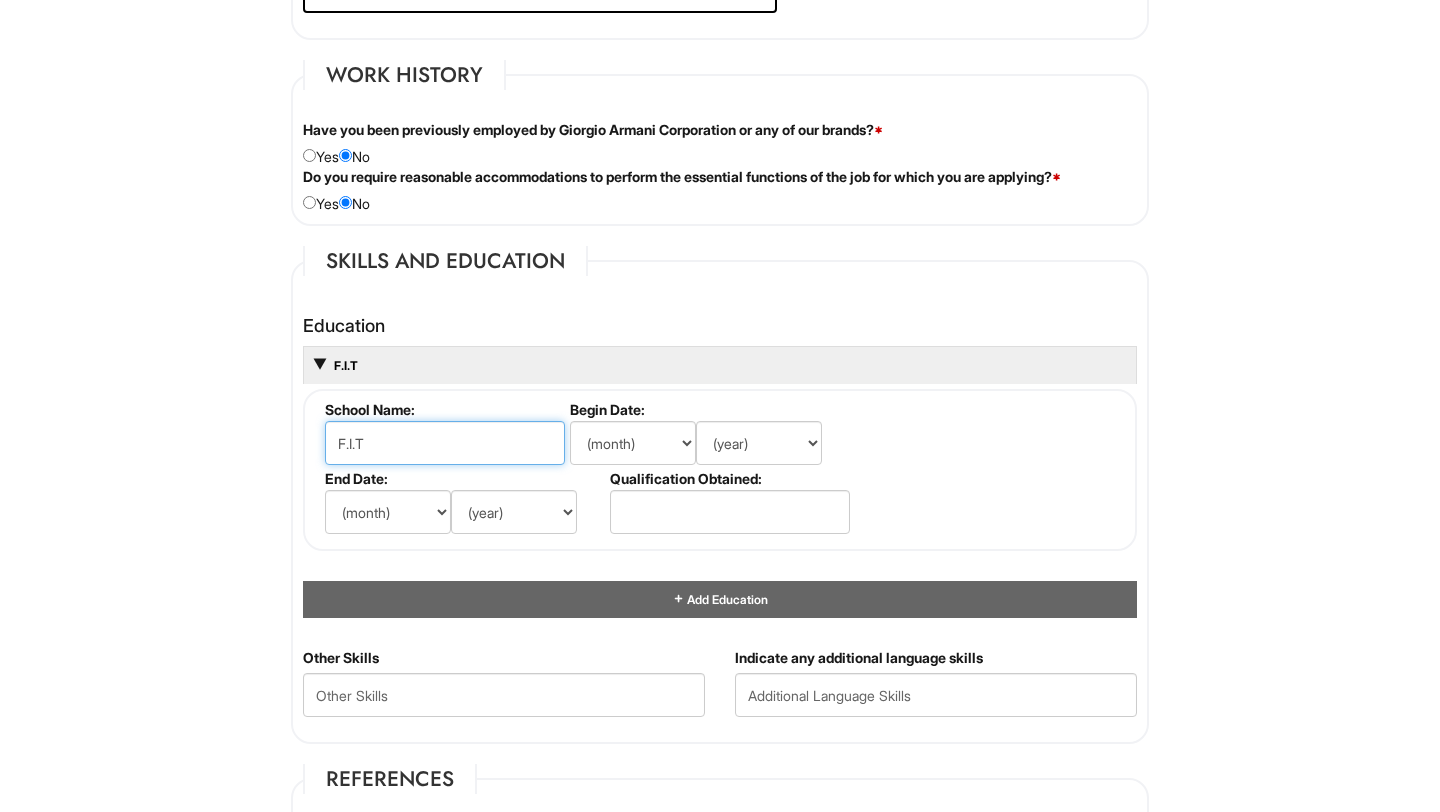 type on "F.I.T" 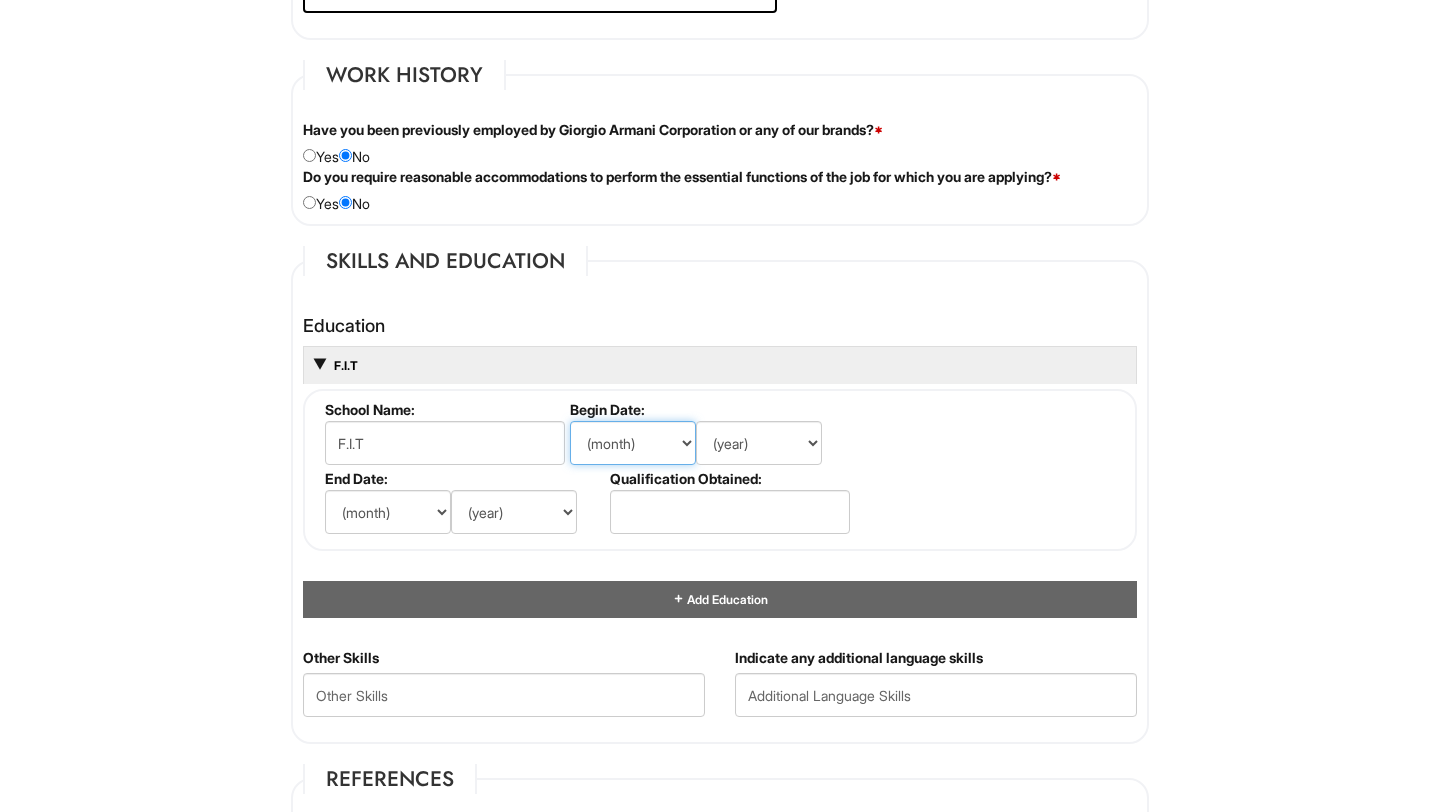 click on "(month) Jan Feb Mar Apr May Jun Jul Aug Sep Oct Nov Dec" at bounding box center [633, 443] 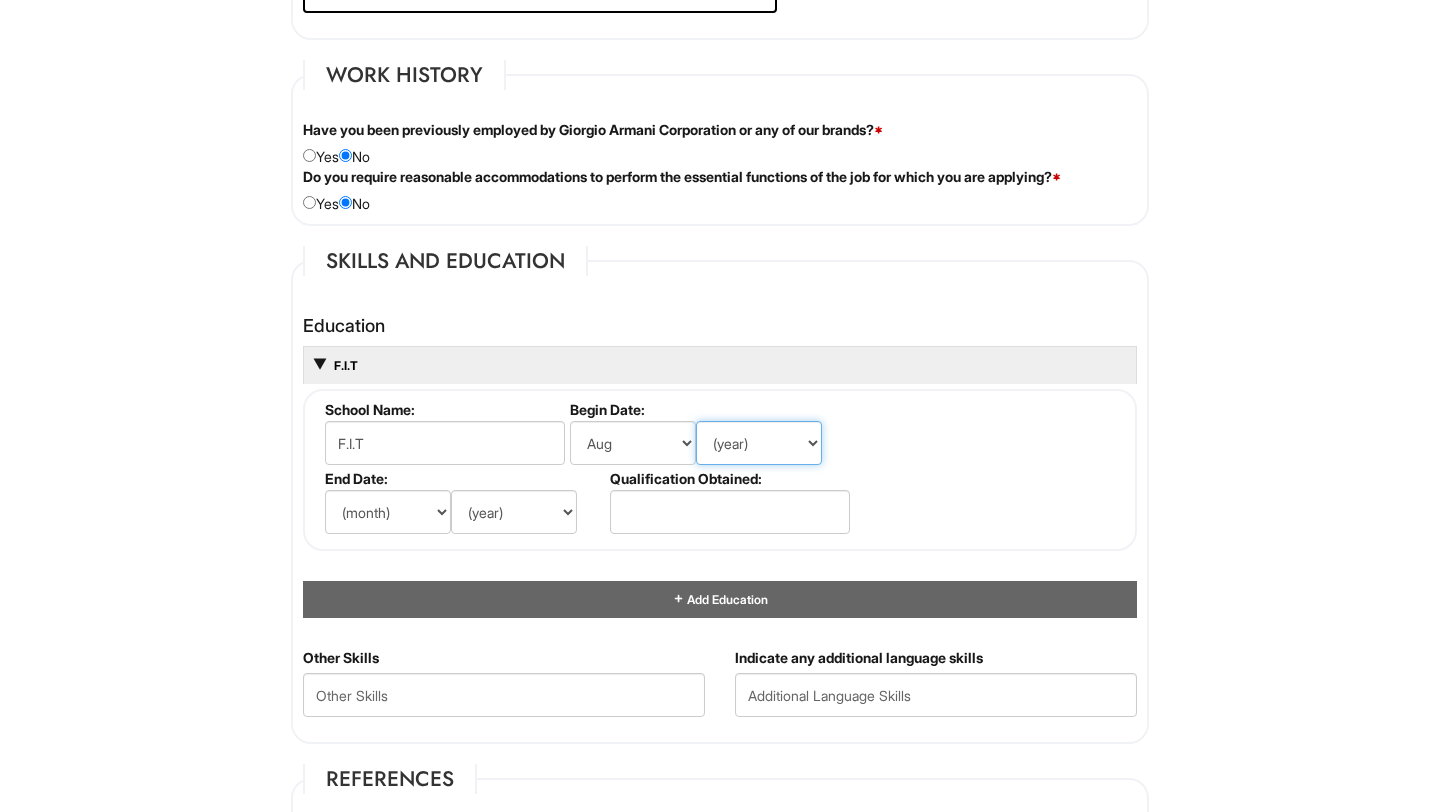 click on "(year) 2029 2028 2027 2026 2025 2024 2023 2022 2021 2020 2019 2018 2017 2016 2015 2014 2013 2012 2011 2010 2009 2008 2007 2006 2005 2004 2003 2002 2001 2000 1999 1998 1997 1996 1995 1994 1993 1992 1991 1990 1989 1988 1987 1986 1985 1984 1983 1982 1981 1980 1979 1978 1977 1976 1975 1974 1973 1972 1971 1970 1969 1968 1967 1966 1965 1964 1963 1962 1961 1960 1959 1958 1957 1956 1955 1954 1953 1952 1951 1950 1949 1948 1947 1946  --  2030 2031 2032 2033 2034 2035 2036 2037 2038 2039 2040 2041 2042 2043 2044 2045 2046 2047 2048 2049 2050 2051 2052 2053 2054 2055 2056 2057 2058 2059 2060 2061 2062 2063 2064" at bounding box center [759, 443] 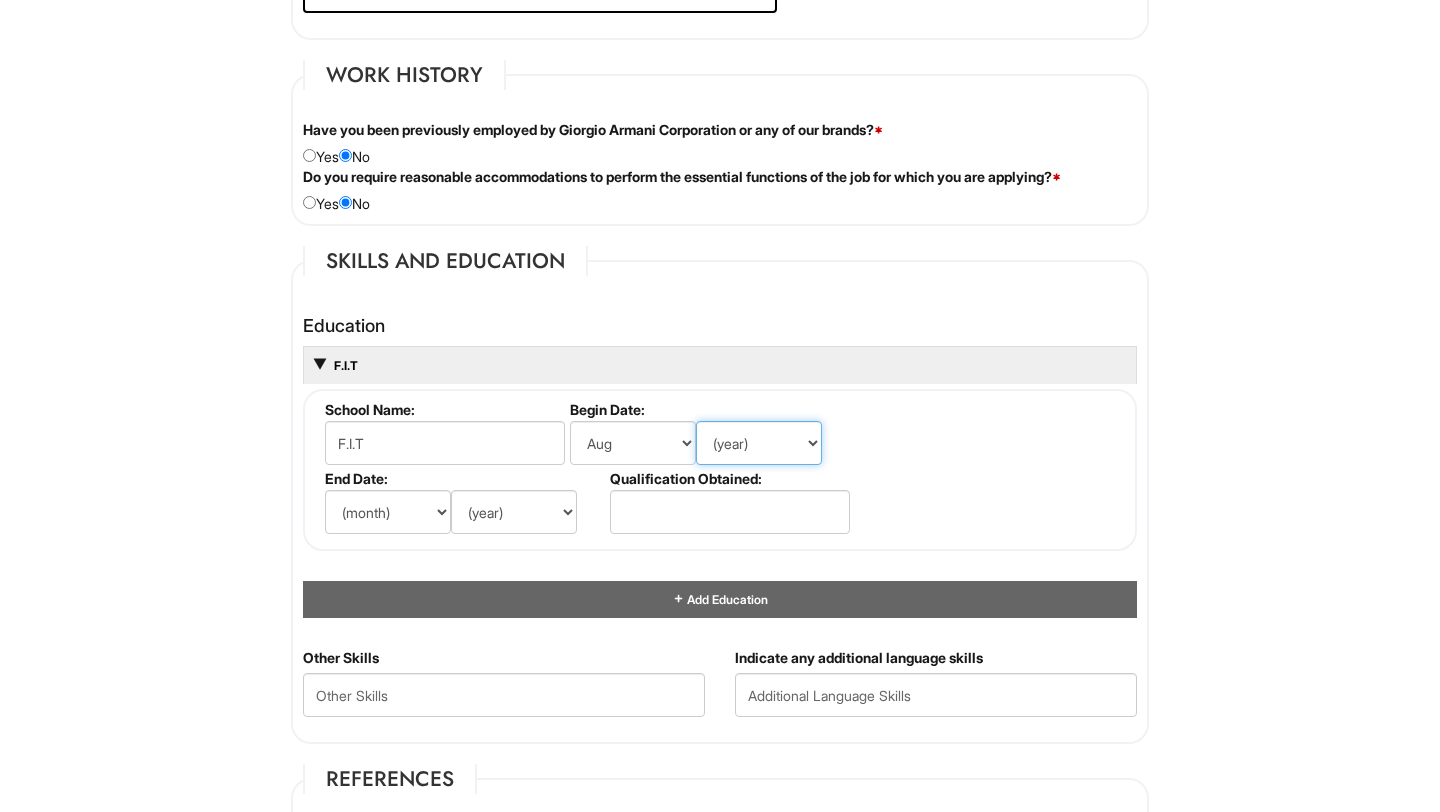 click on "(year) 2029 2028 2027 2026 2025 2024 2023 2022 2021 2020 2019 2018 2017 2016 2015 2014 2013 2012 2011 2010 2009 2008 2007 2006 2005 2004 2003 2002 2001 2000 1999 1998 1997 1996 1995 1994 1993 1992 1991 1990 1989 1988 1987 1986 1985 1984 1983 1982 1981 1980 1979 1978 1977 1976 1975 1974 1973 1972 1971 1970 1969 1968 1967 1966 1965 1964 1963 1962 1961 1960 1959 1958 1957 1956 1955 1954 1953 1952 1951 1950 1949 1948 1947 1946  --  2030 2031 2032 2033 2034 2035 2036 2037 2038 2039 2040 2041 2042 2043 2044 2045 2046 2047 2048 2049 2050 2051 2052 2053 2054 2055 2056 2057 2058 2059 2060 2061 2062 2063 2064" at bounding box center (759, 443) 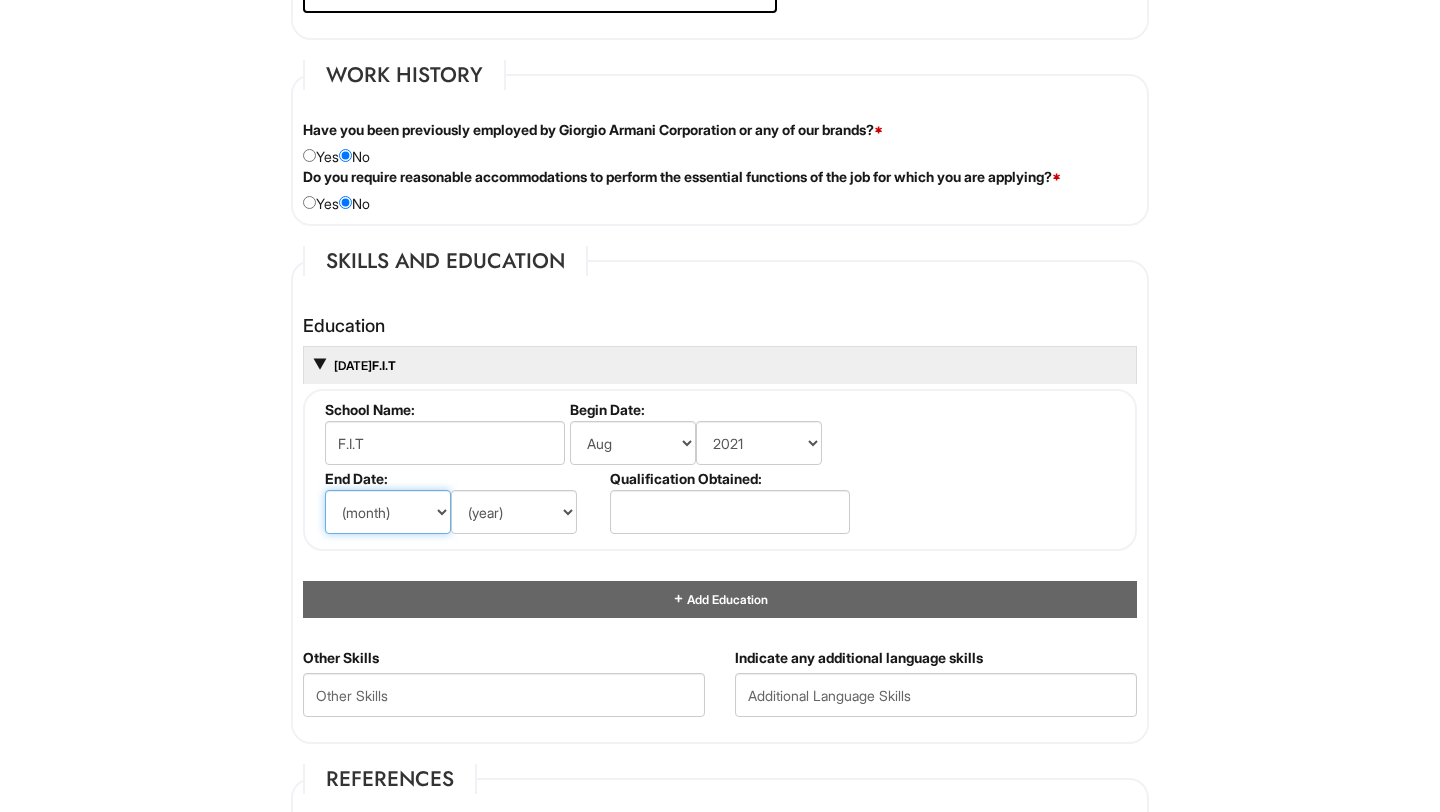 click on "(month) Jan Feb Mar Apr May Jun Jul Aug Sep Oct Nov Dec" at bounding box center (388, 512) 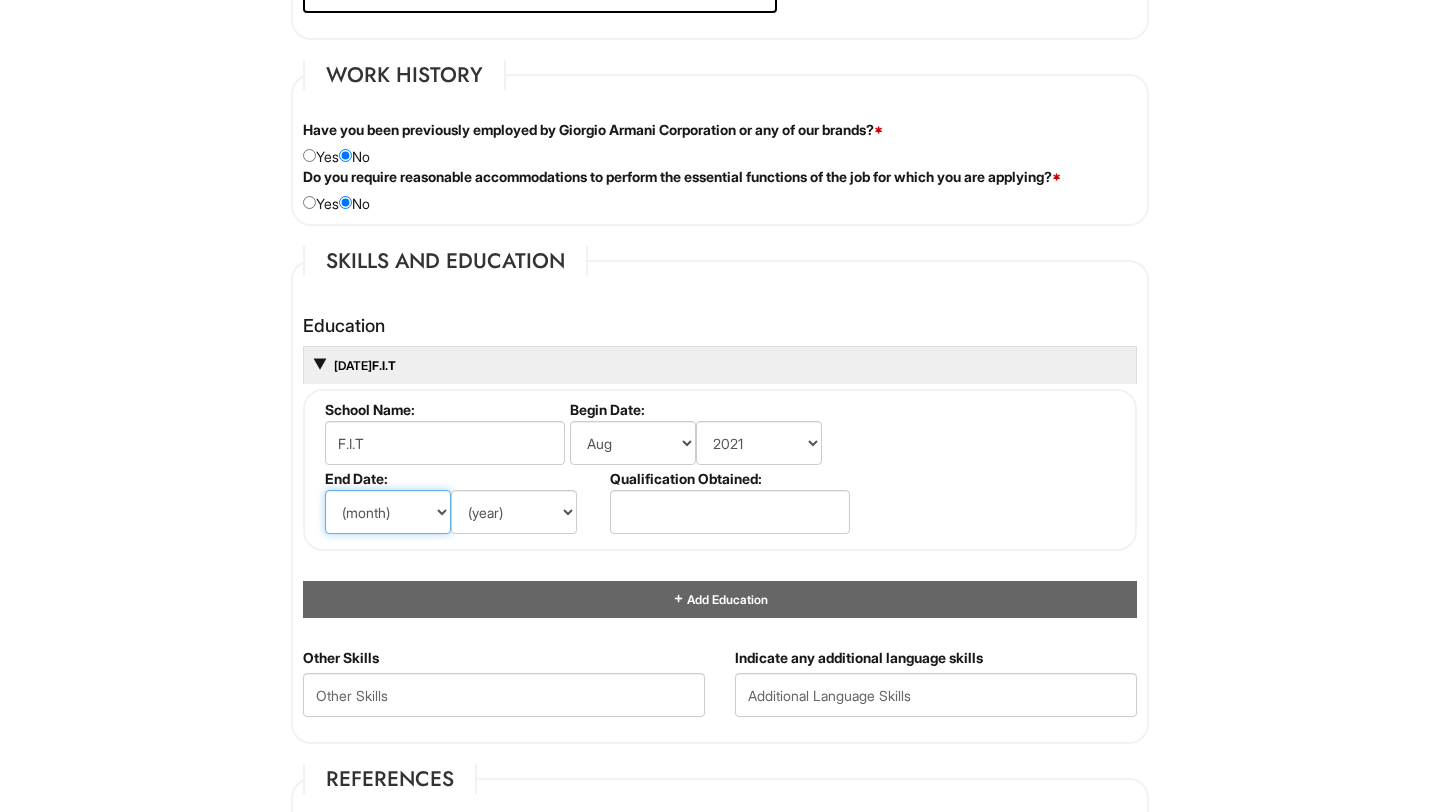 select on "5" 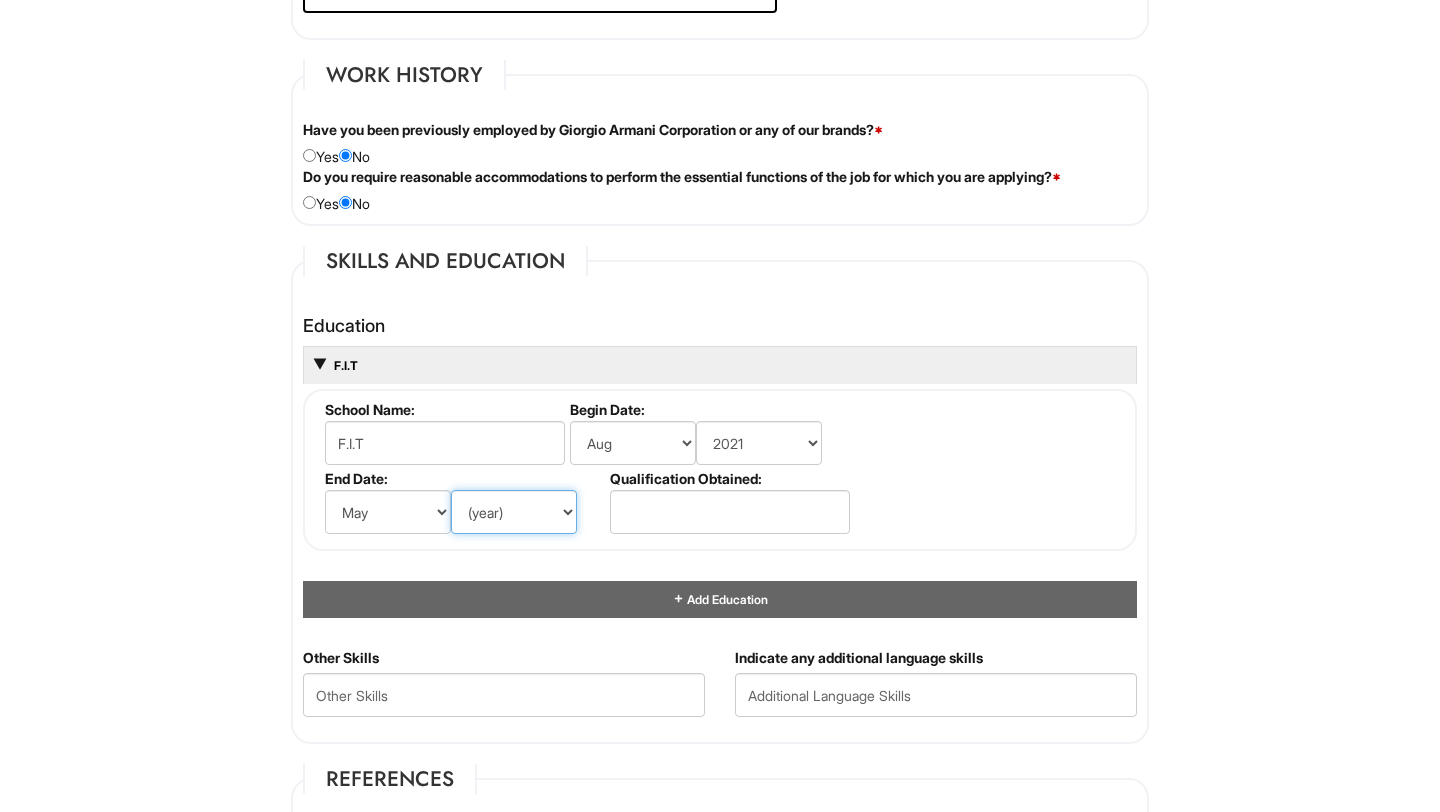 click on "(year) 2029 2028 2027 2026 2025 2024 2023 2022 2021 2020 2019 2018 2017 2016 2015 2014 2013 2012 2011 2010 2009 2008 2007 2006 2005 2004 2003 2002 2001 2000 1999 1998 1997 1996 1995 1994 1993 1992 1991 1990 1989 1988 1987 1986 1985 1984 1983 1982 1981 1980 1979 1978 1977 1976 1975 1974 1973 1972 1971 1970 1969 1968 1967 1966 1965 1964 1963 1962 1961 1960 1959 1958 1957 1956 1955 1954 1953 1952 1951 1950 1949 1948 1947 1946  --  2030 2031 2032 2033 2034 2035 2036 2037 2038 2039 2040 2041 2042 2043 2044 2045 2046 2047 2048 2049 2050 2051 2052 2053 2054 2055 2056 2057 2058 2059 2060 2061 2062 2063 2064" at bounding box center [514, 512] 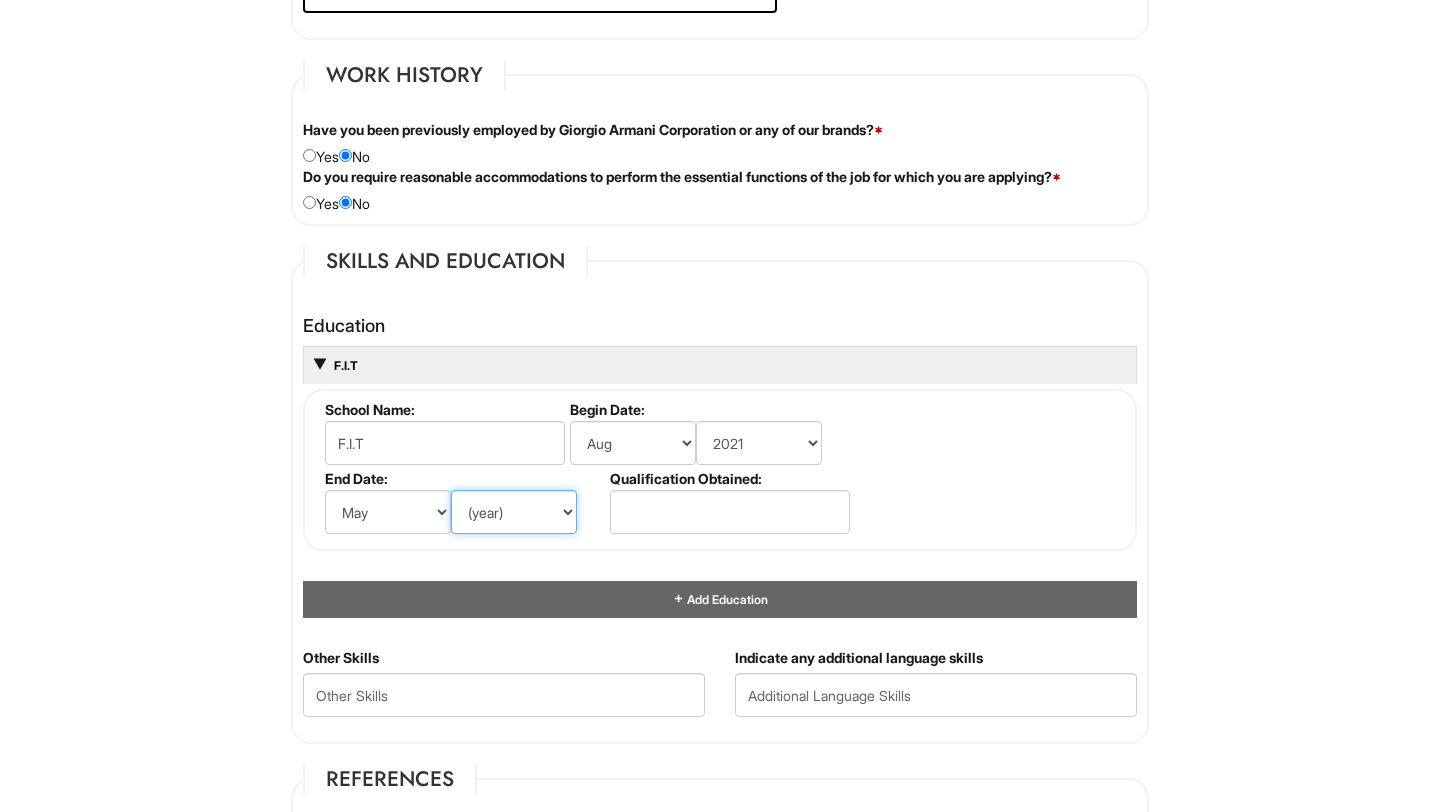 select on "2023" 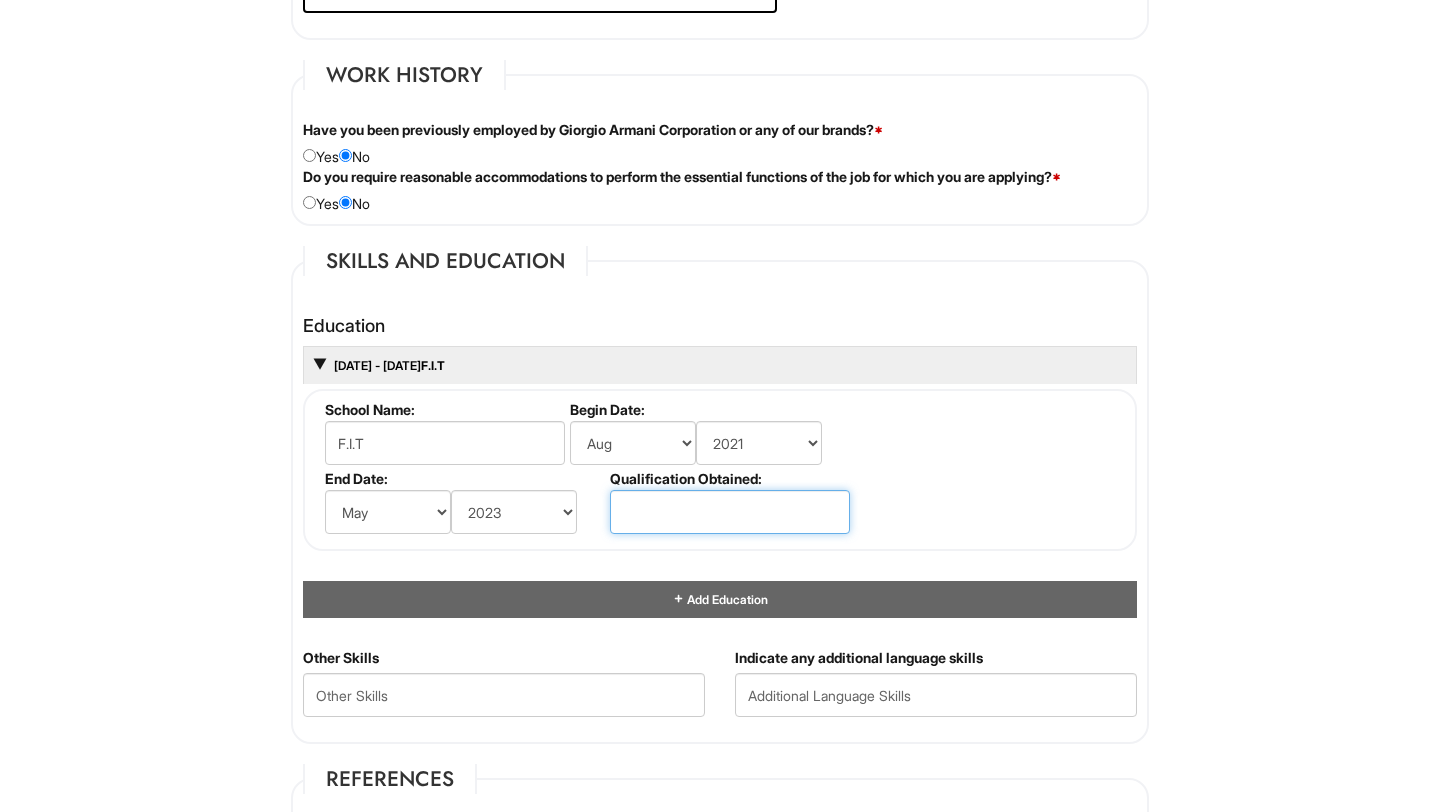 click at bounding box center [730, 512] 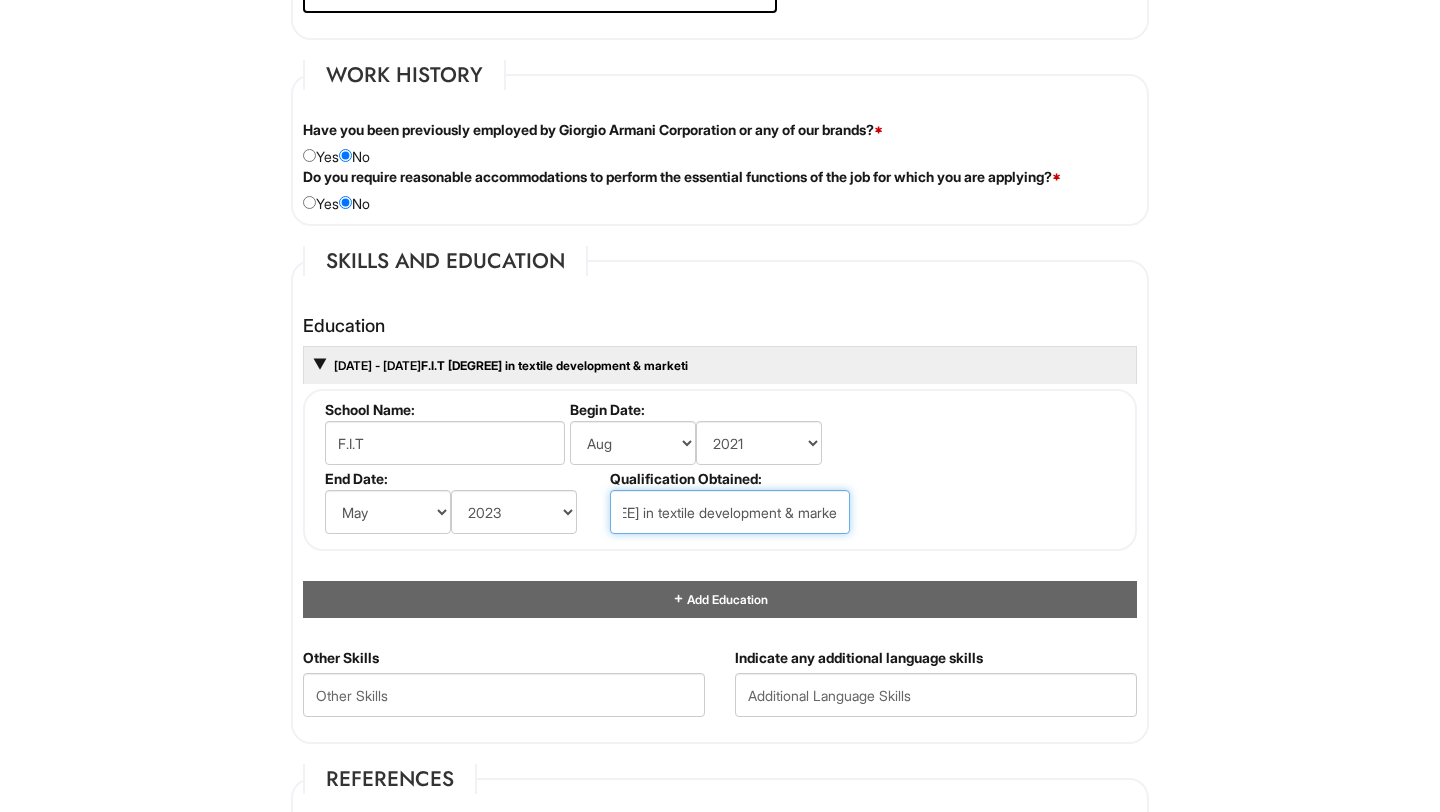 scroll, scrollTop: 0, scrollLeft: 54, axis: horizontal 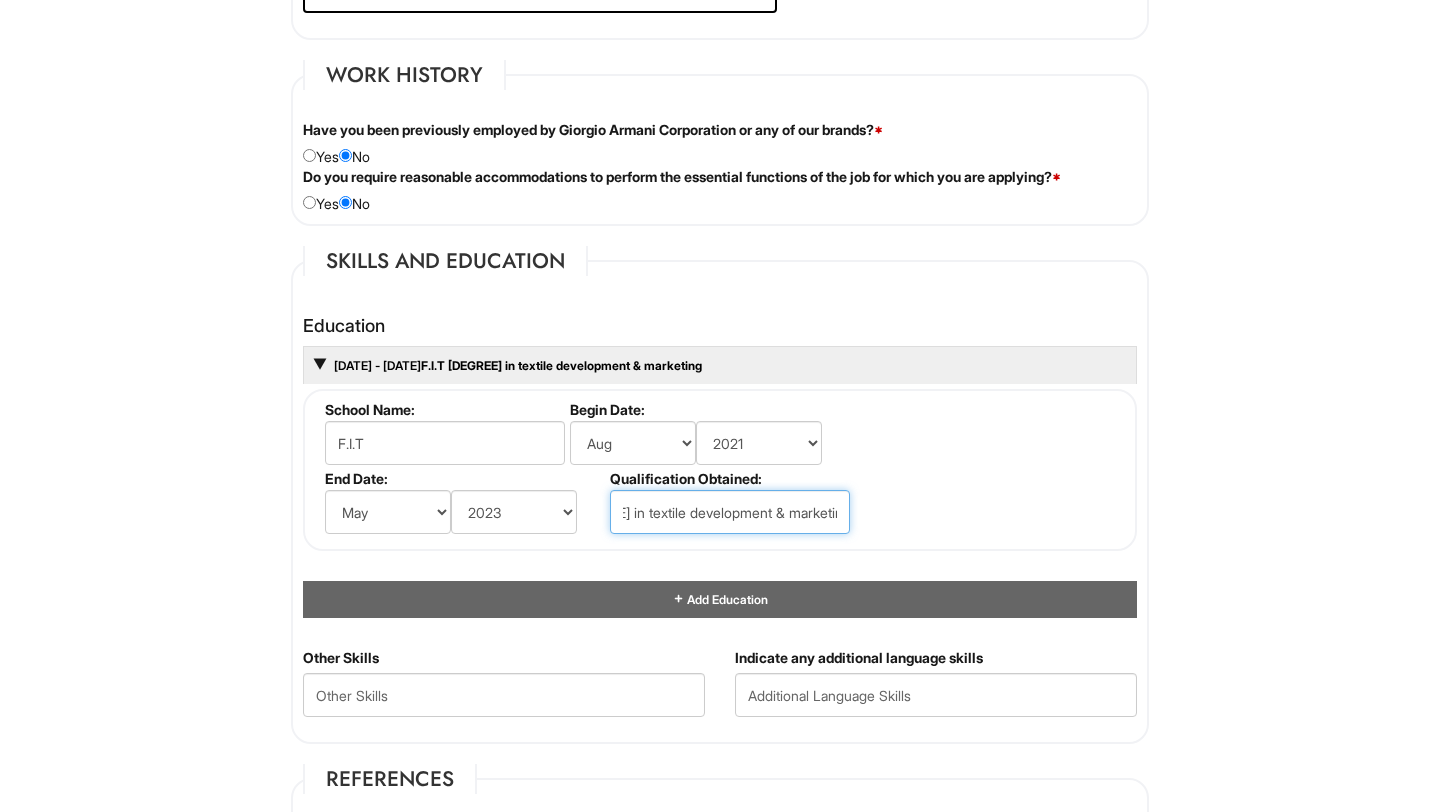 click on "[DEGREE] in textile development & marketing" at bounding box center [730, 512] 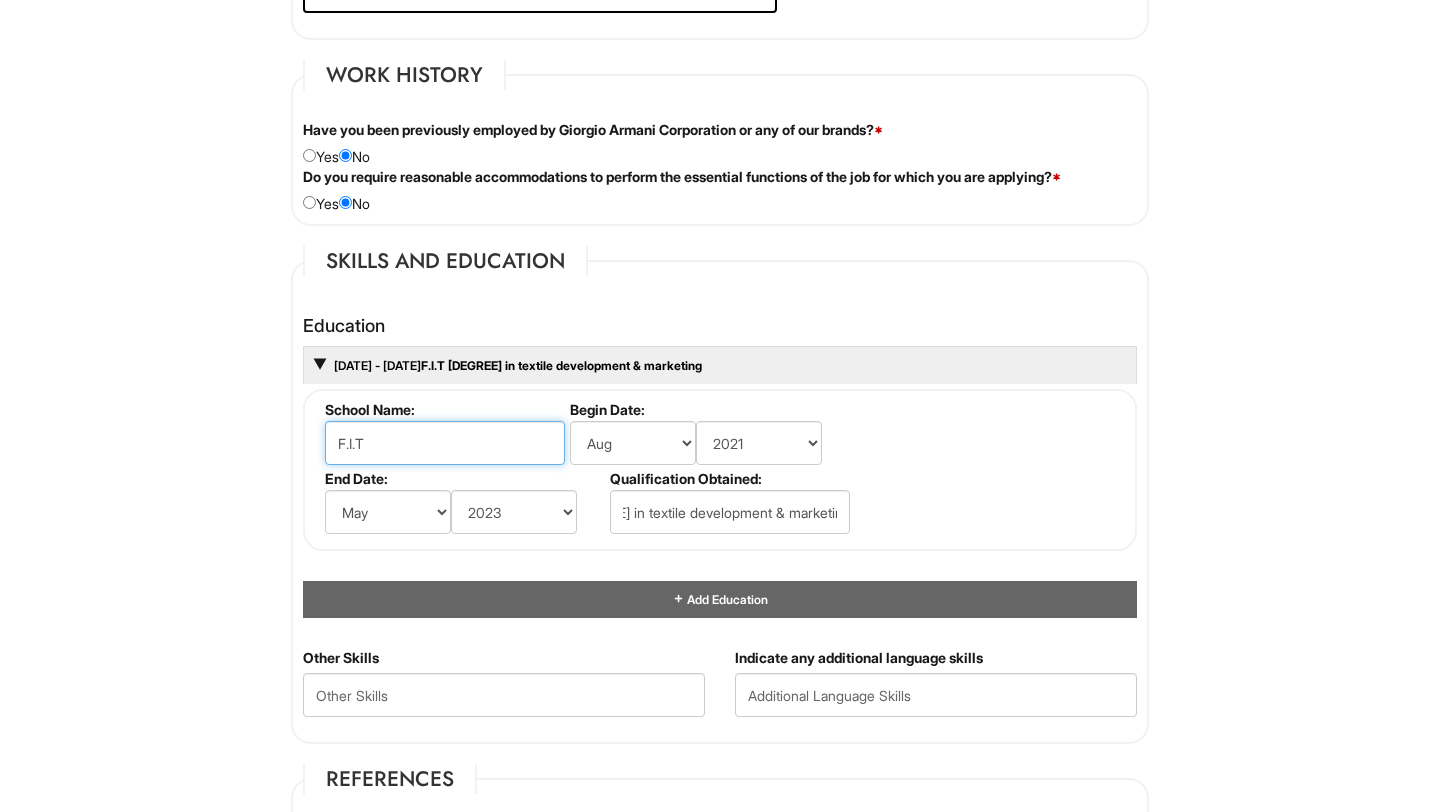 click on "F.I.T" at bounding box center (445, 443) 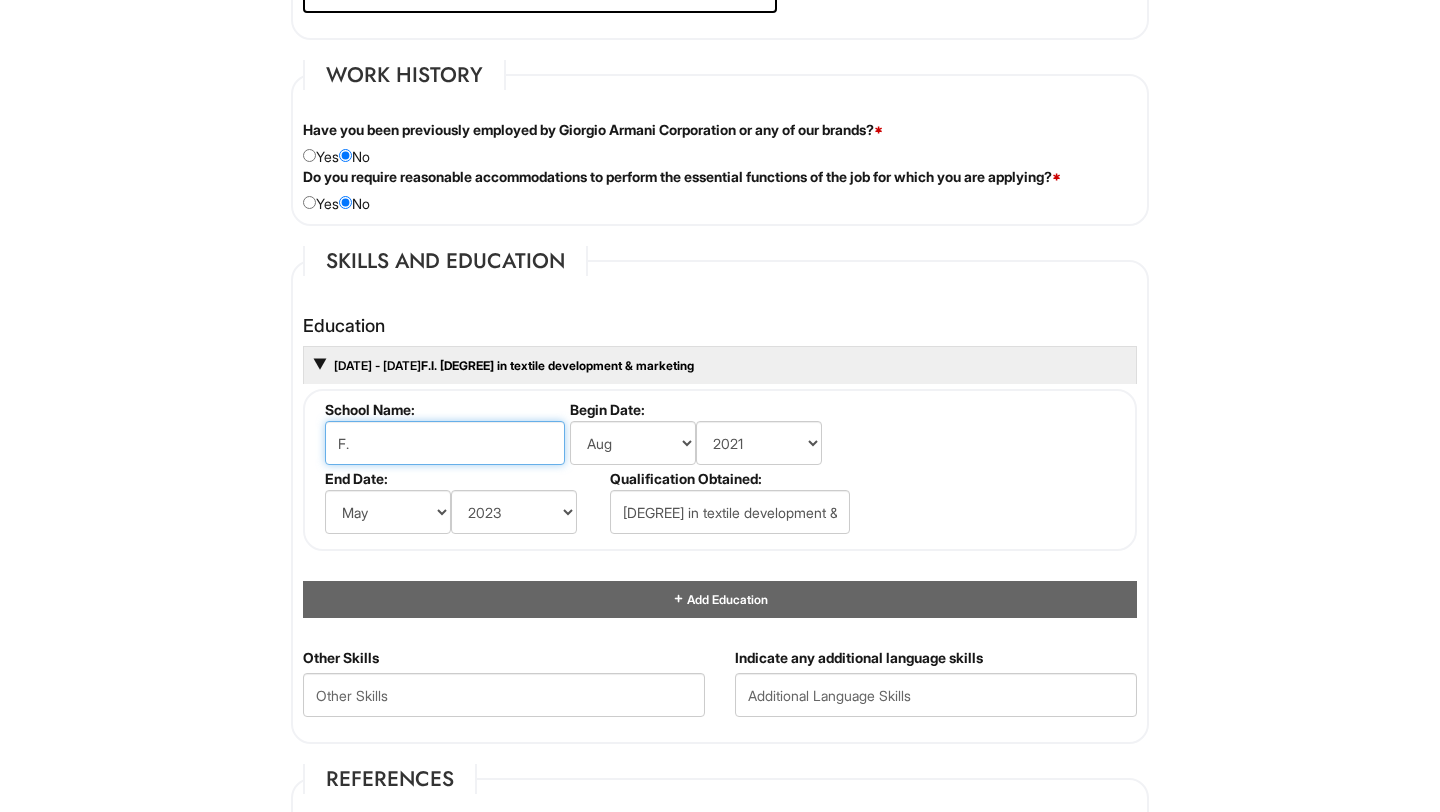 type on "F" 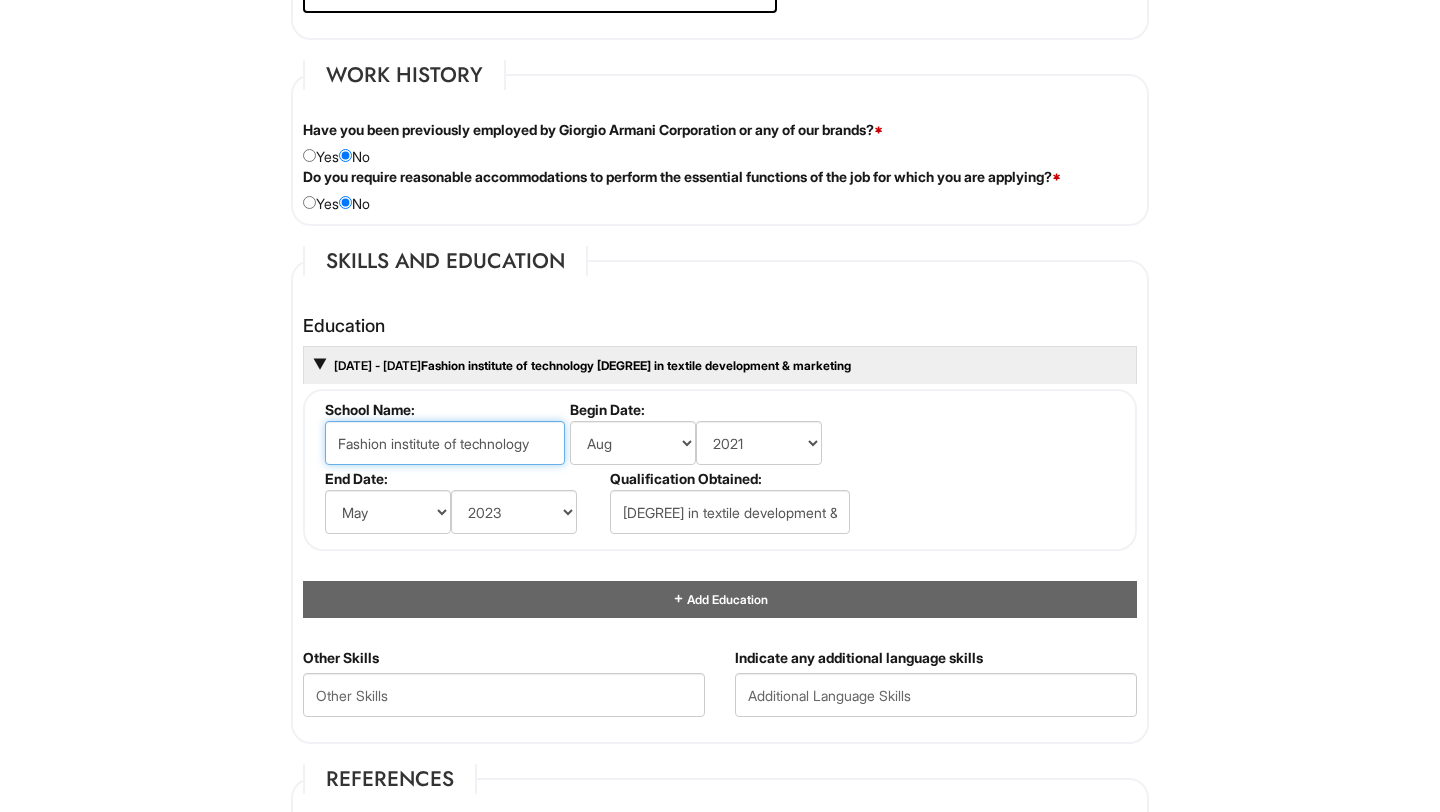 type on "Fashion institute of technology" 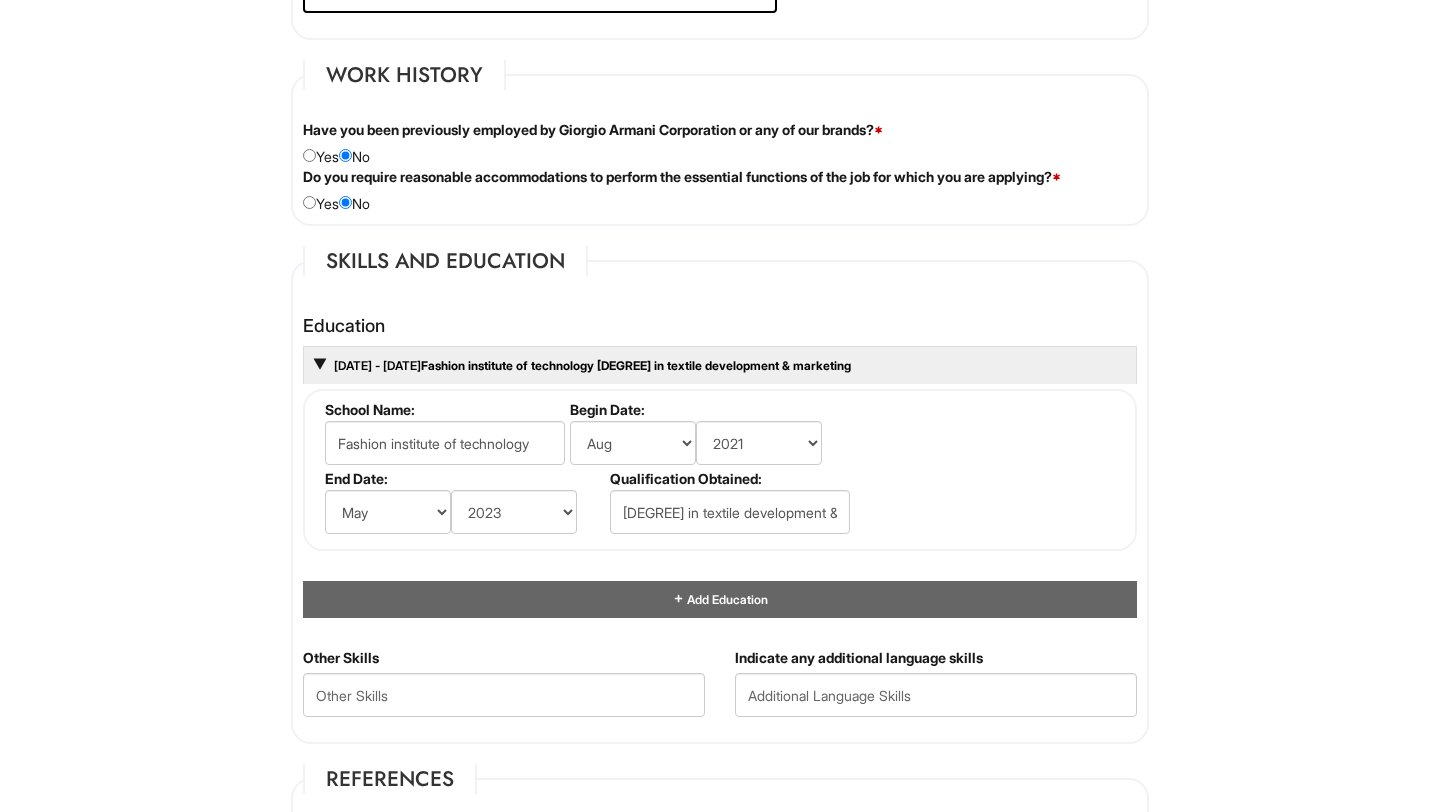 click on "School Name:
Fashion institute of technology
Begin Date:
(month) Jan Feb Mar Apr May Jun Jul Aug Sep Oct Nov Dec (year) 2029 2028 2027 2026 2025 2024 2023 2022 2021 2020 2019 2018 2017 2016 2015 2014 2013 2012 2011 2010 2009 2008 2007 2006 2005 2004 2003 2002 2001 2000 1999 1998 1997 1996 1995 1994 1993 1992 1991 1990 1989 1988 1987 1986 1985 1984 1983 1982 1981 1980 1979 1978 1977 1976 1975 1974 1973 1972 1971 1970 1969 1968 1967 1966 1965 1964 1963 1962 1961 1960 1959 1958 1957 1956 1955 1954 1953 1952 1951 1950 1949 1948 1947 1946  --  2030 2031 2032 2033 2034 2035 2036 2037 2038 2039 2040 2041 2042 2043 2044 2045 2046 2047 2048 2049 2050 2051 2052 2053 2054 2055 2056 2057 2058 2059 2060 2061 2062 2063 2064
End Date:
(month) Jan Feb Mar Apr May Jun Jul Aug Sep Oct Nov Dec (year) 2029 2028 2027 2026 2025 2024 2023 2022 2021 2020 2019 2018 2017 2016 2015 2014 2013 2012 2011 2010 2009 2008 2007 2006 2005 2004 2003 2002 2001 2000 1999 1998 1997 1996 1995 1994 1993 1992 1991 1990" at bounding box center (720, 470) 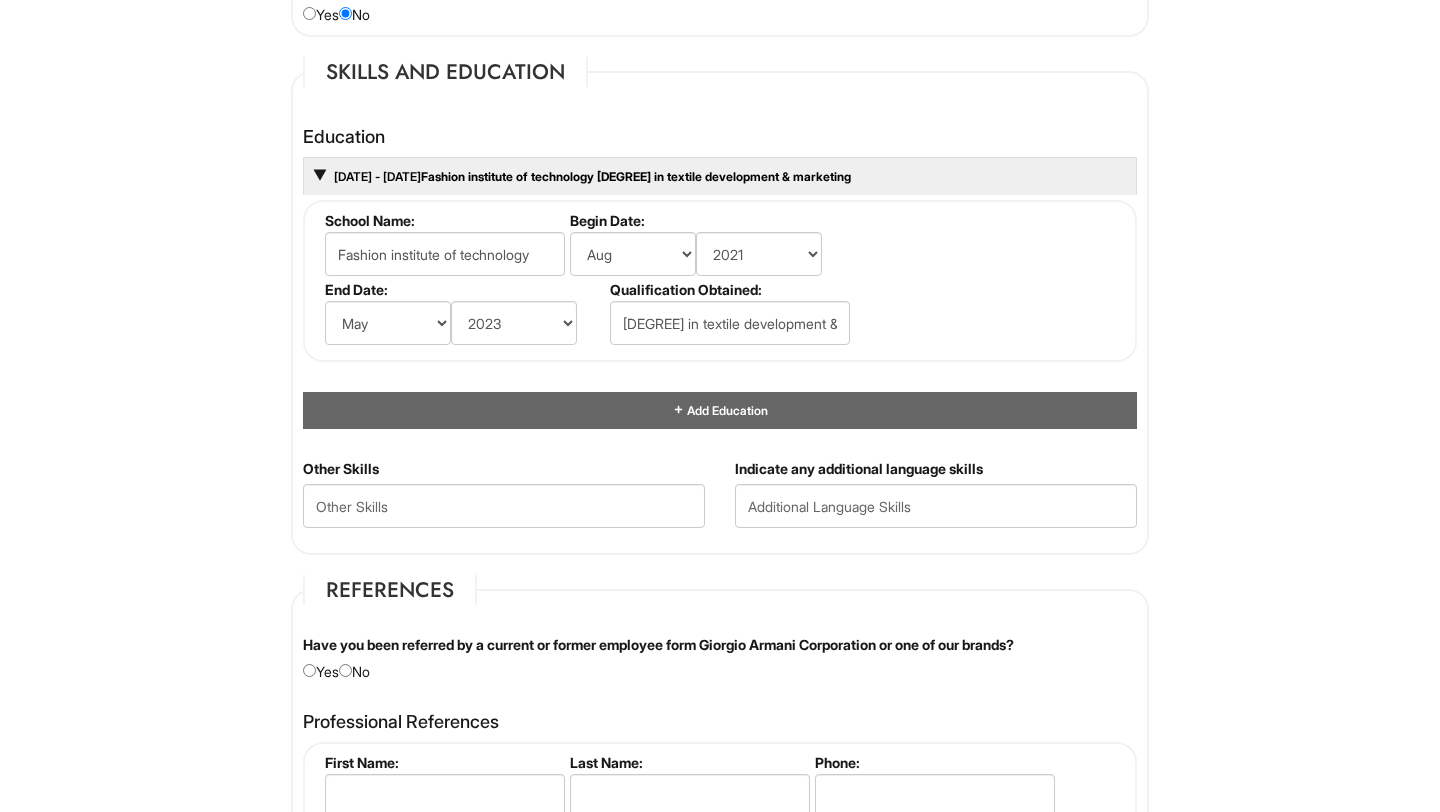 scroll, scrollTop: 1843, scrollLeft: 0, axis: vertical 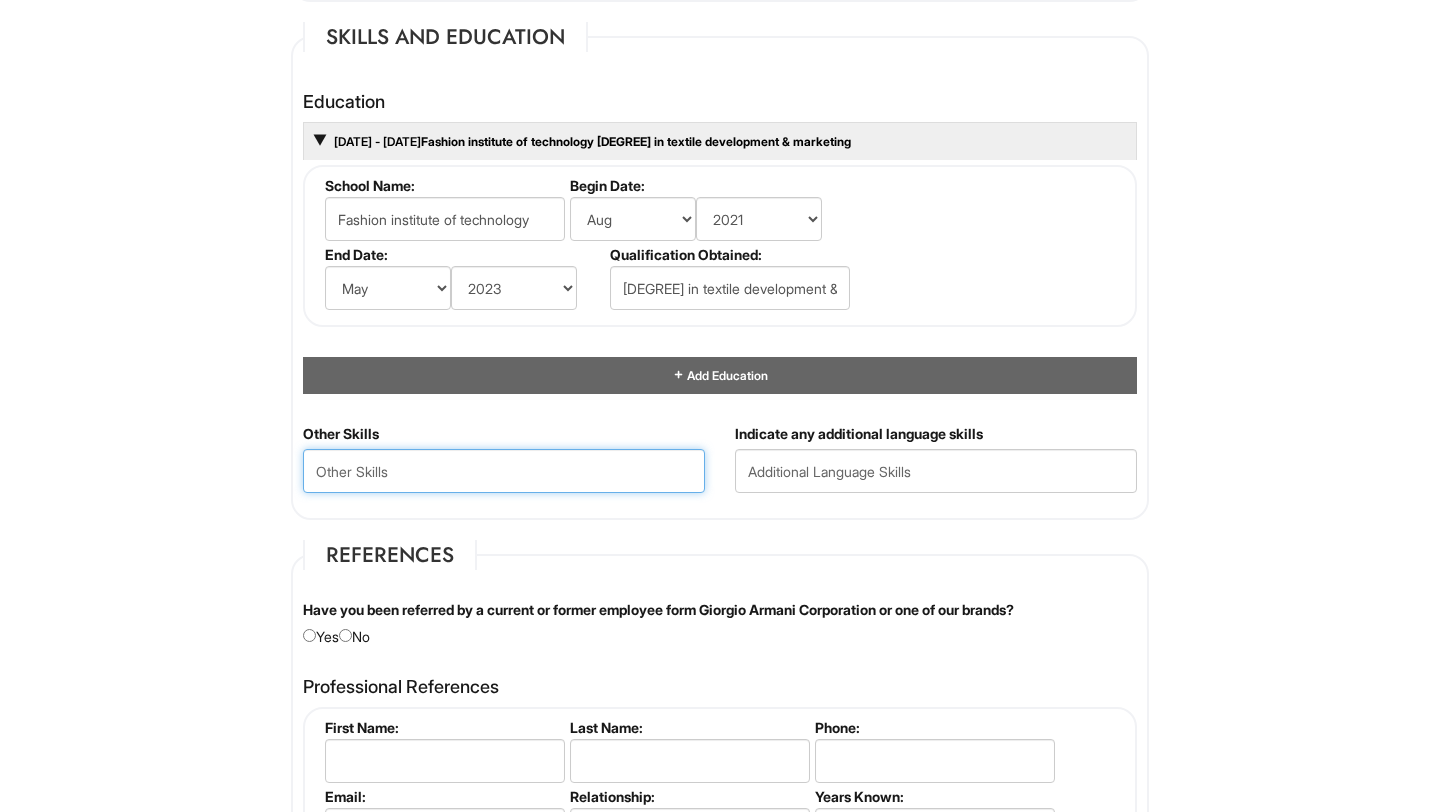 click at bounding box center (504, 471) 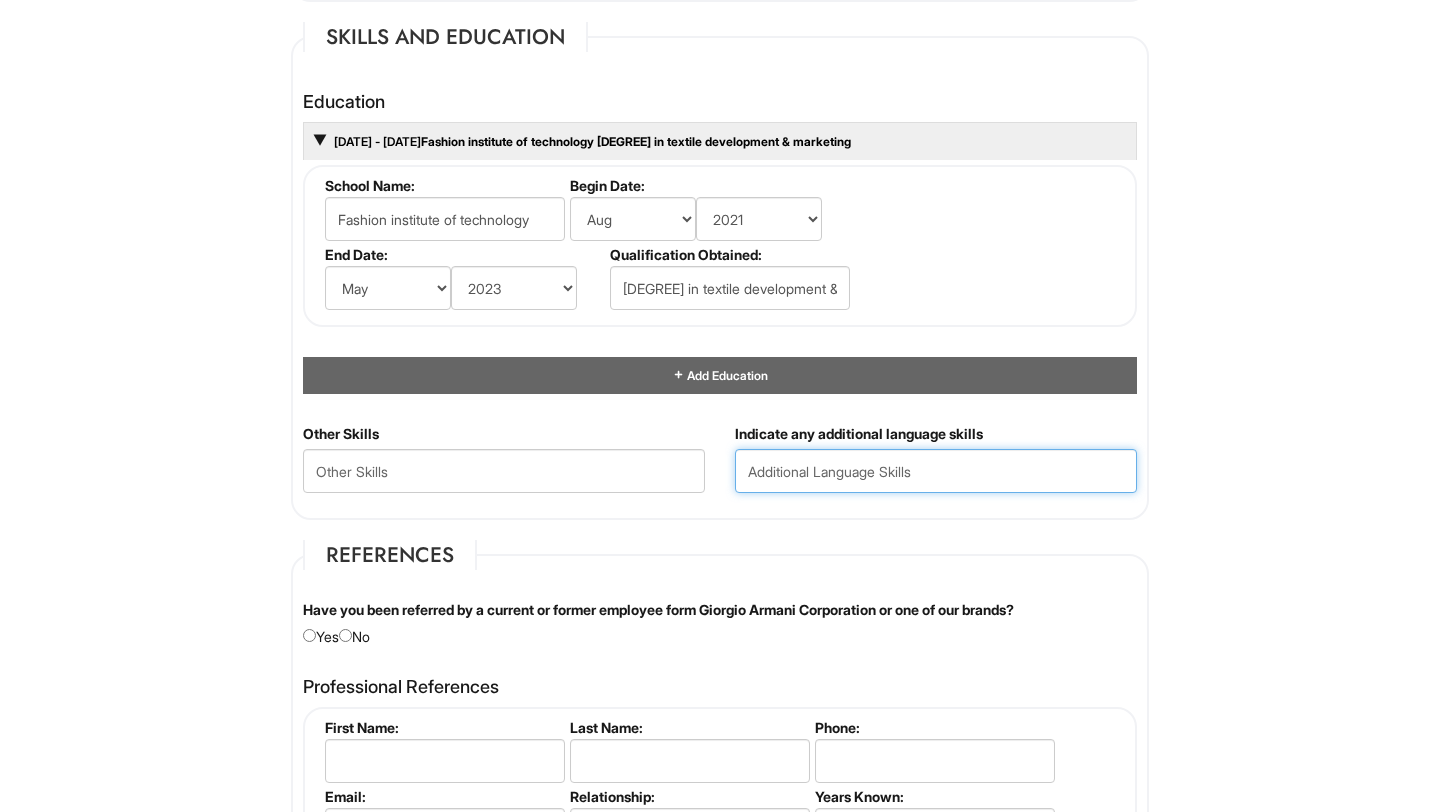 click at bounding box center [936, 471] 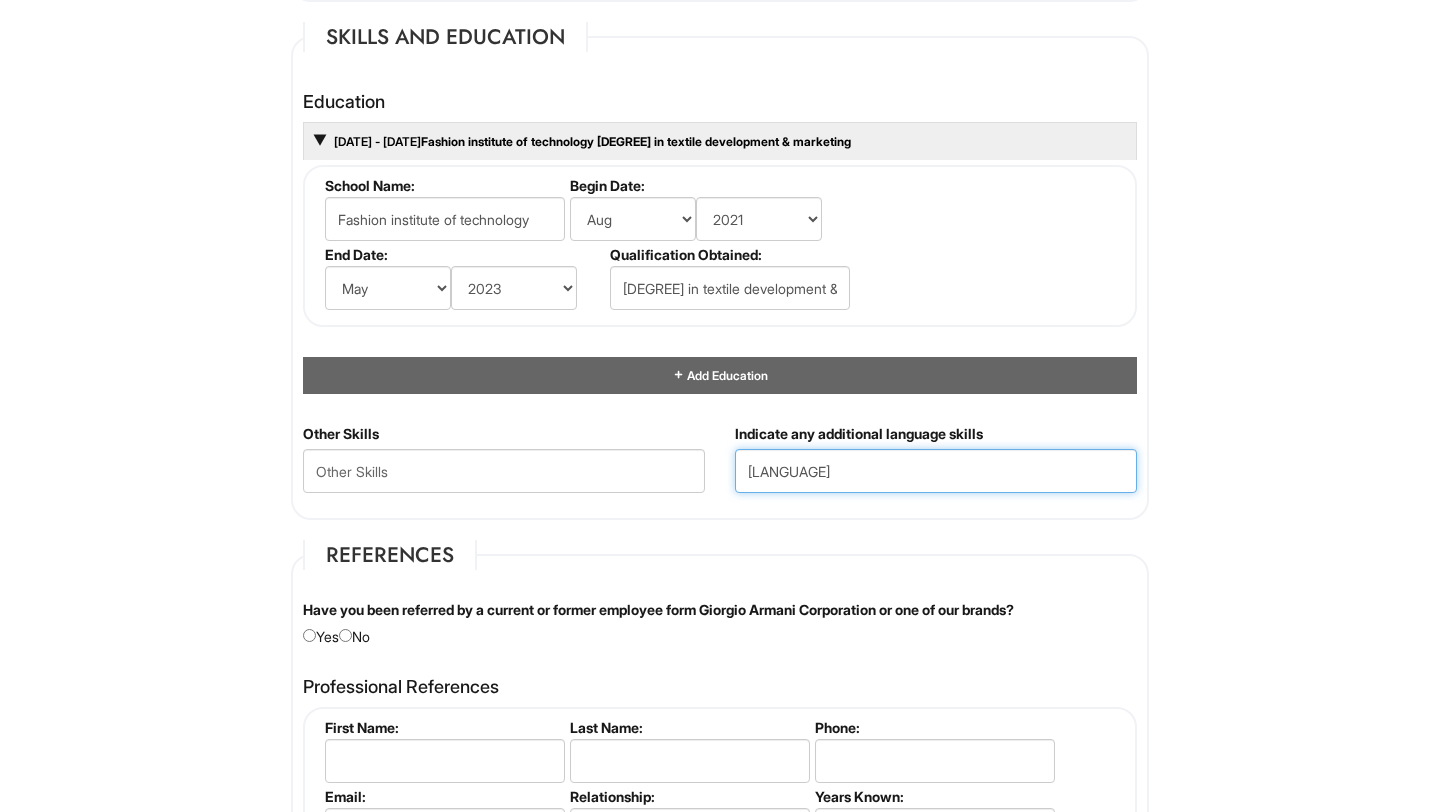 type on "[LANGUAGE]" 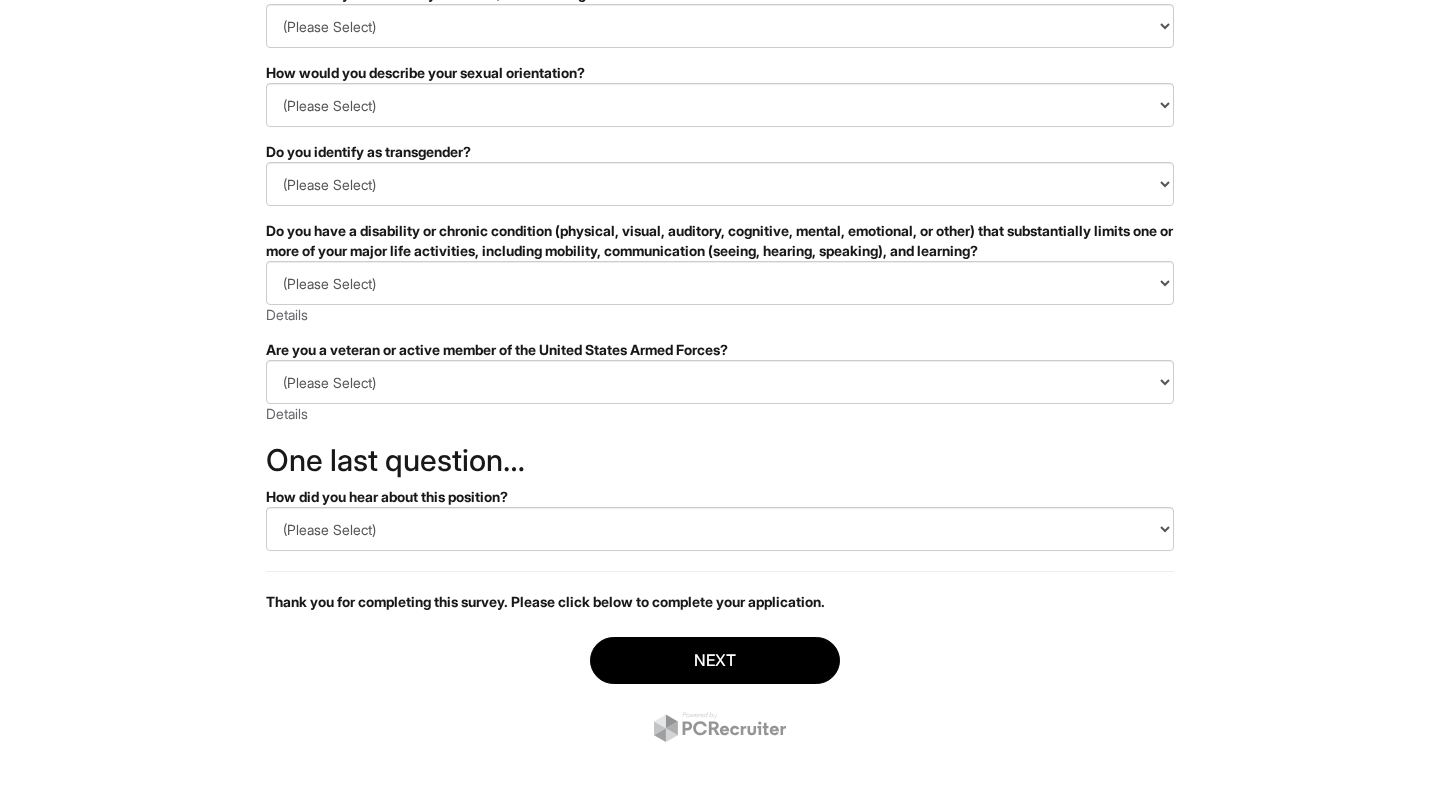 scroll, scrollTop: 0, scrollLeft: 0, axis: both 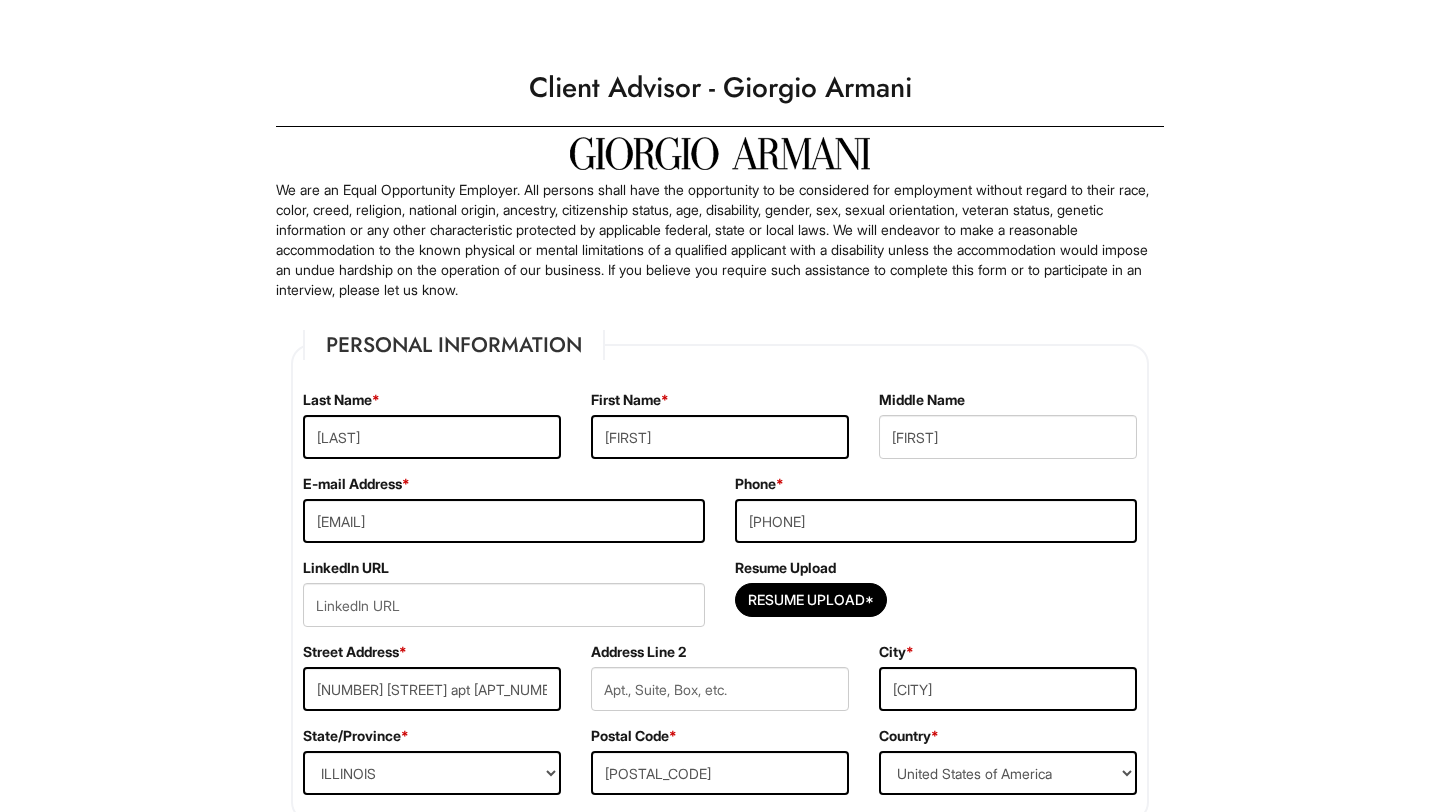select on "IL" 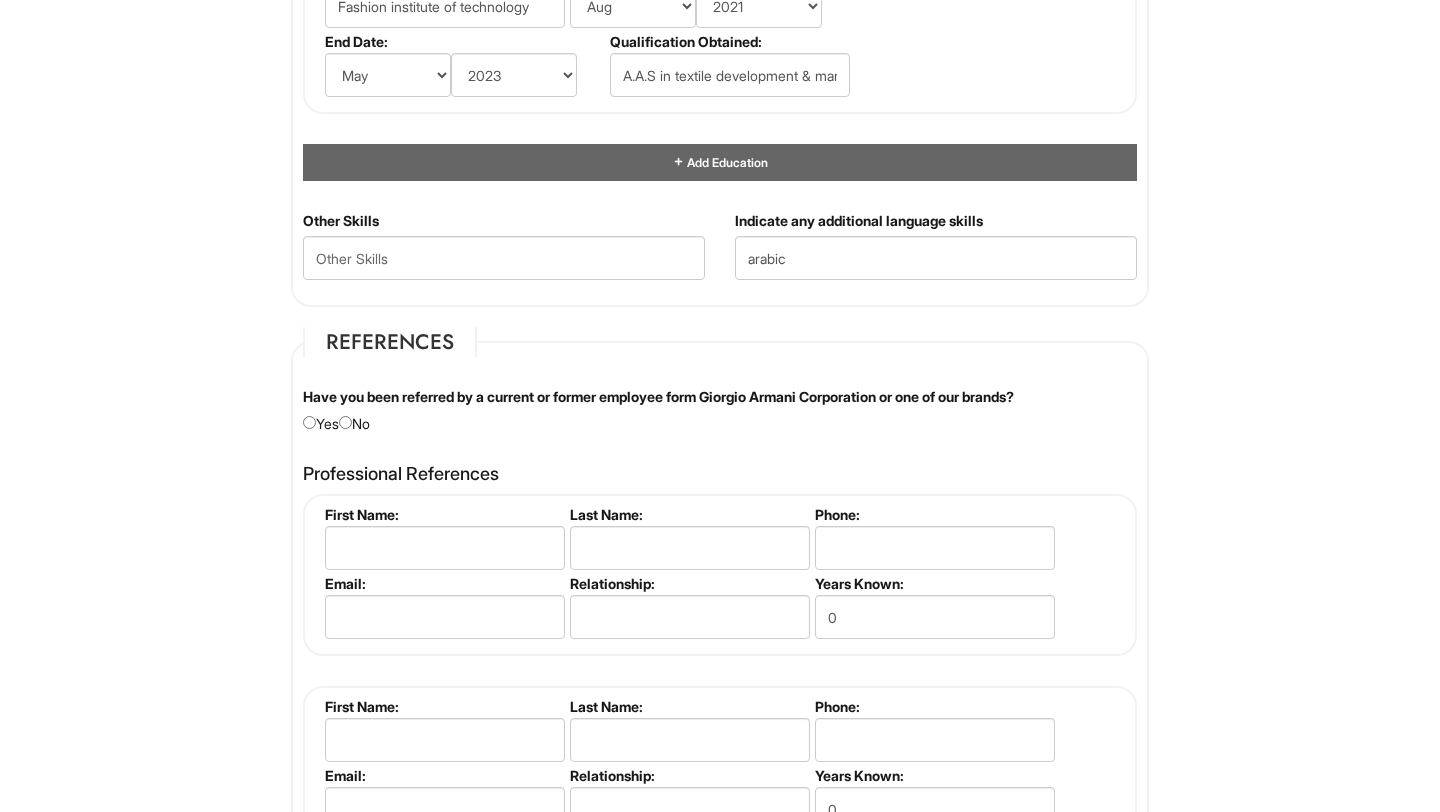 scroll, scrollTop: 2079, scrollLeft: 0, axis: vertical 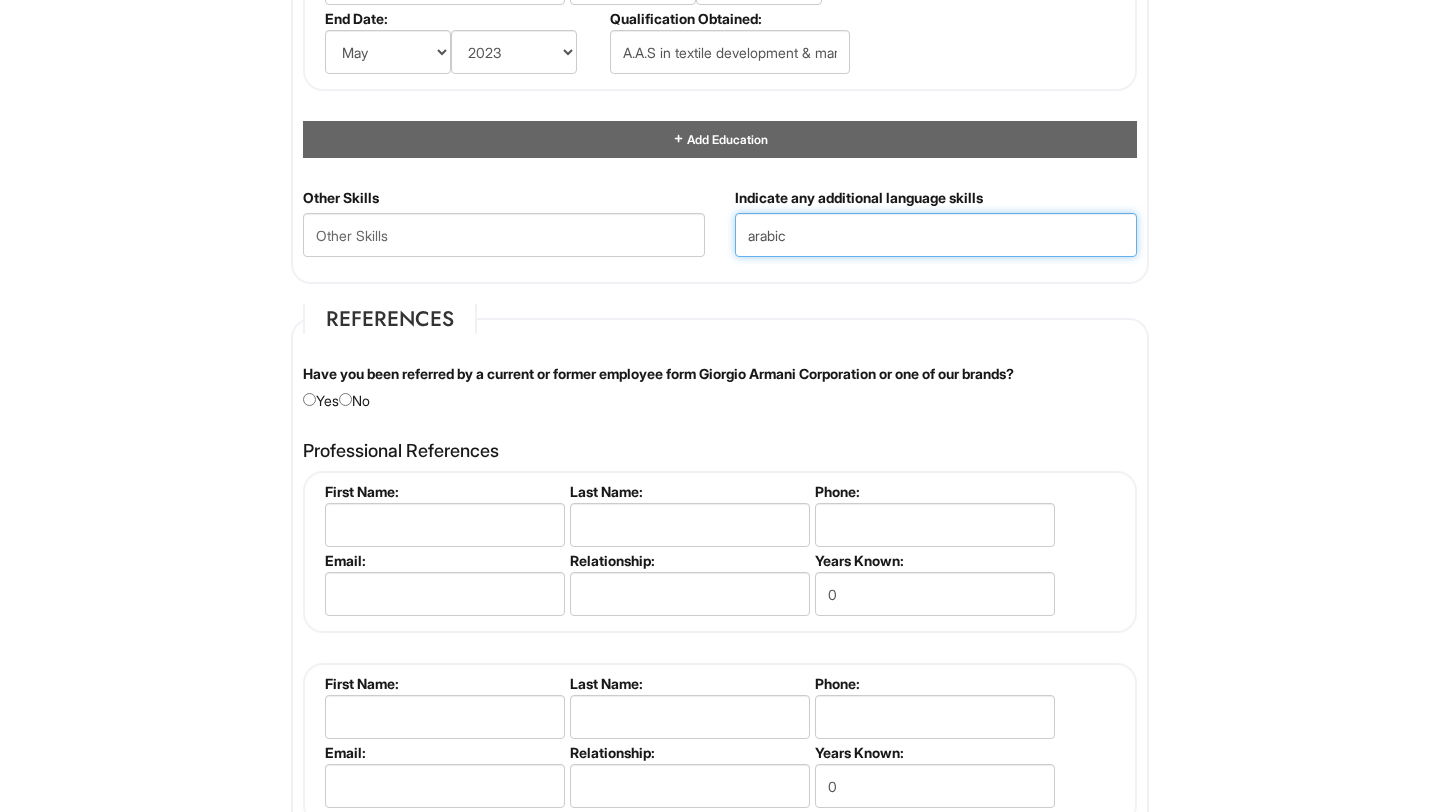 click on "arabic" at bounding box center [936, 235] 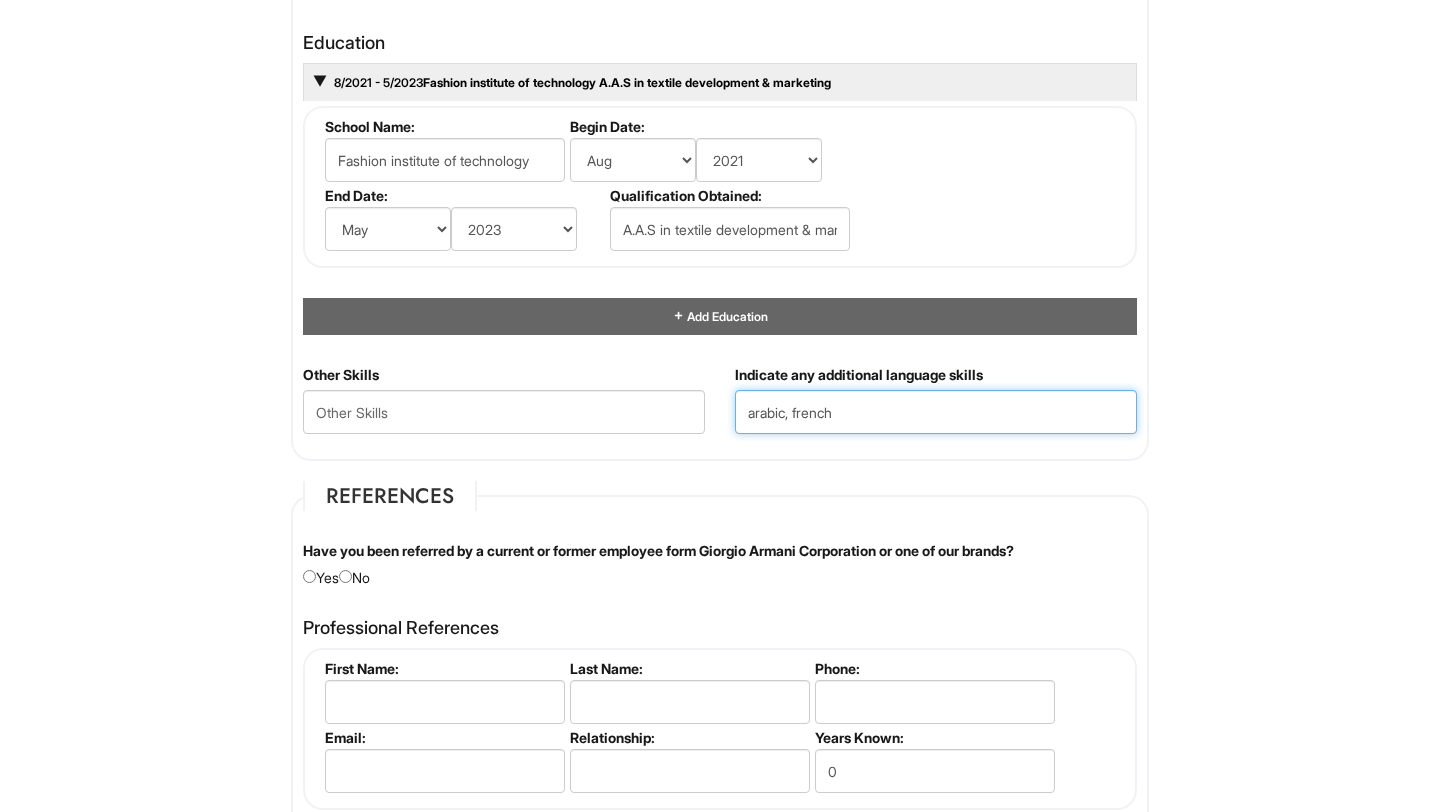 scroll, scrollTop: 1924, scrollLeft: 0, axis: vertical 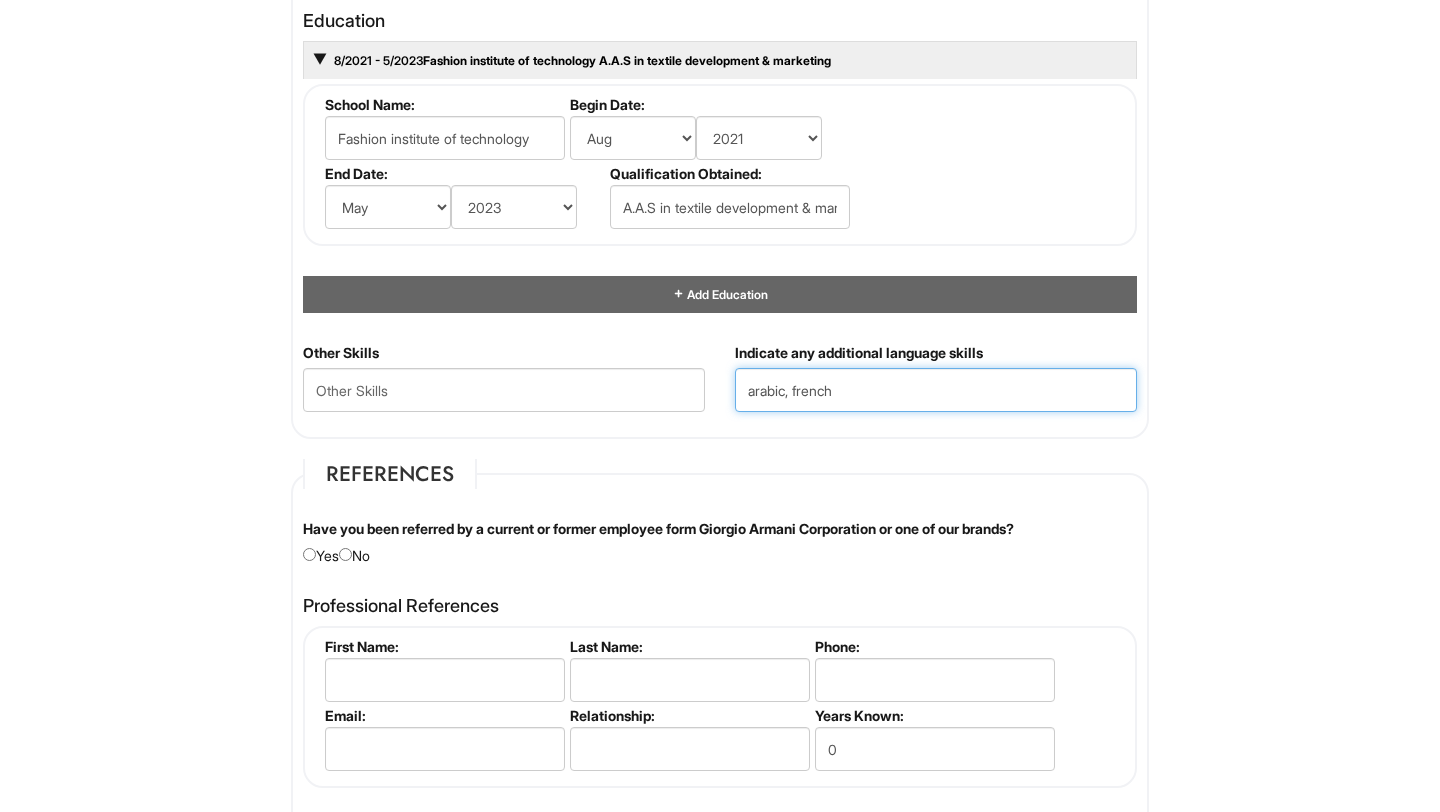 type on "arabic, french" 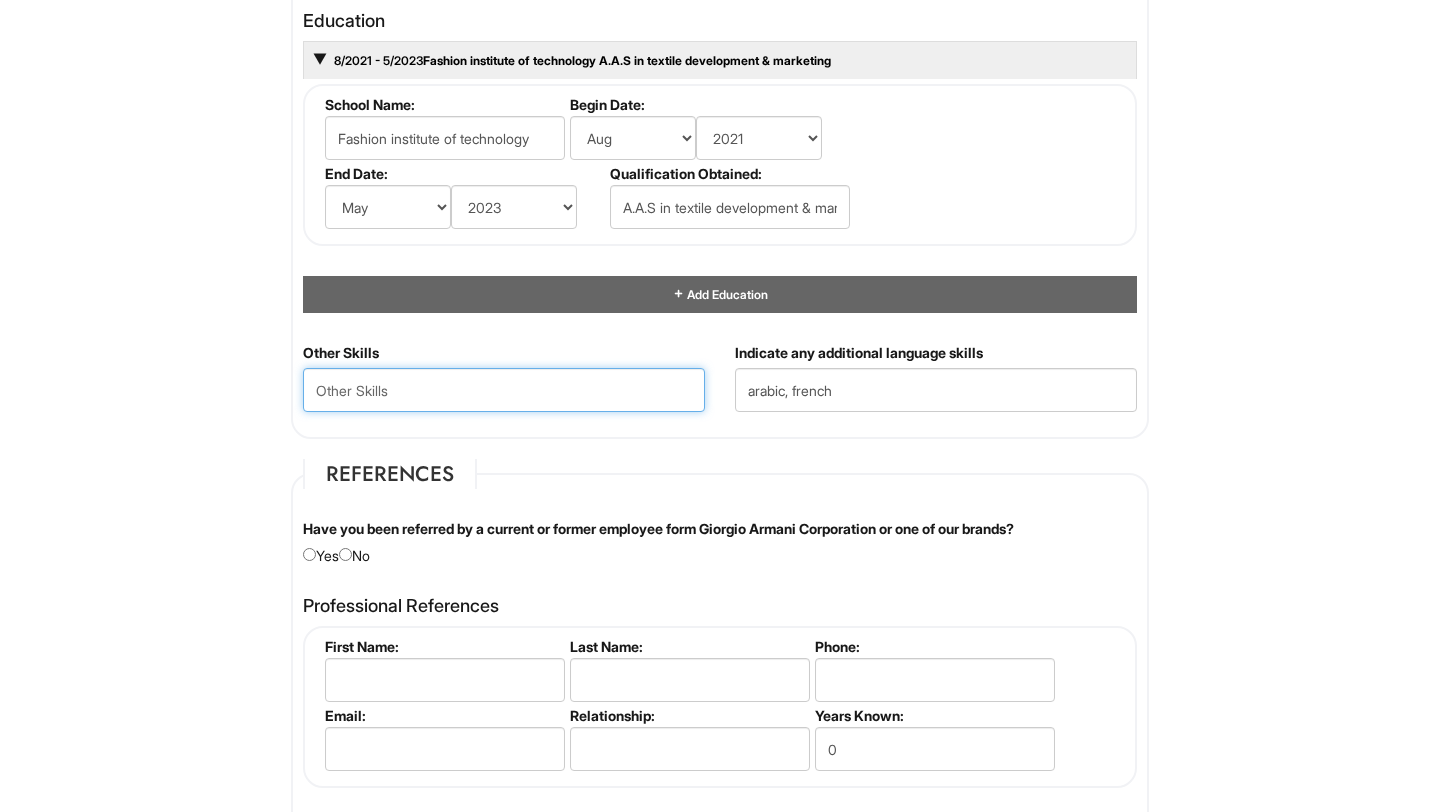 click at bounding box center (504, 390) 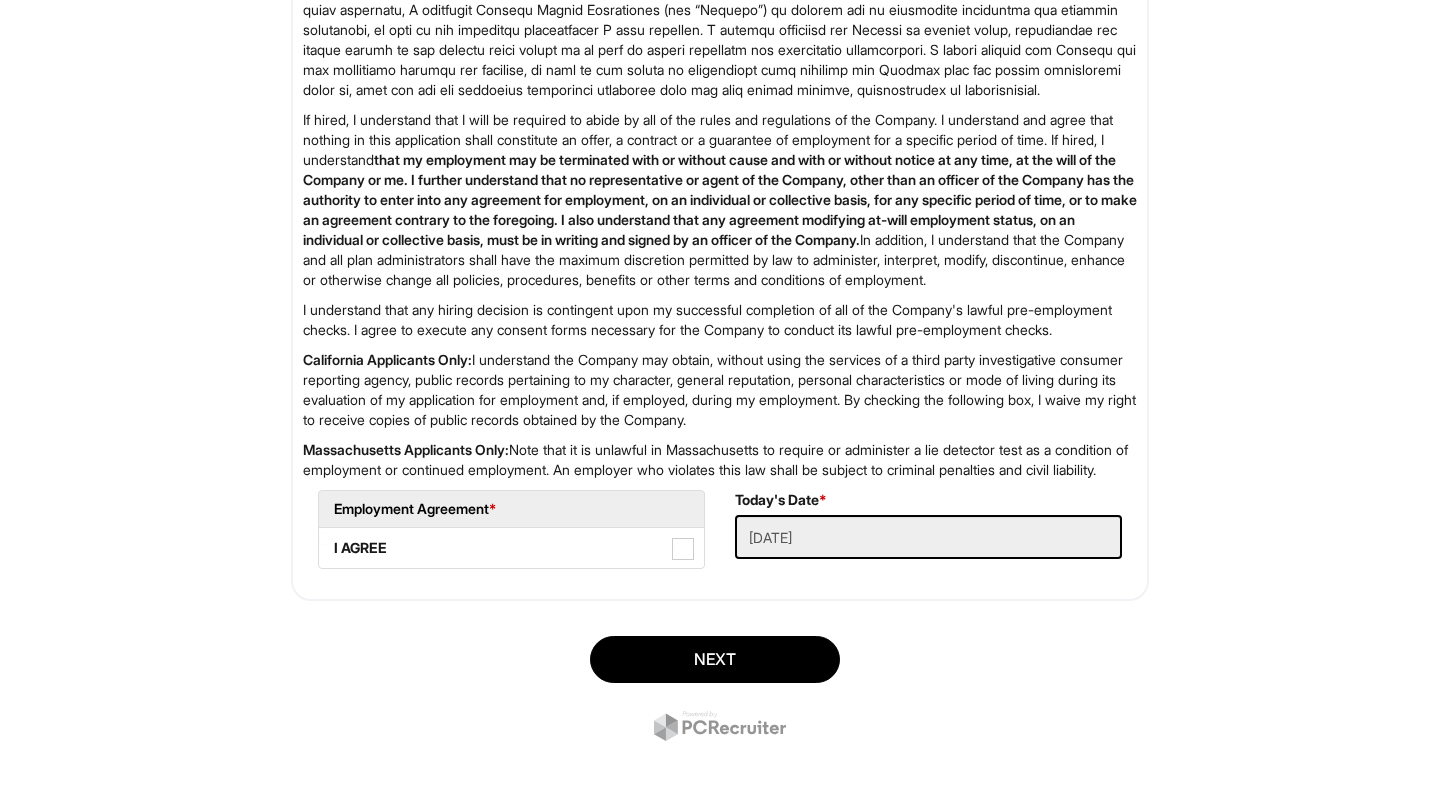scroll, scrollTop: 3174, scrollLeft: 0, axis: vertical 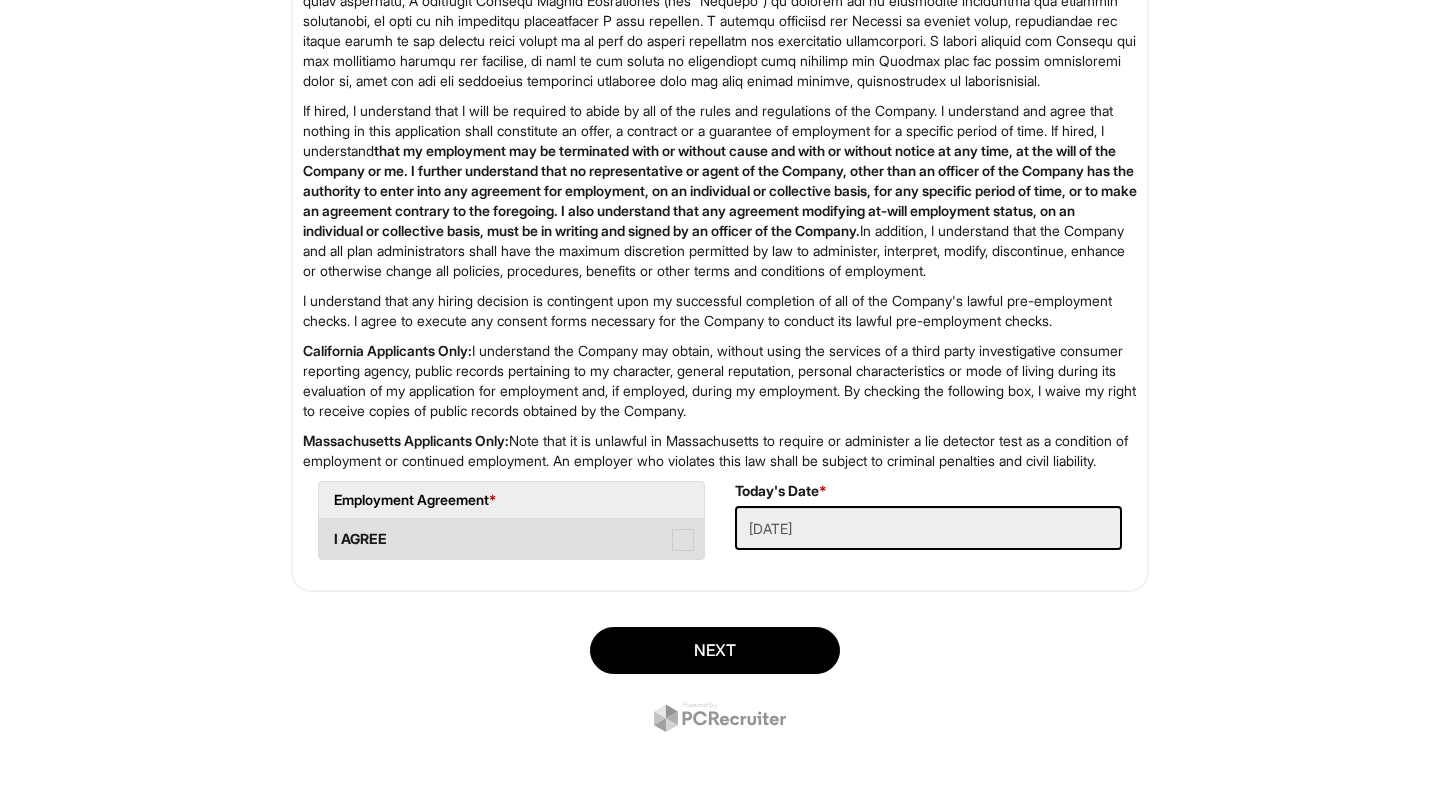 type on "seamsstress" 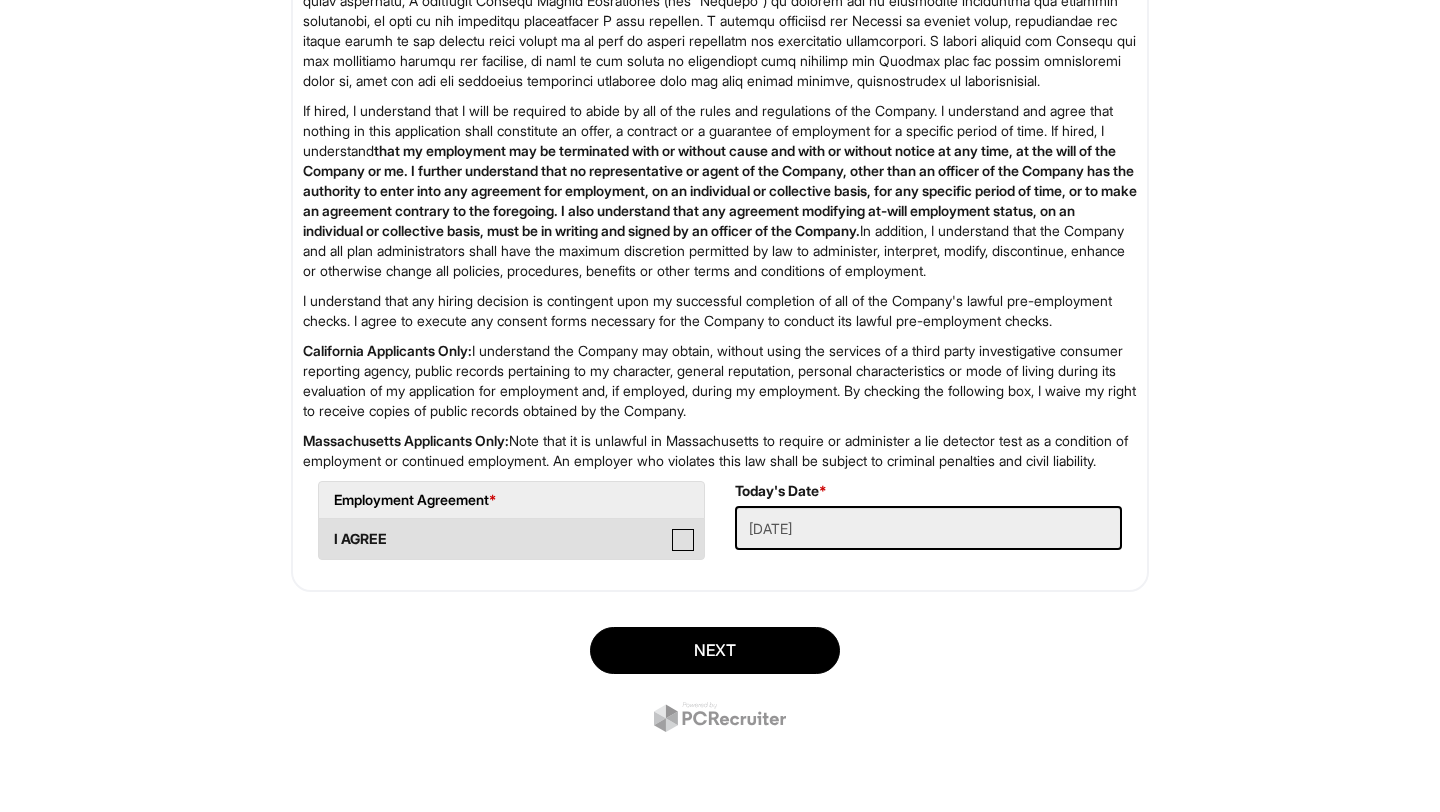 click on "I AGREE" at bounding box center (325, 529) 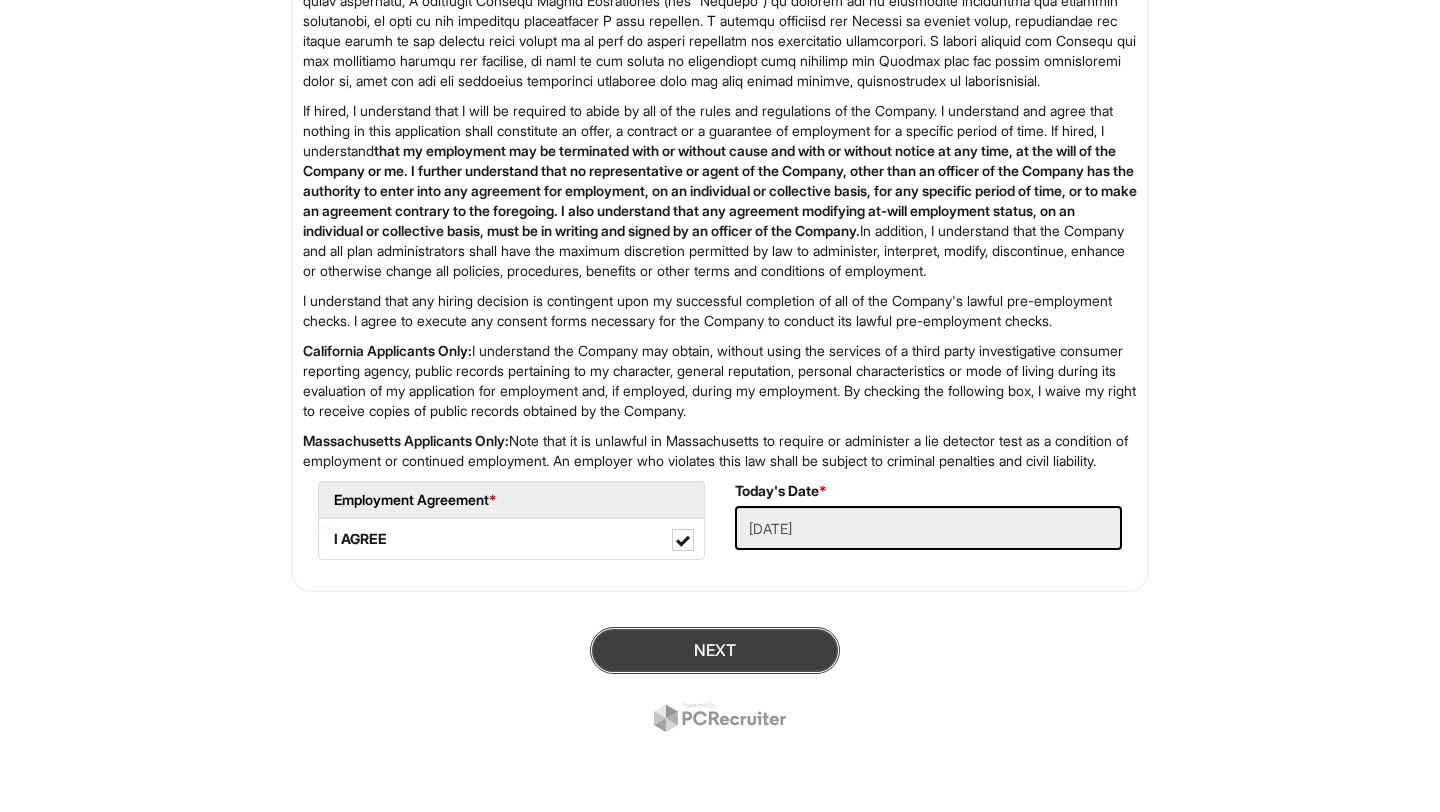 click on "Next" at bounding box center [715, 650] 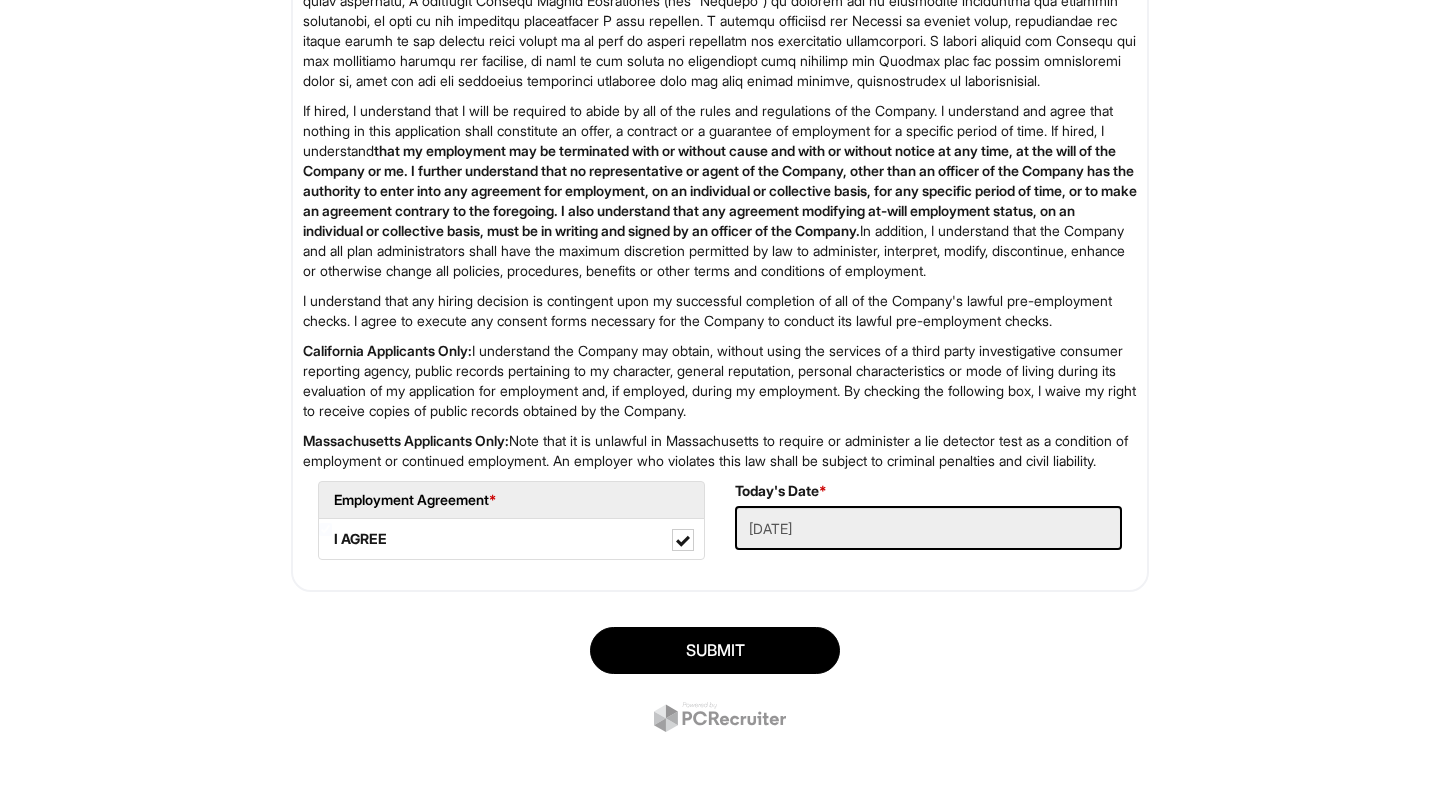 scroll, scrollTop: 3214, scrollLeft: 0, axis: vertical 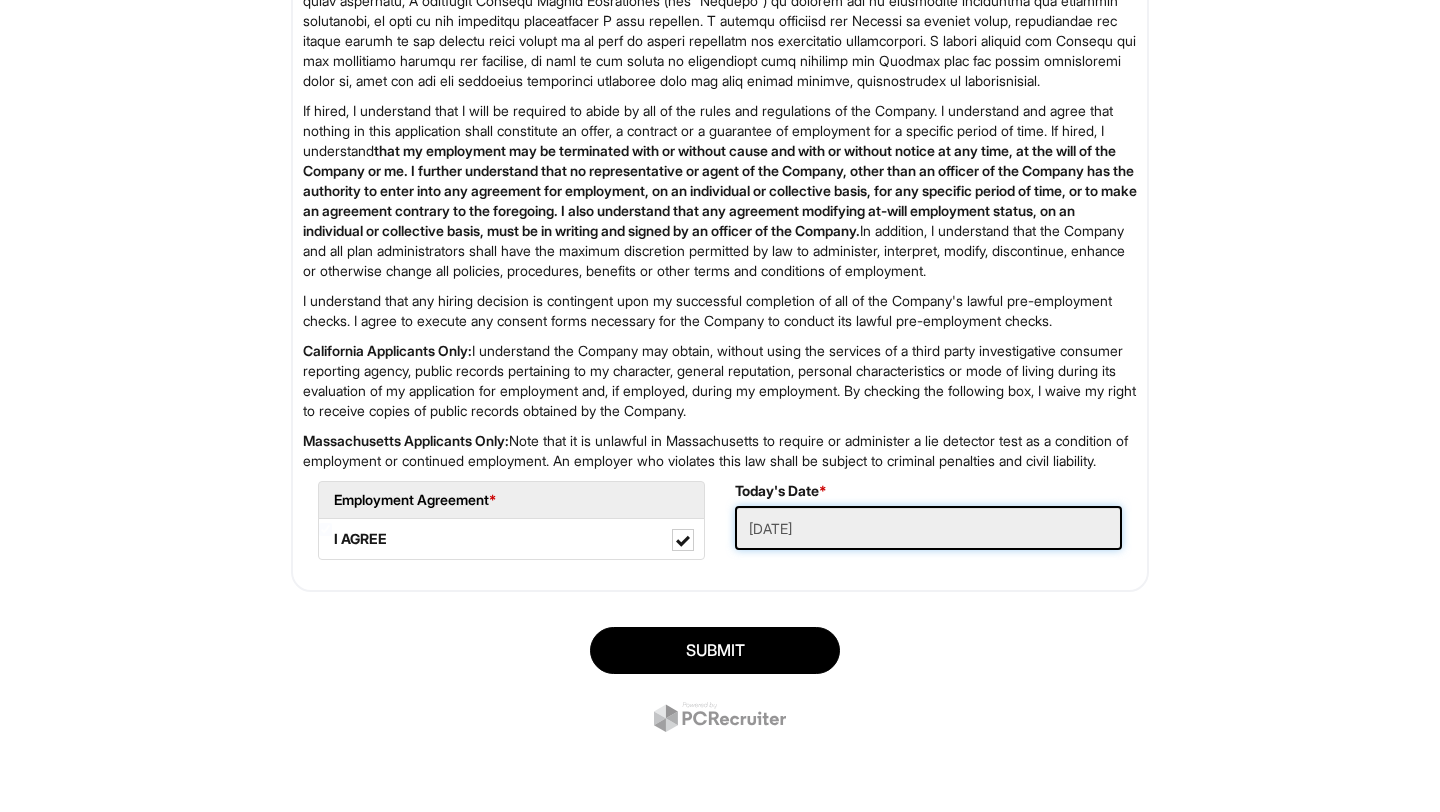 click on "08/07/2025" at bounding box center [928, 528] 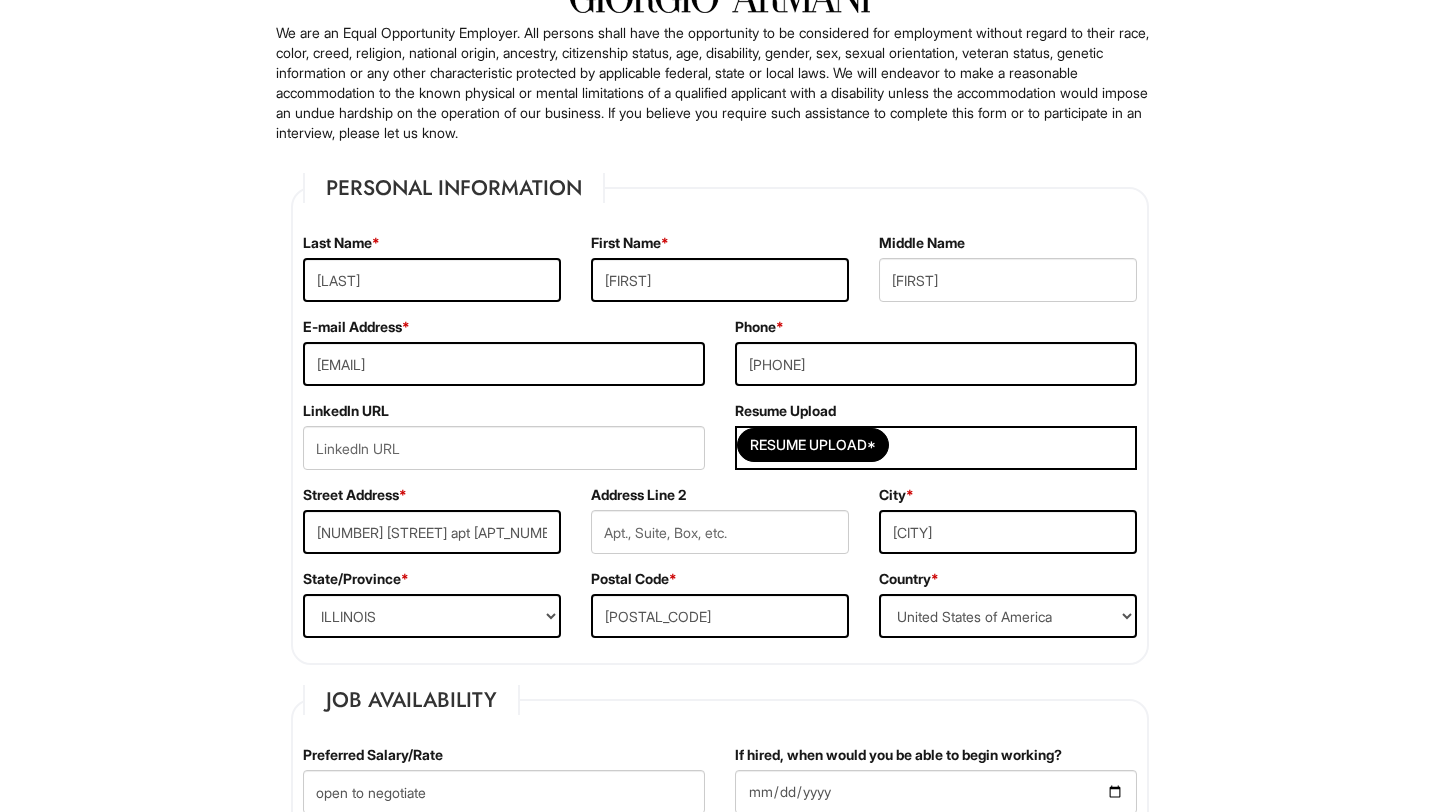 scroll, scrollTop: 199, scrollLeft: 0, axis: vertical 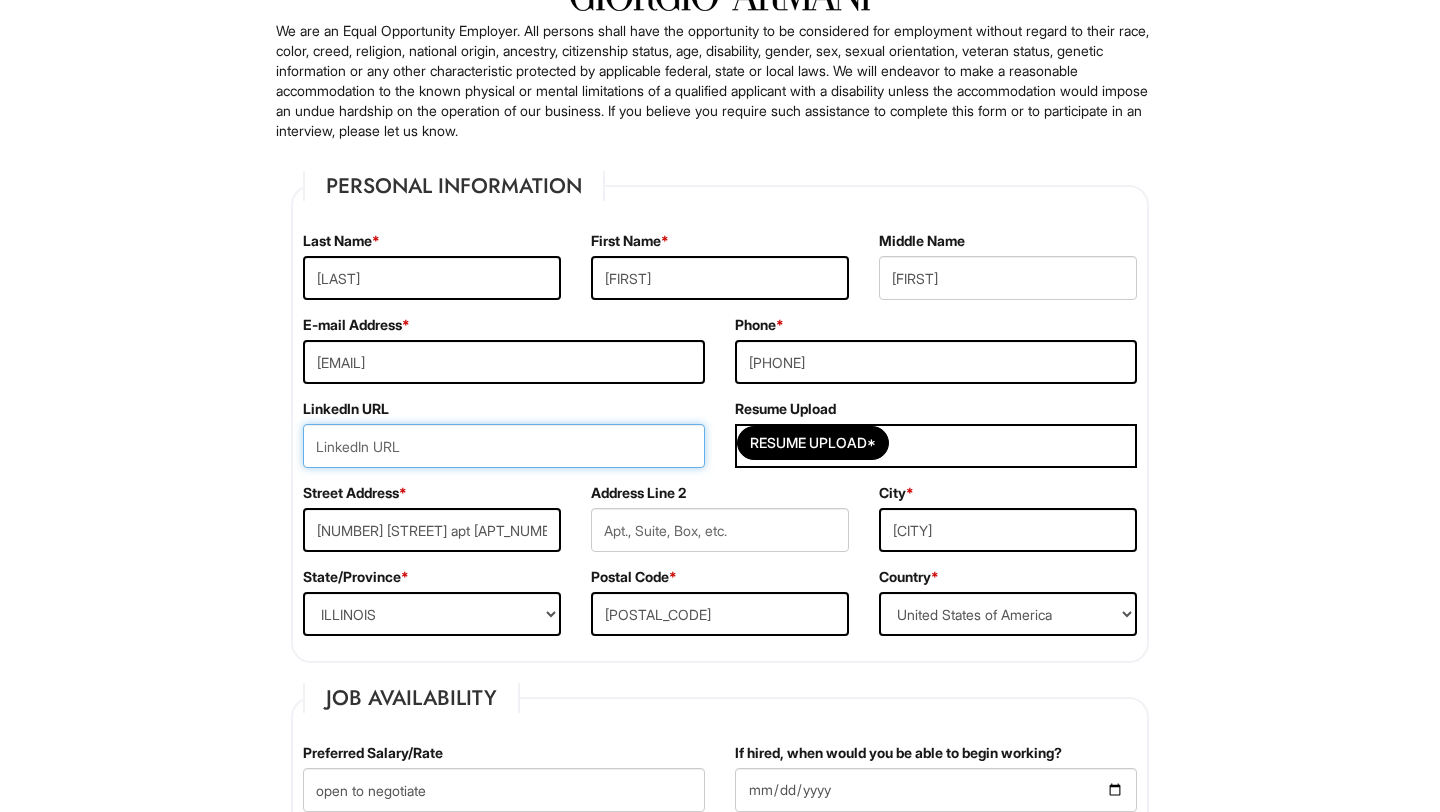 click at bounding box center (504, 446) 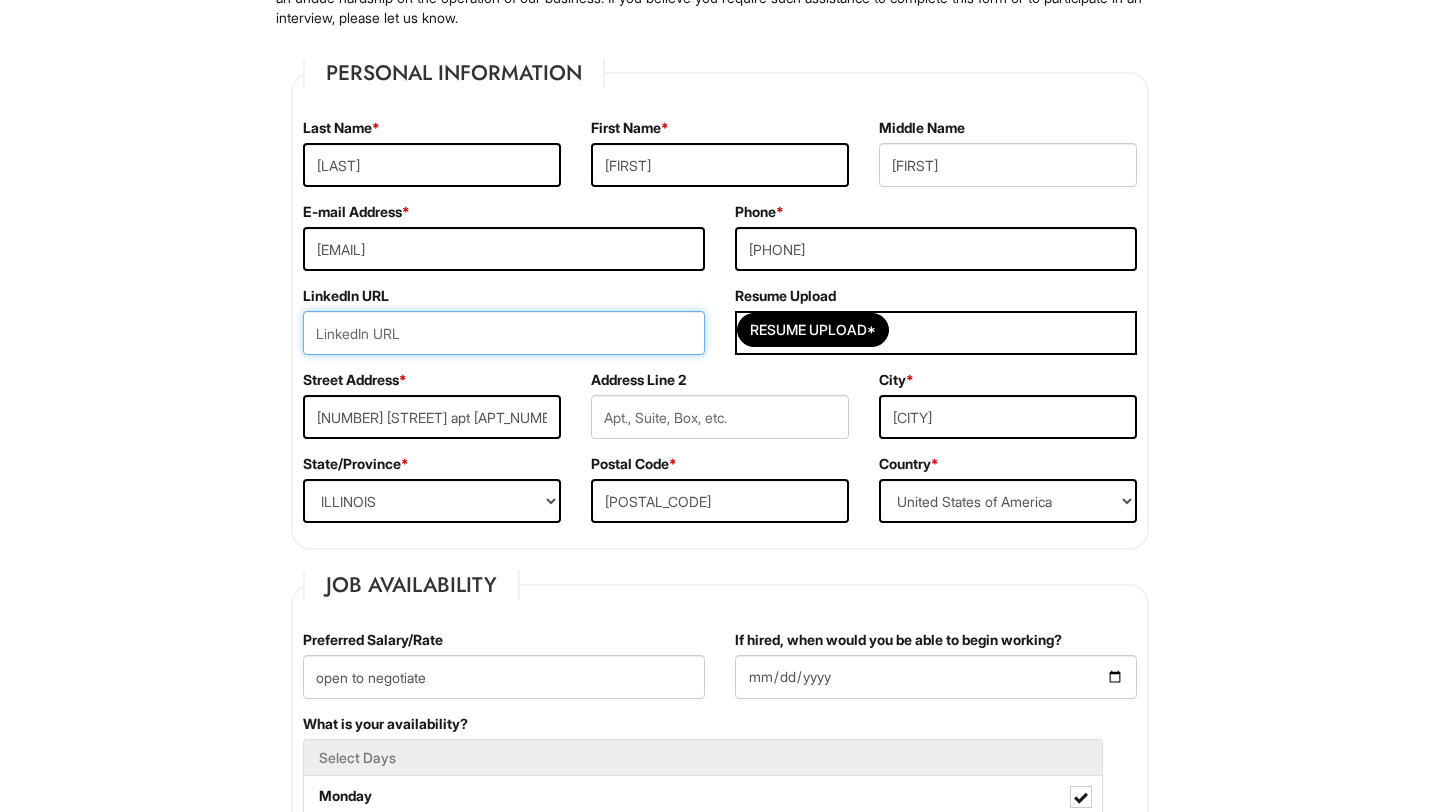 scroll, scrollTop: 360, scrollLeft: 0, axis: vertical 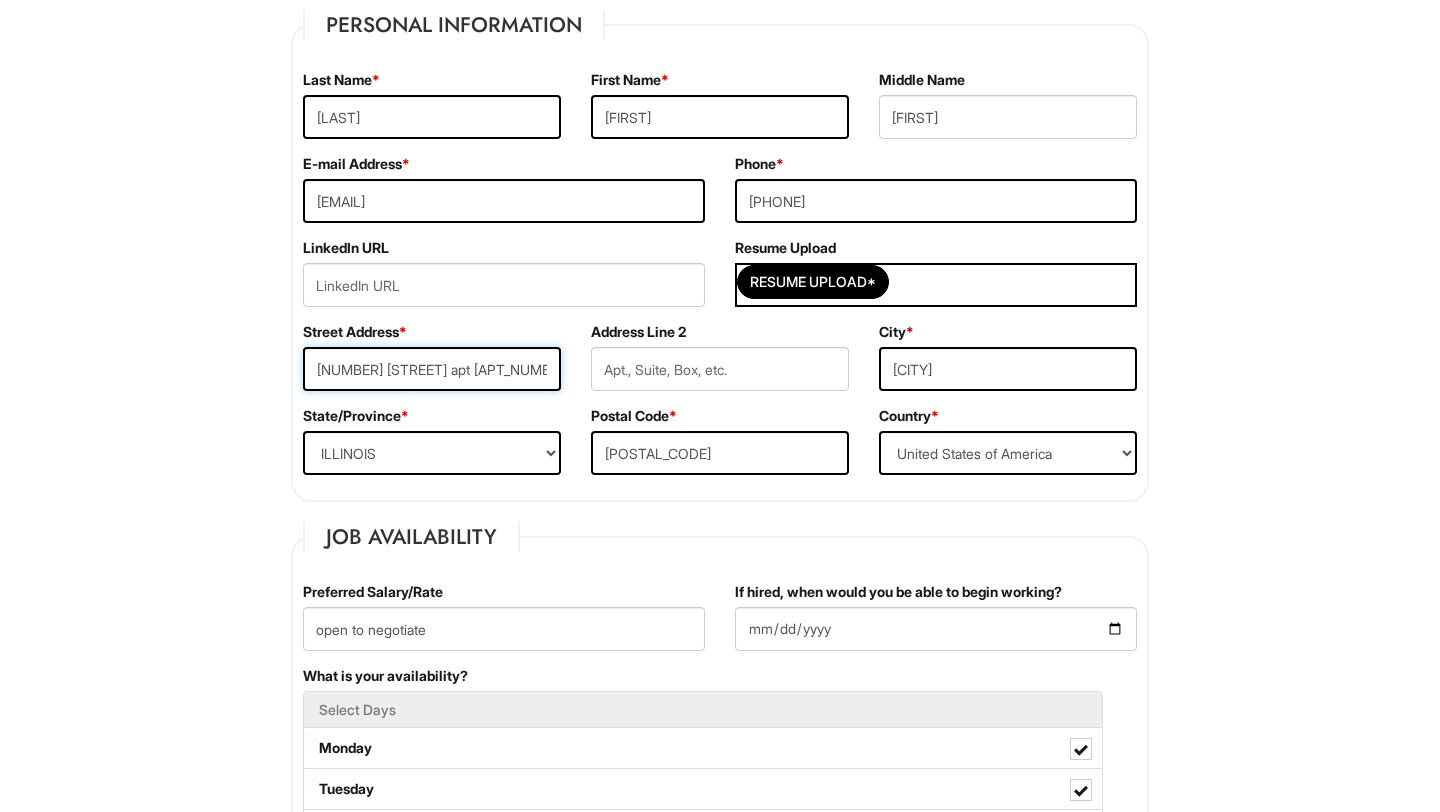 drag, startPoint x: 494, startPoint y: 370, endPoint x: 418, endPoint y: 362, distance: 76.41989 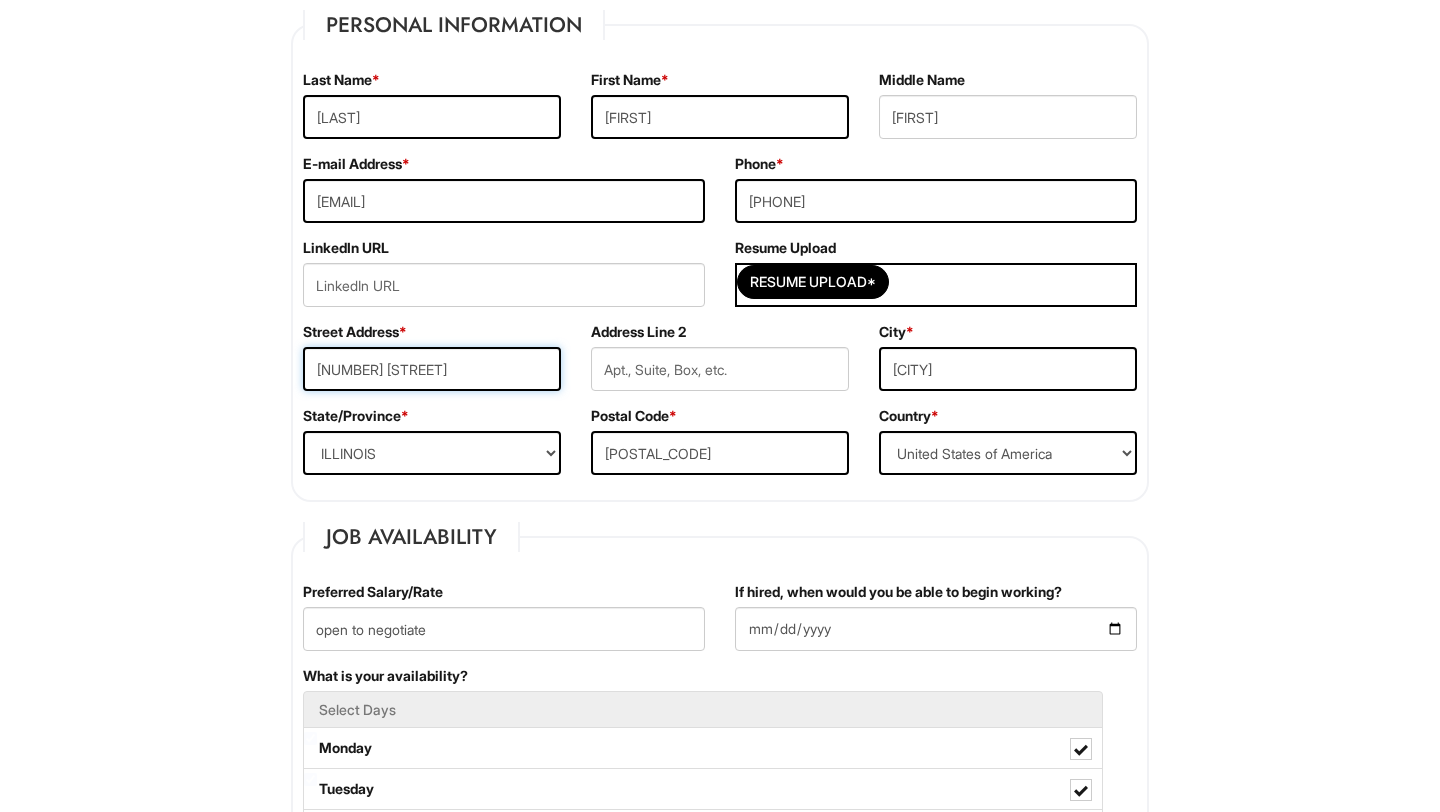 type on "1545 S State St" 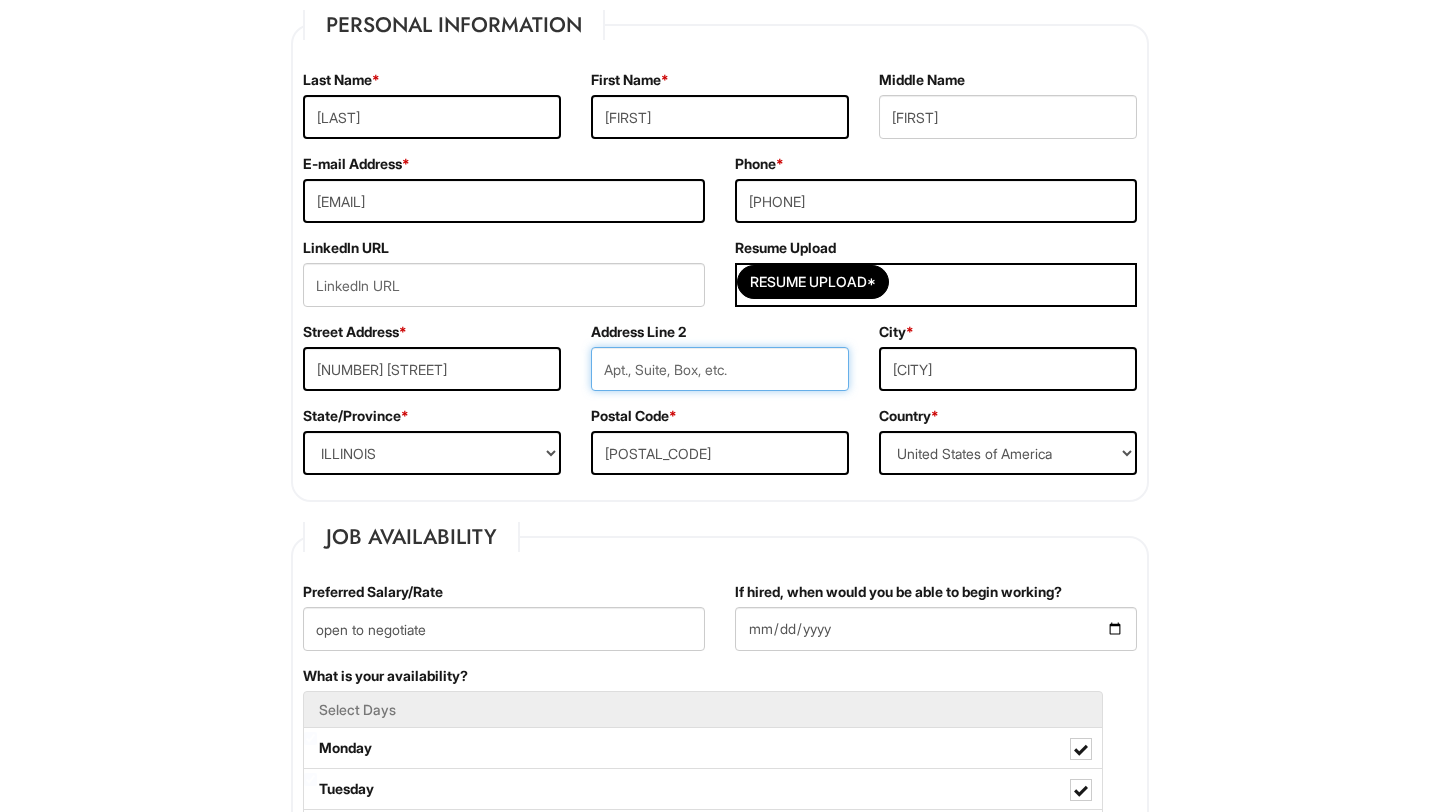 click at bounding box center (720, 369) 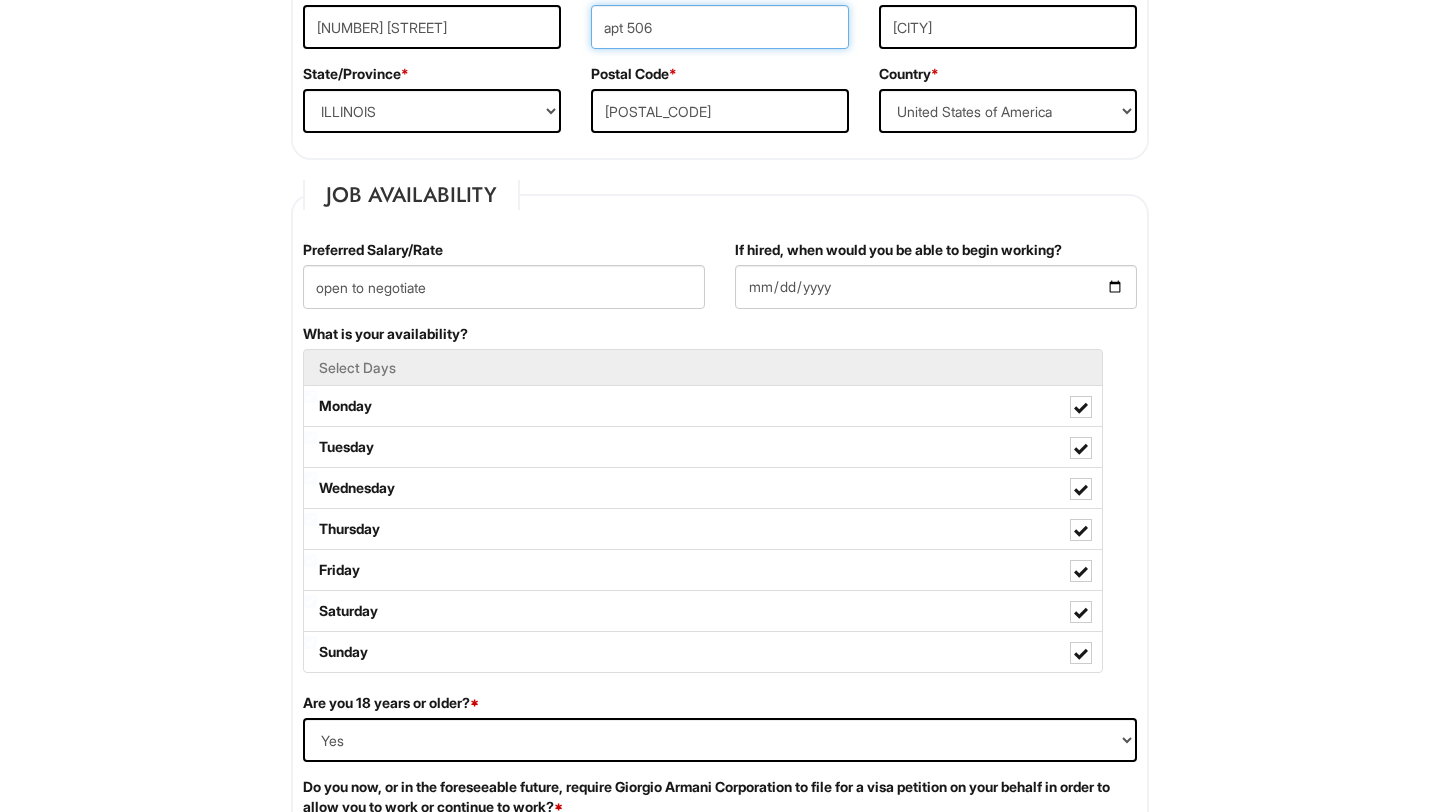 scroll, scrollTop: 705, scrollLeft: 0, axis: vertical 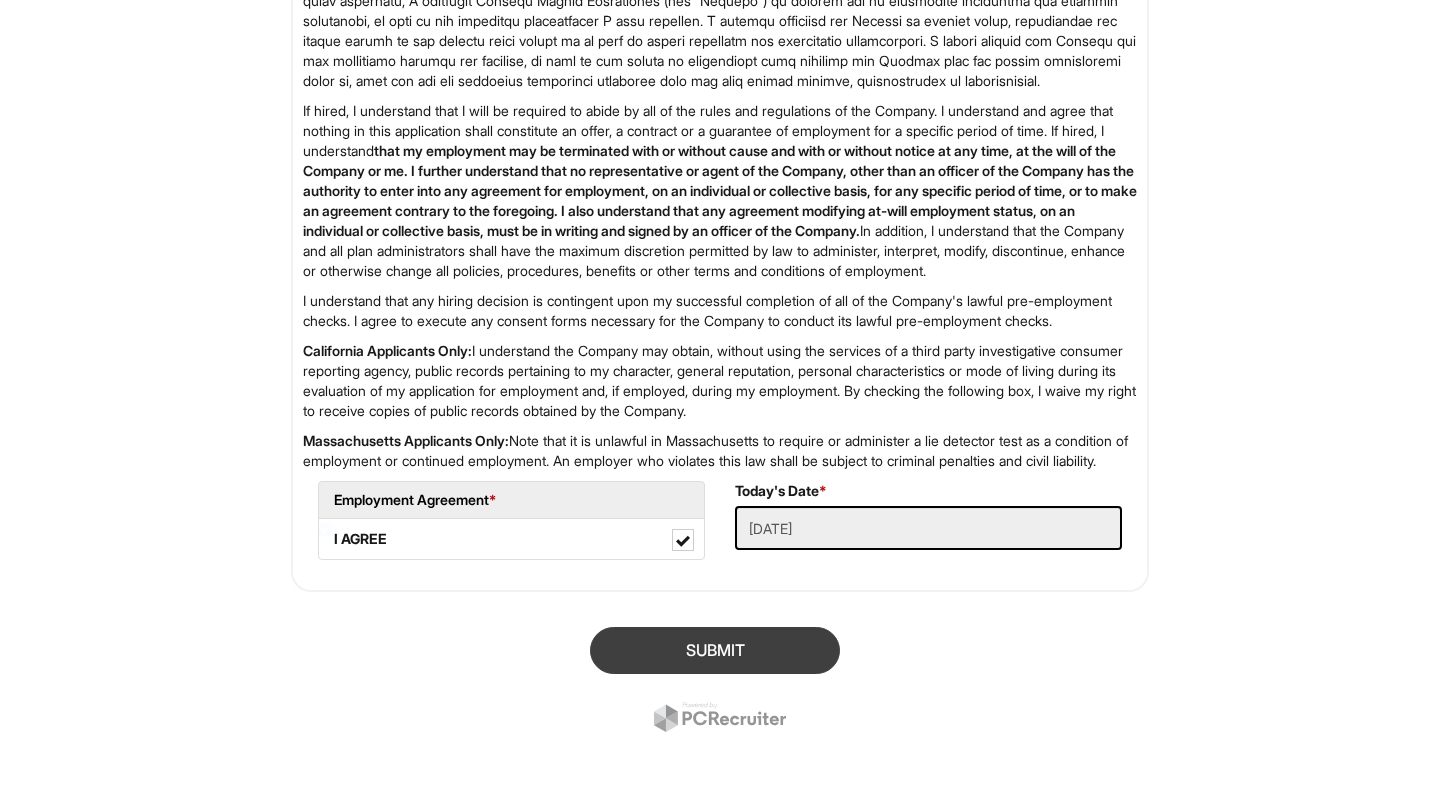 type on "apt 506" 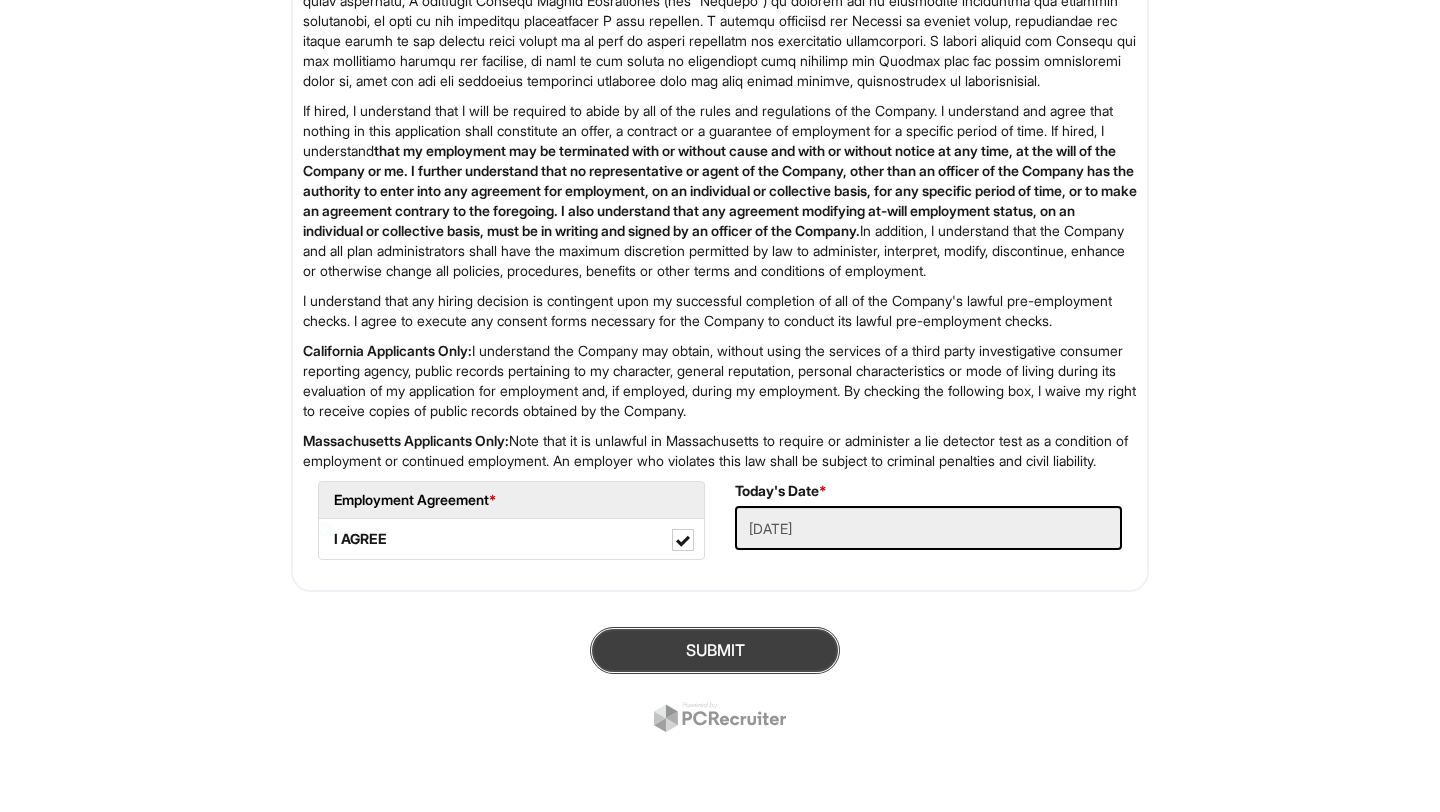 click on "SUBMIT" at bounding box center (715, 650) 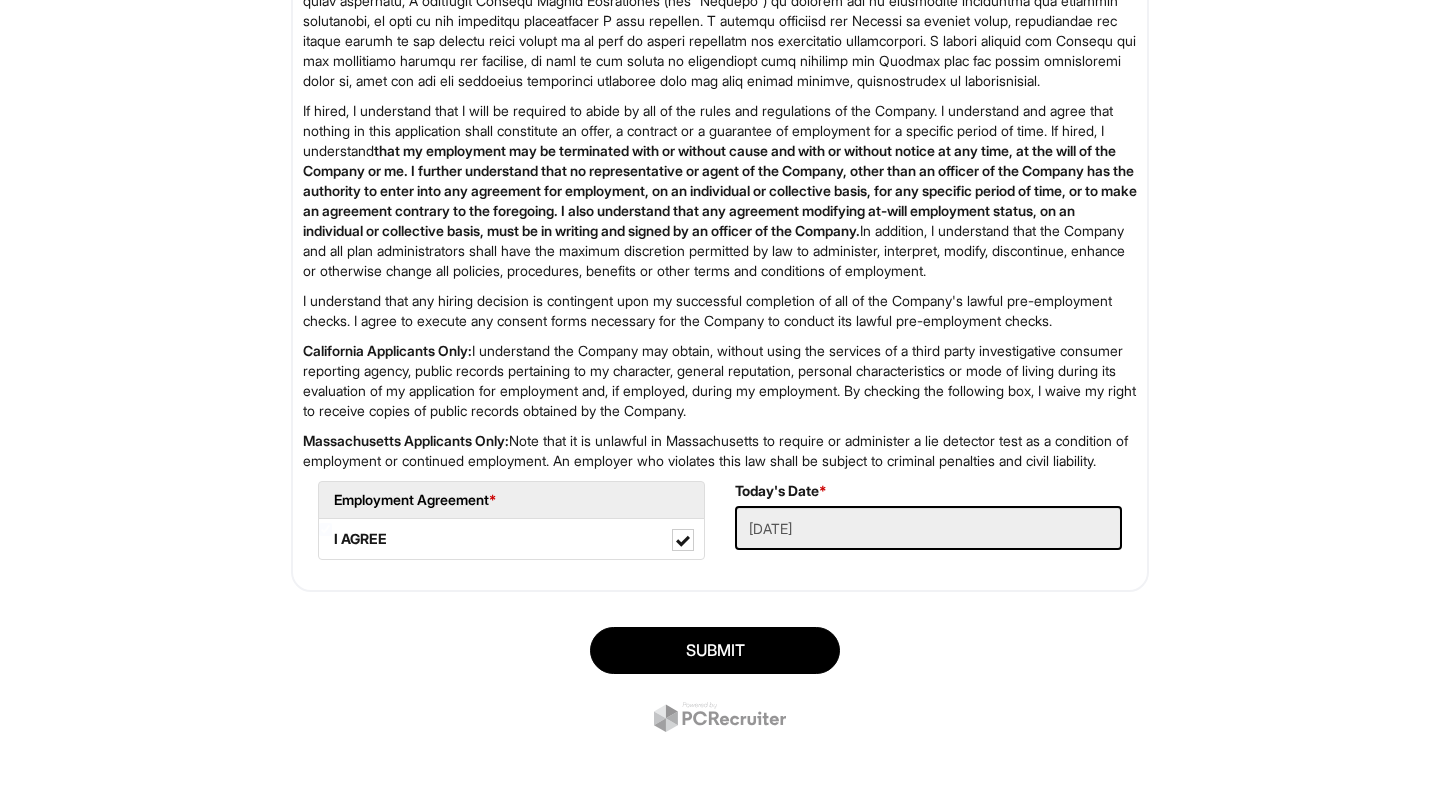 scroll, scrollTop: 3214, scrollLeft: 0, axis: vertical 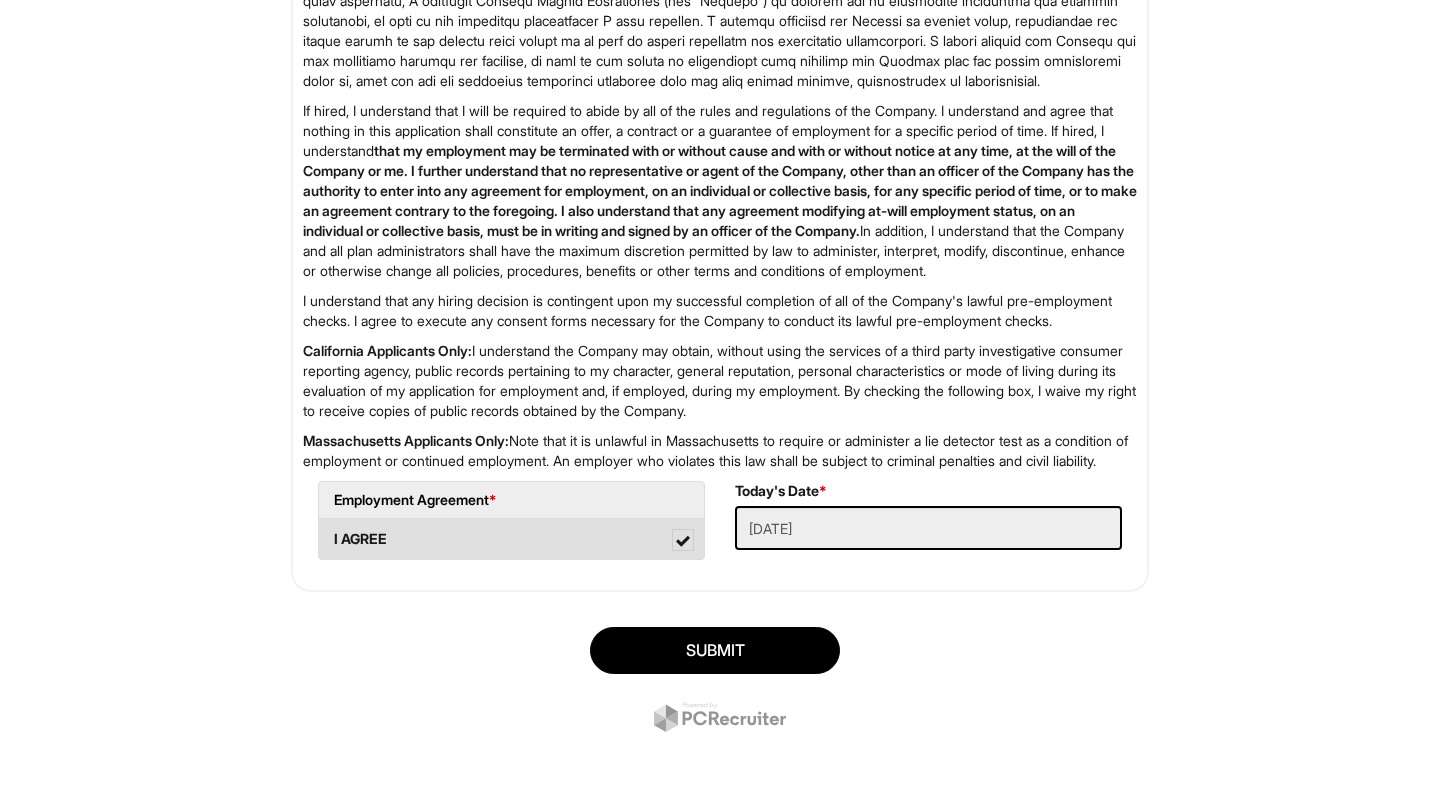 click at bounding box center (683, 540) 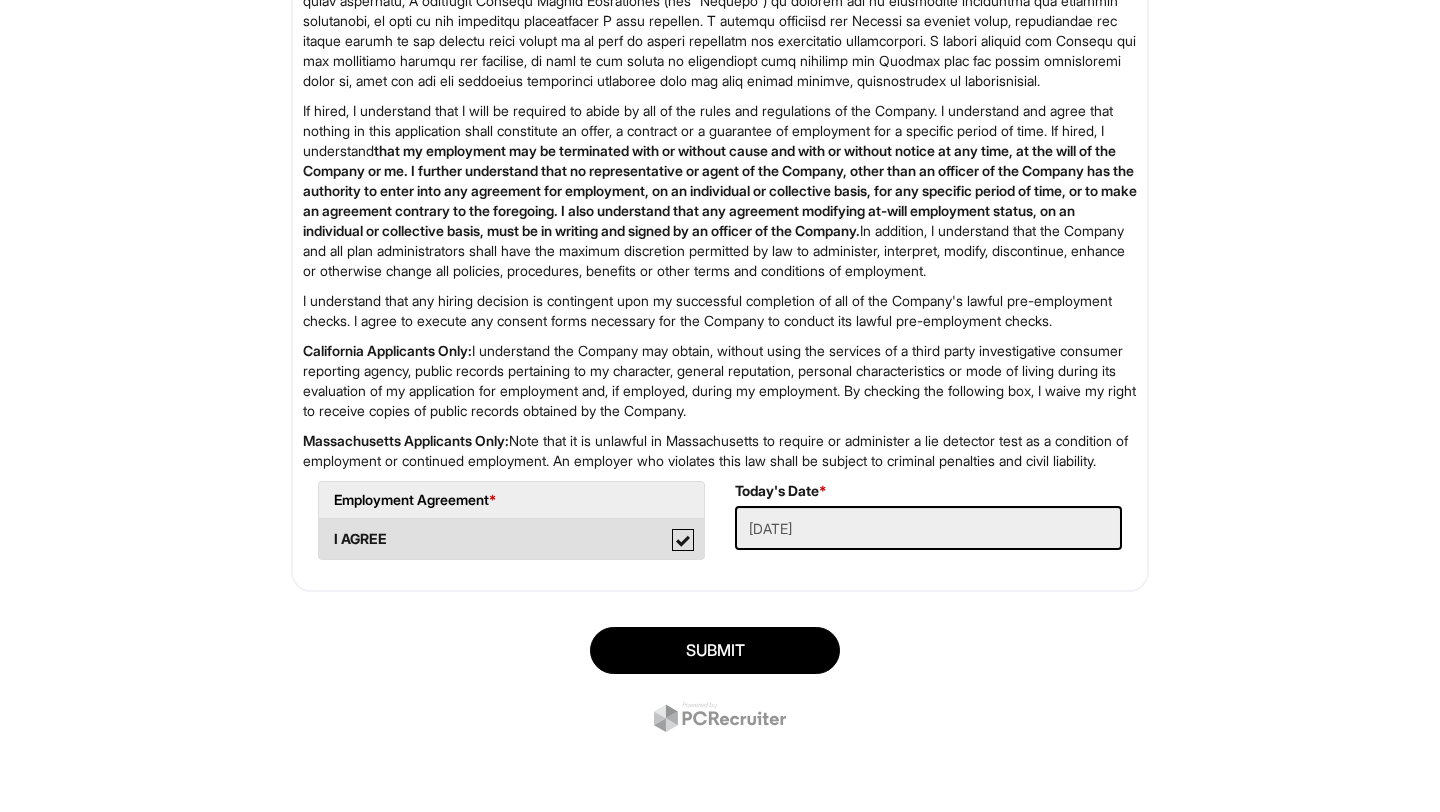 click on "I AGREE" at bounding box center [325, 529] 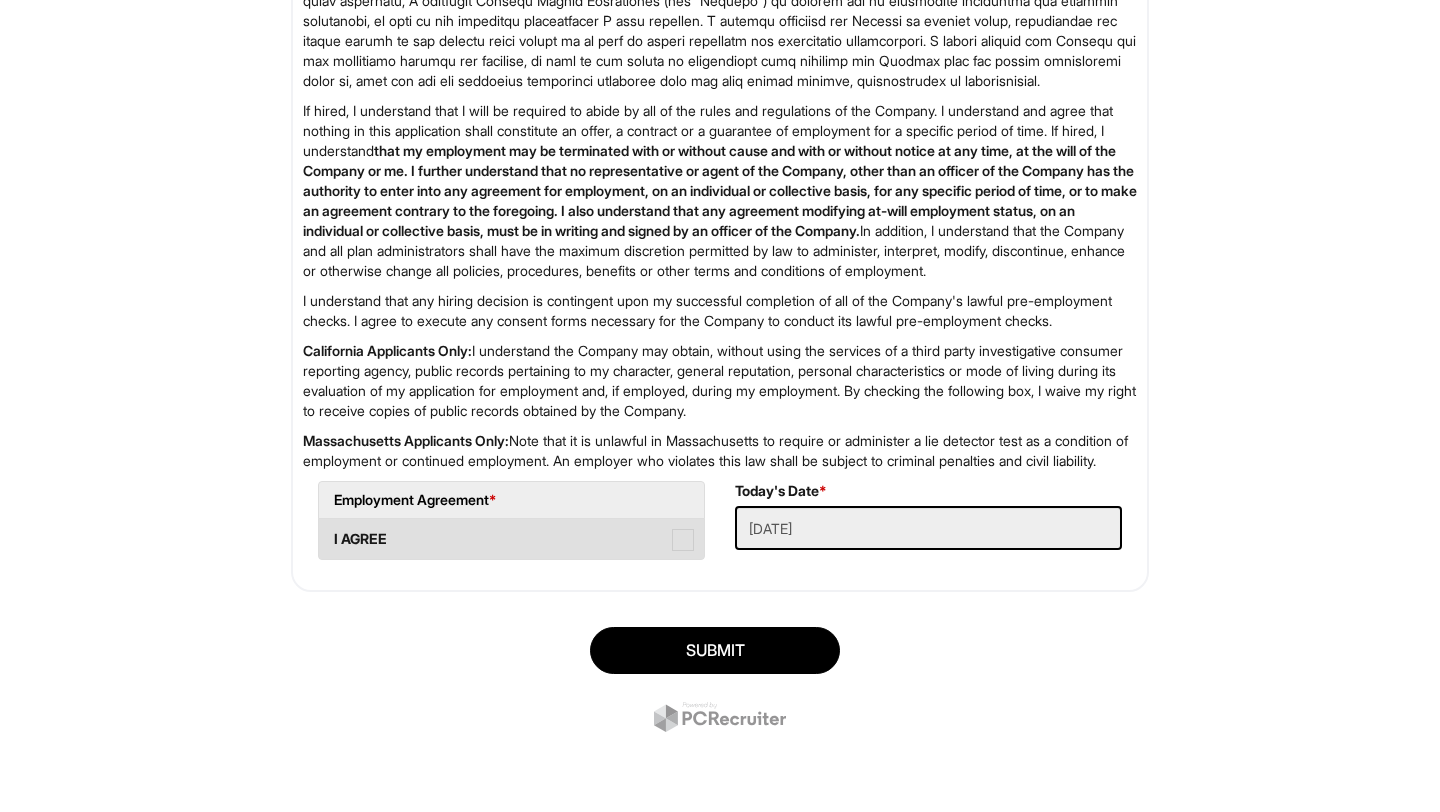 click at bounding box center [683, 540] 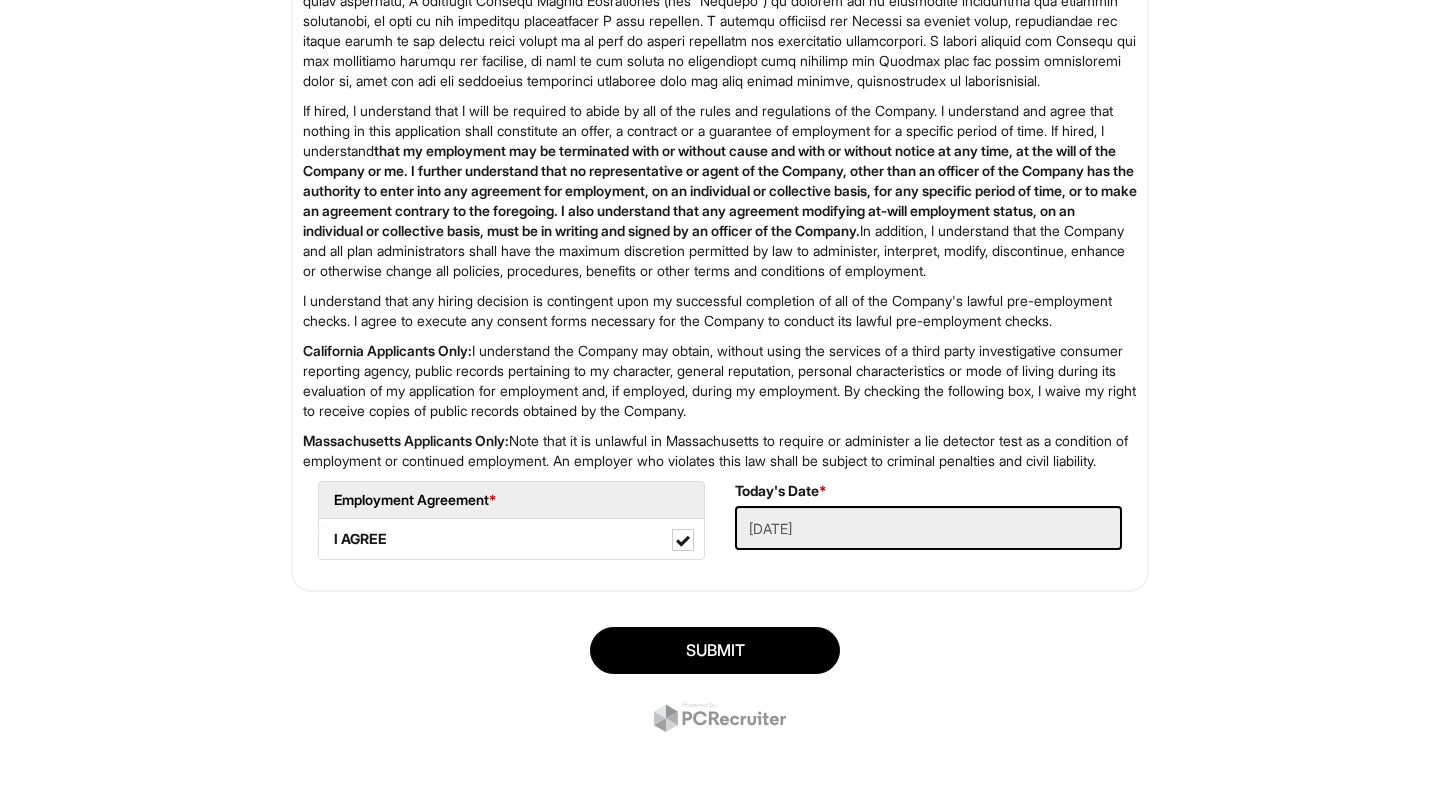 click on "SUBMIT" at bounding box center (720, 682) 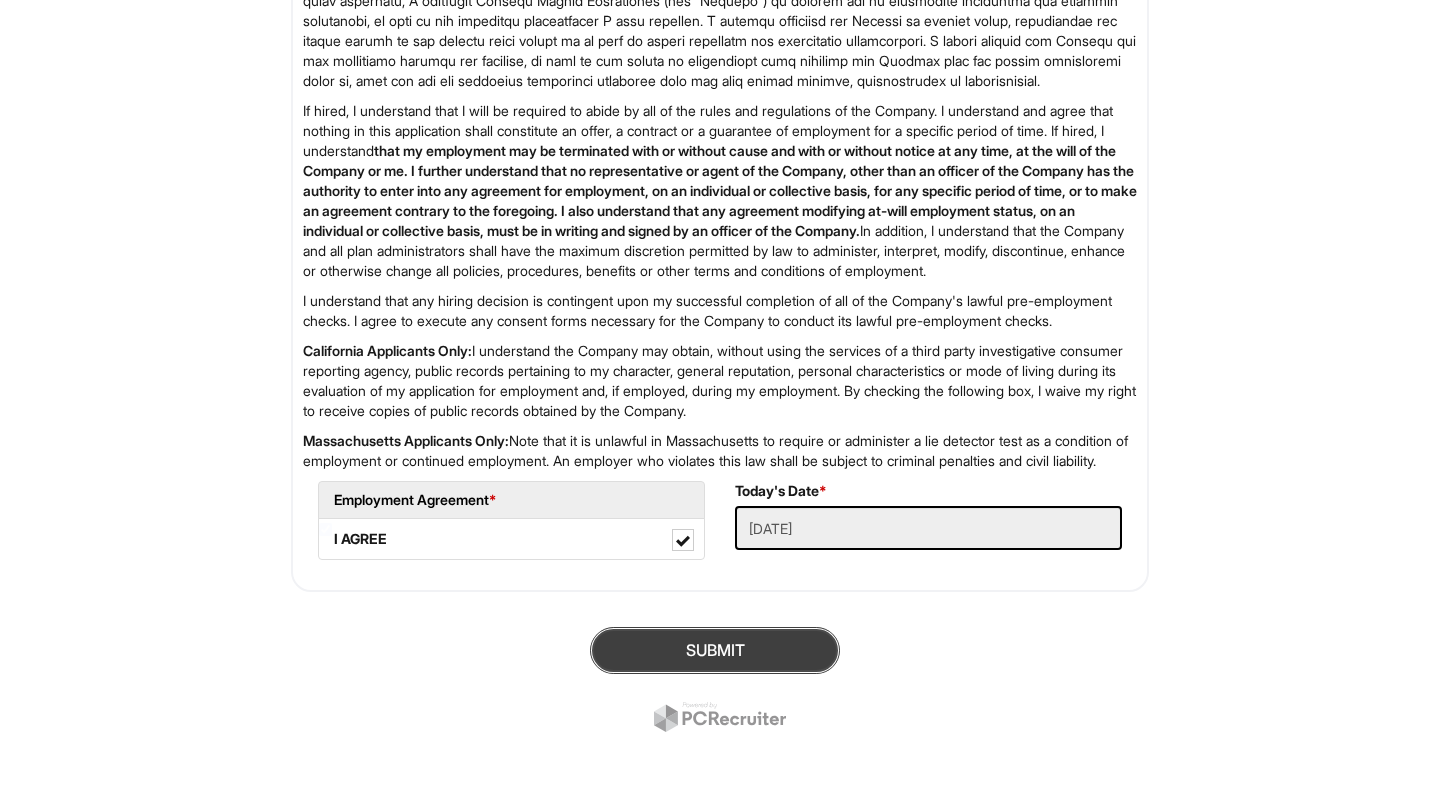 click on "SUBMIT" at bounding box center (715, 650) 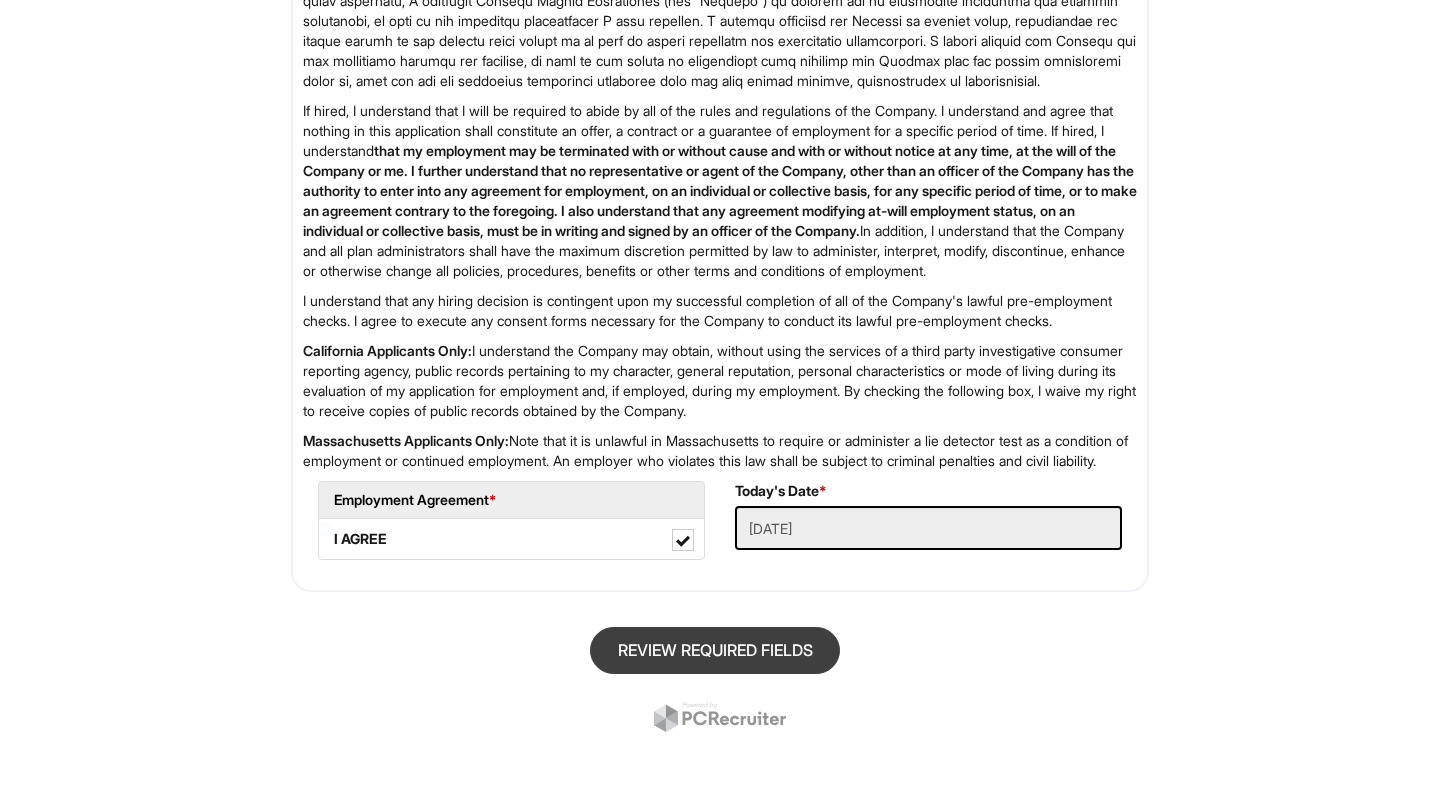 scroll, scrollTop: 122, scrollLeft: 0, axis: vertical 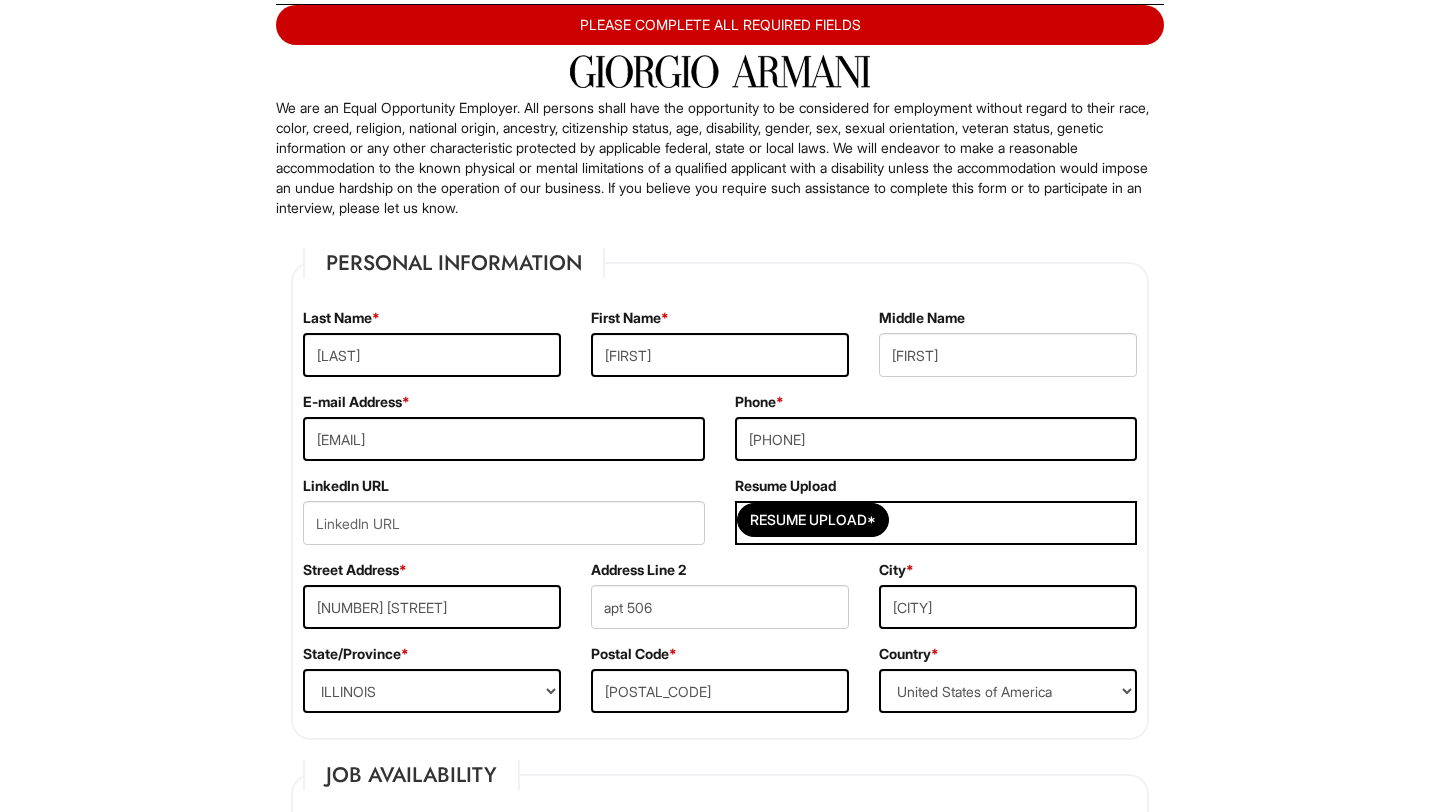 click on "Resume Upload*" at bounding box center [936, 523] 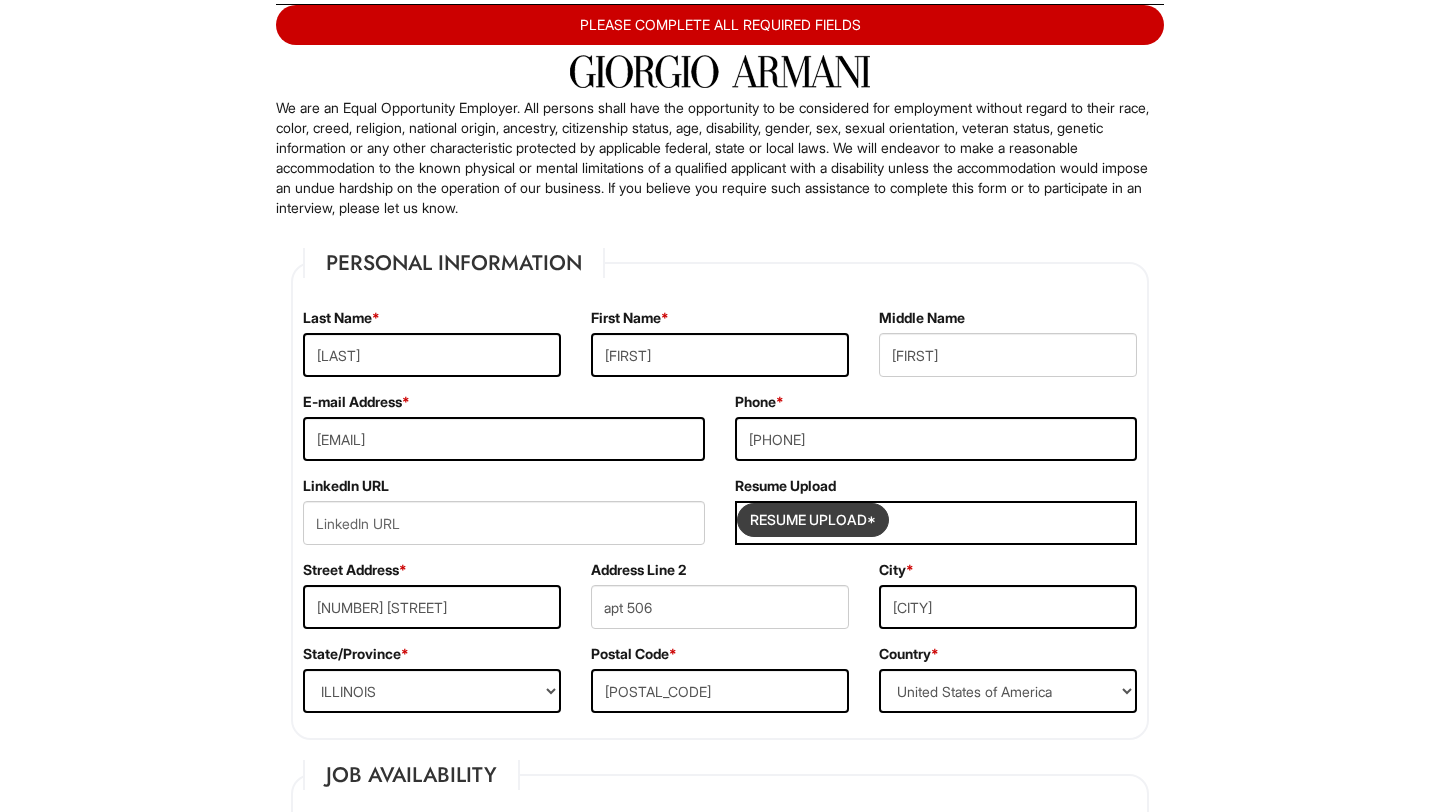 click at bounding box center [813, 520] 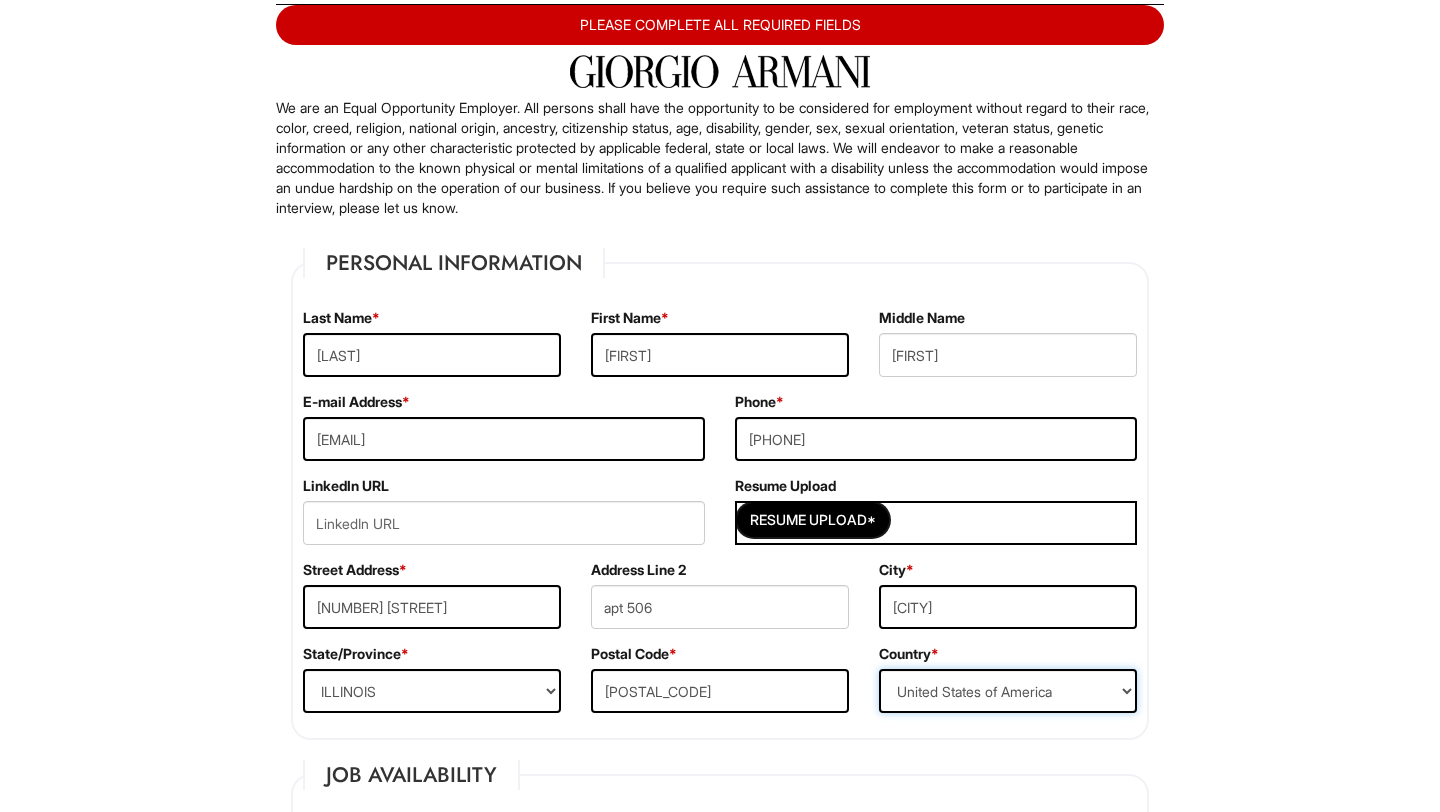 click on "Country Afghanistan Albania Algeria American Samoa Andorra Angola Anguilla Antarctica Antigua Argentina Armenia Aruba Ascension Australia Austria Azerbaijan Bahamas Bahrain Bangladesh Barbados Barbuda Belarus Belgium Belize Benin Bermuda Bhutan Bolivia Bosnia & Herzegovina Botswana Brazil British Virgin Islands Brunei Darussalam Bulgaria Burkina Faso Burundi Cambodia Cameroon Canada Cape Verde Islands Cayman Islands Central African Republic Chad Chatham Island Chile China Christmas Island Cocos-Keeling Islands Colombia Comoros Congo Cook Islands Costa Rica Croatia Cuba Curaçao Cyprus Czech Republic Democratic Republic of the Congo Denmark Diego Garcia Djibouti Dominica Dominican Republic East Timor Easter Island Ecuador Egypt El Salvador Ellipso (Mobile Satellite service) EMSAT (Mobile Satellite service) Equatorial Guinea Eritrea Estonia Ethiopia European Union Falkland Islands (Malvinas) Faroe Islands Fiji Islands Finland France French Antilles French Guiana French Polynesia Gabonese Republic Gambia Georgia" at bounding box center (1008, 691) 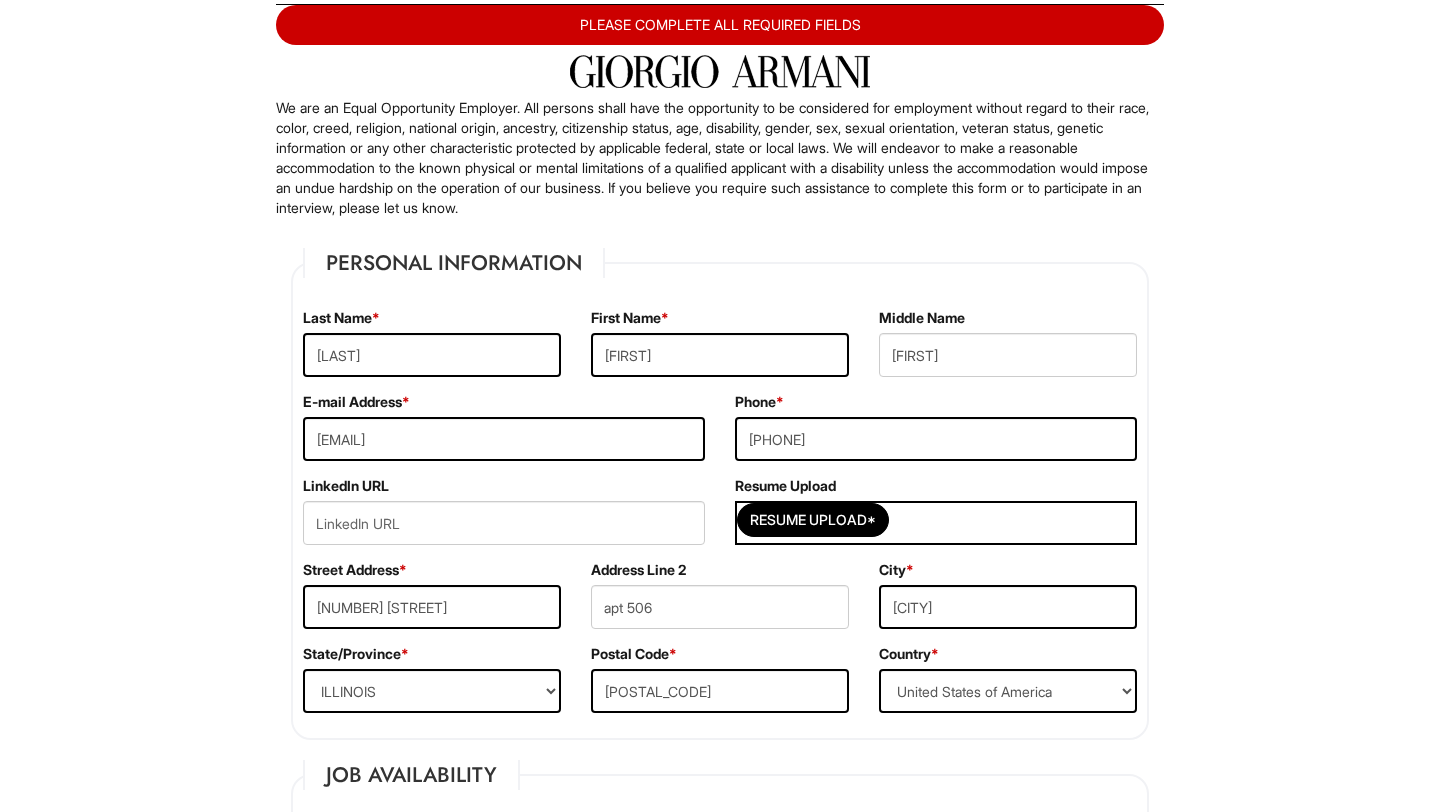 click on "LinkedIn URL" at bounding box center [504, 518] 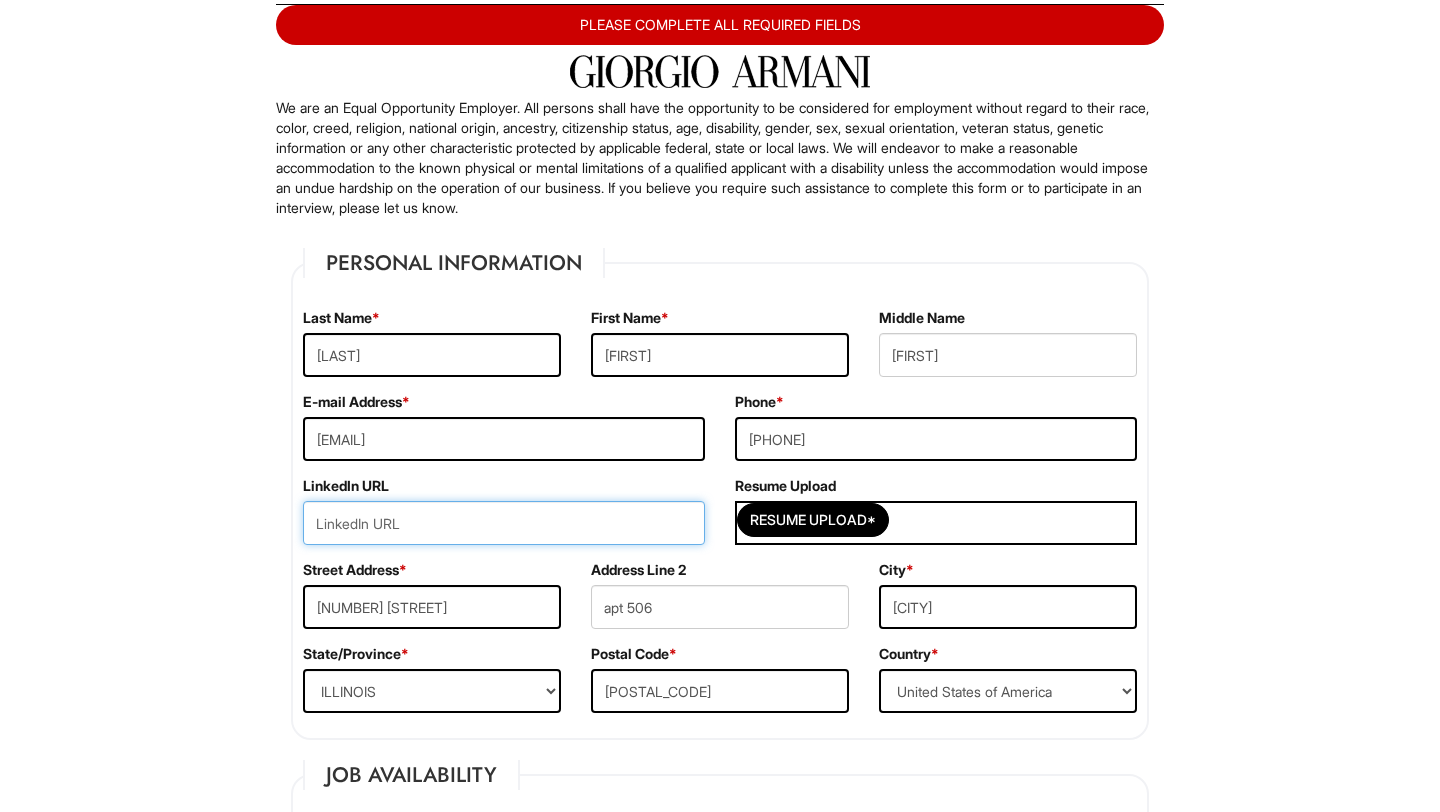 click at bounding box center (504, 523) 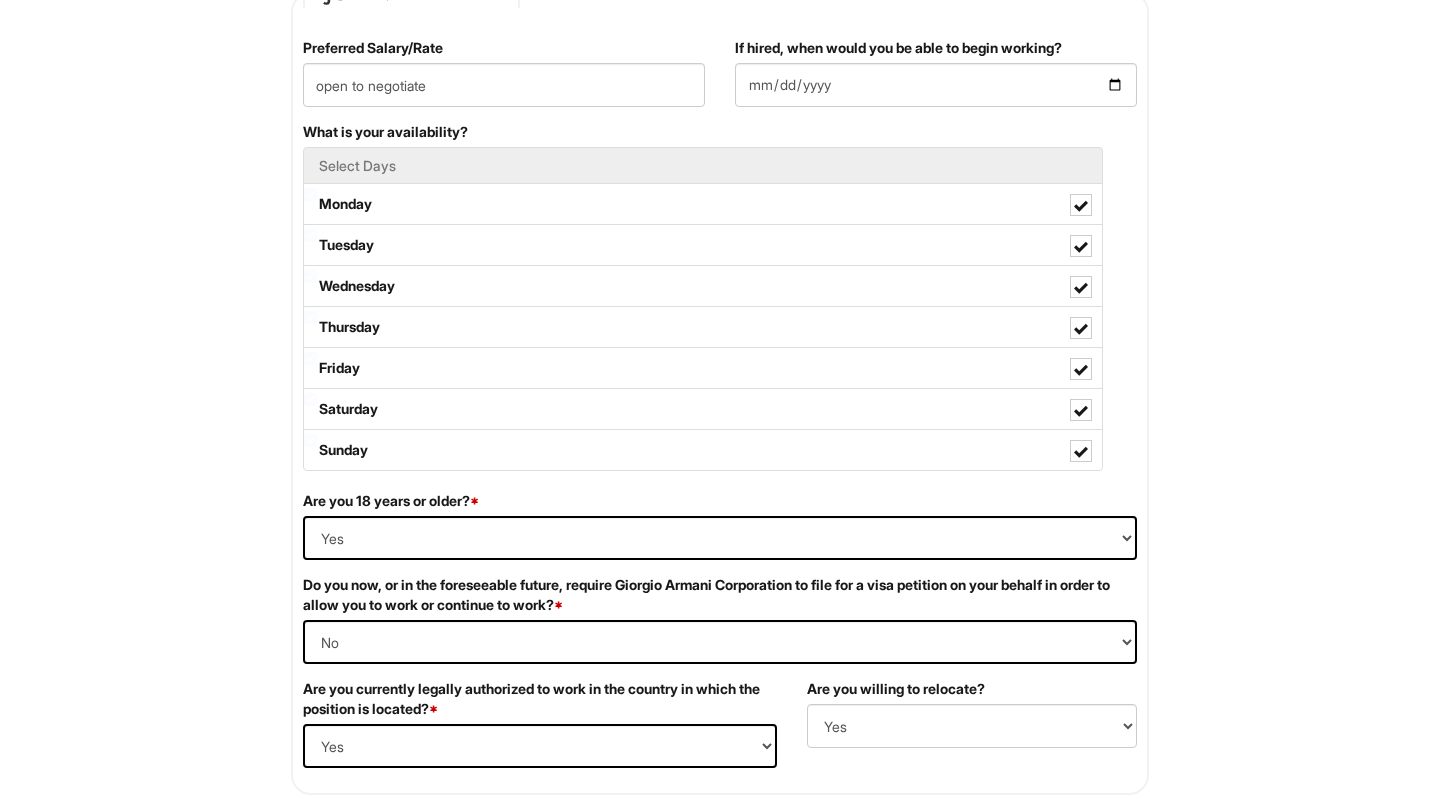 scroll, scrollTop: 925, scrollLeft: 0, axis: vertical 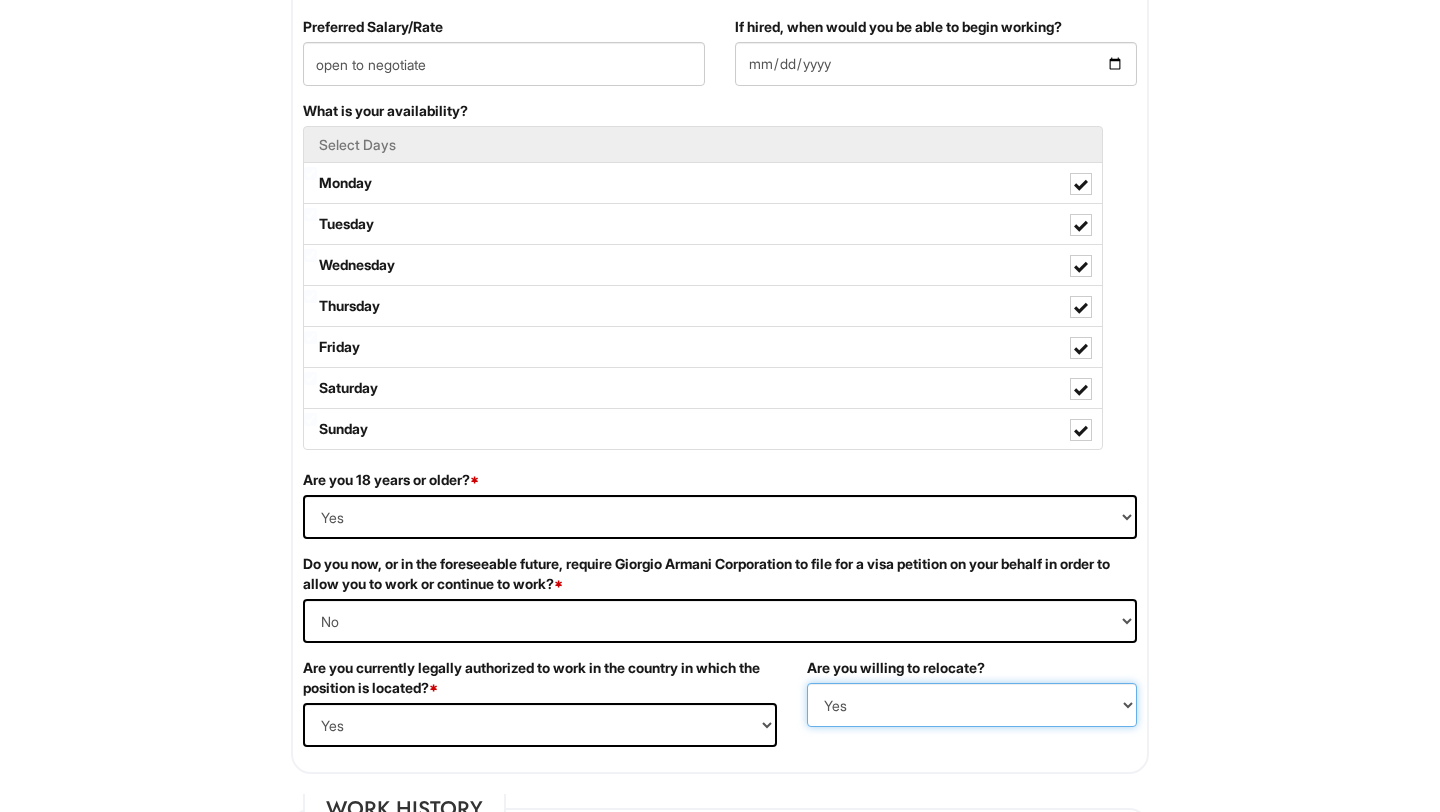 click on "(Yes / No) No Yes" at bounding box center [972, 705] 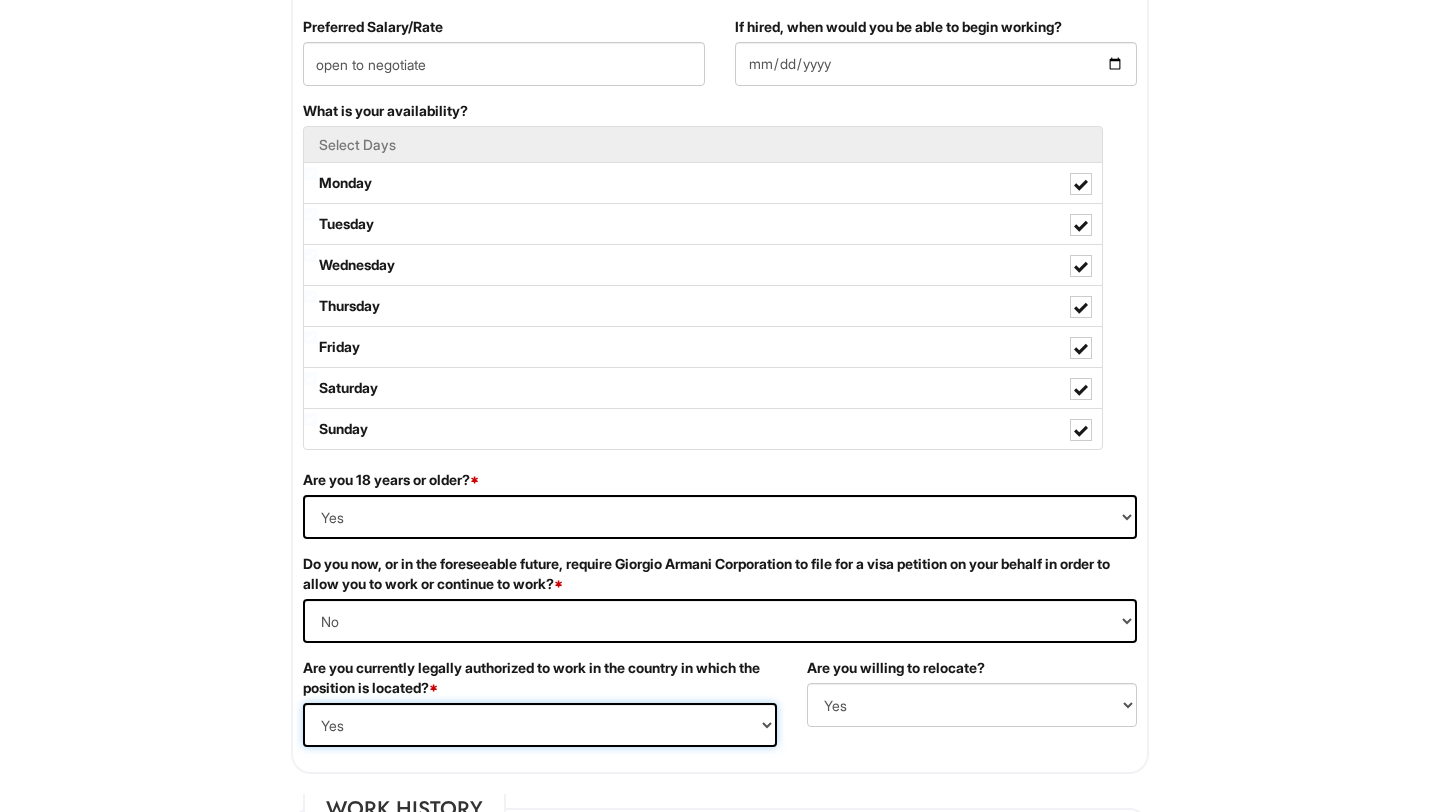 click on "(Yes / No) Yes No" at bounding box center [540, 725] 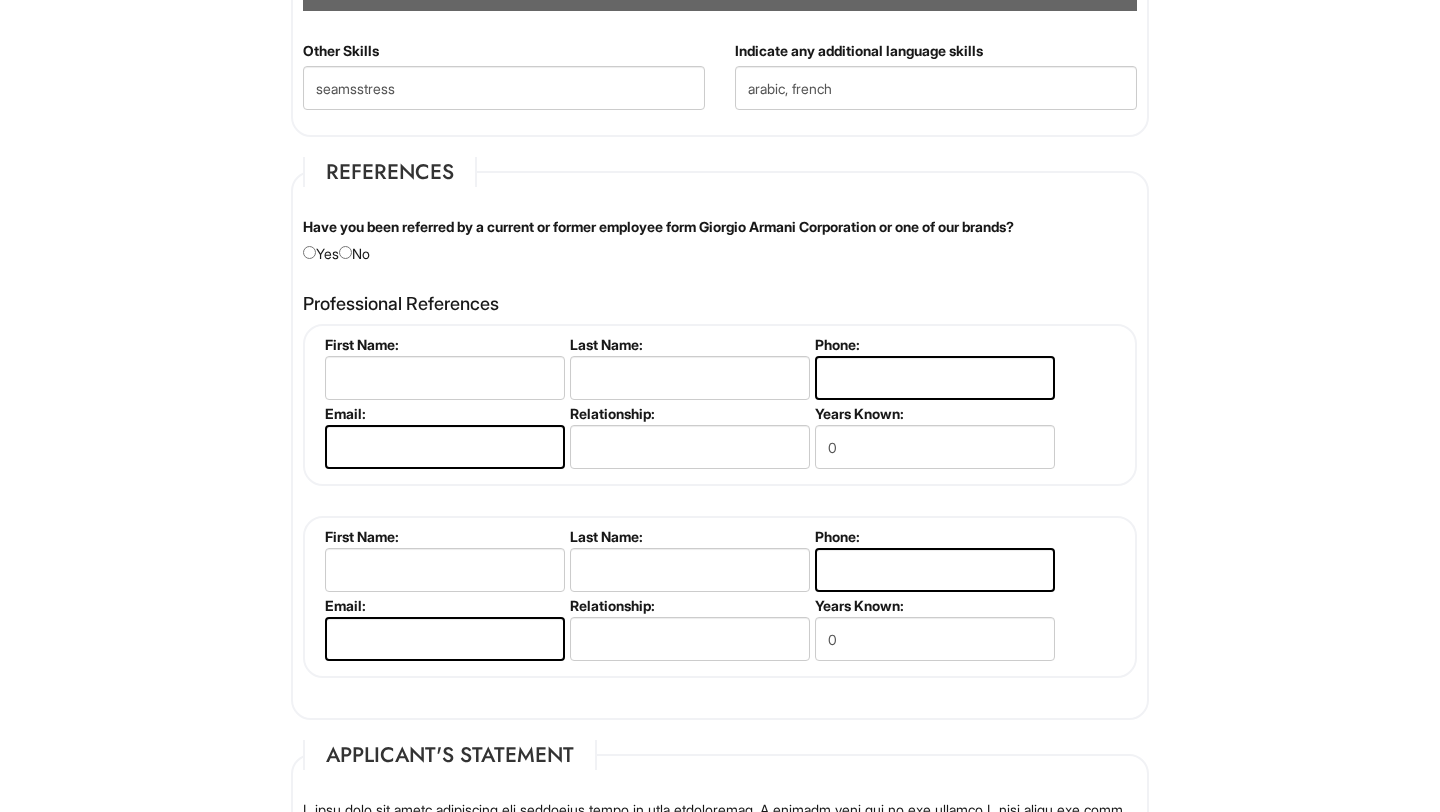 scroll, scrollTop: 2275, scrollLeft: 0, axis: vertical 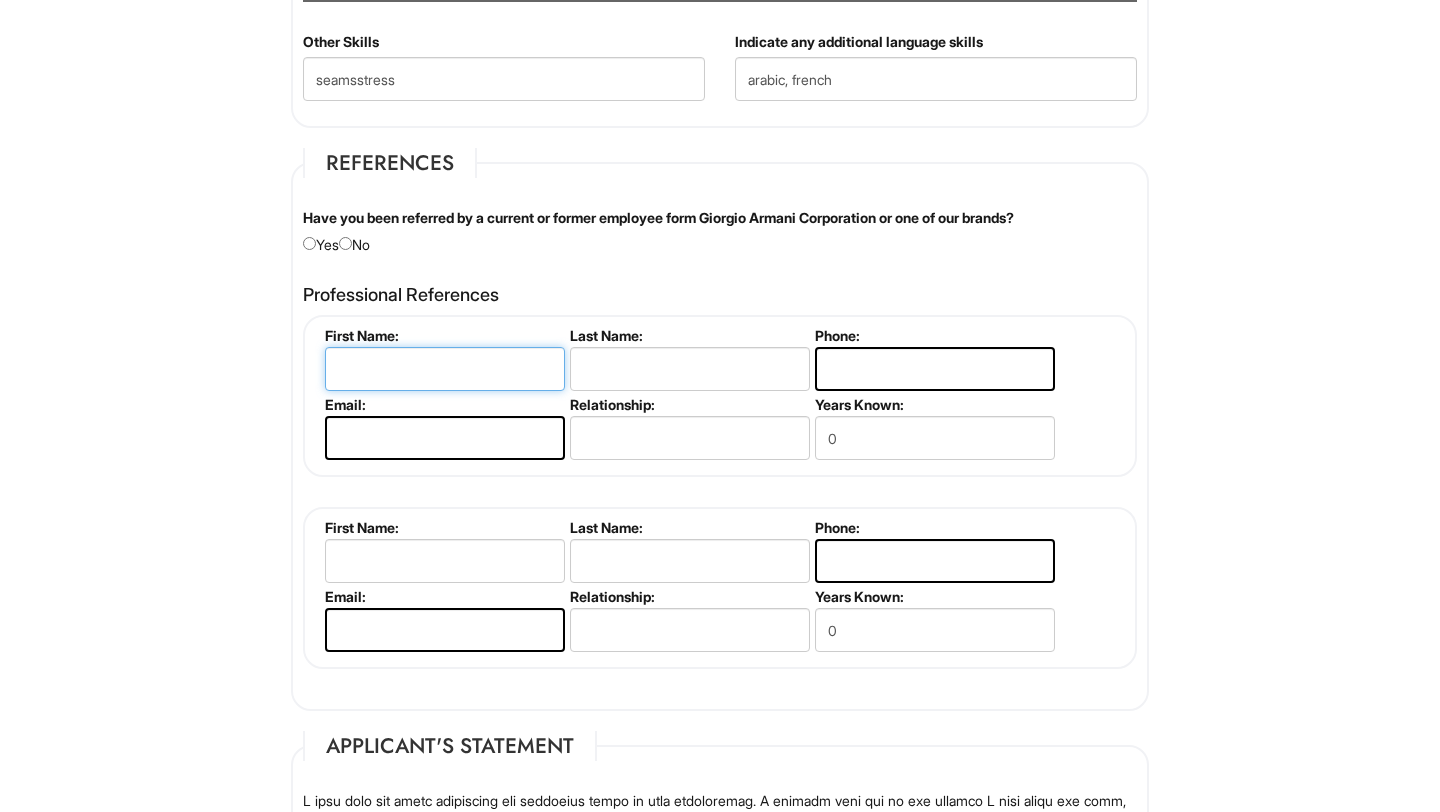 click at bounding box center (445, 369) 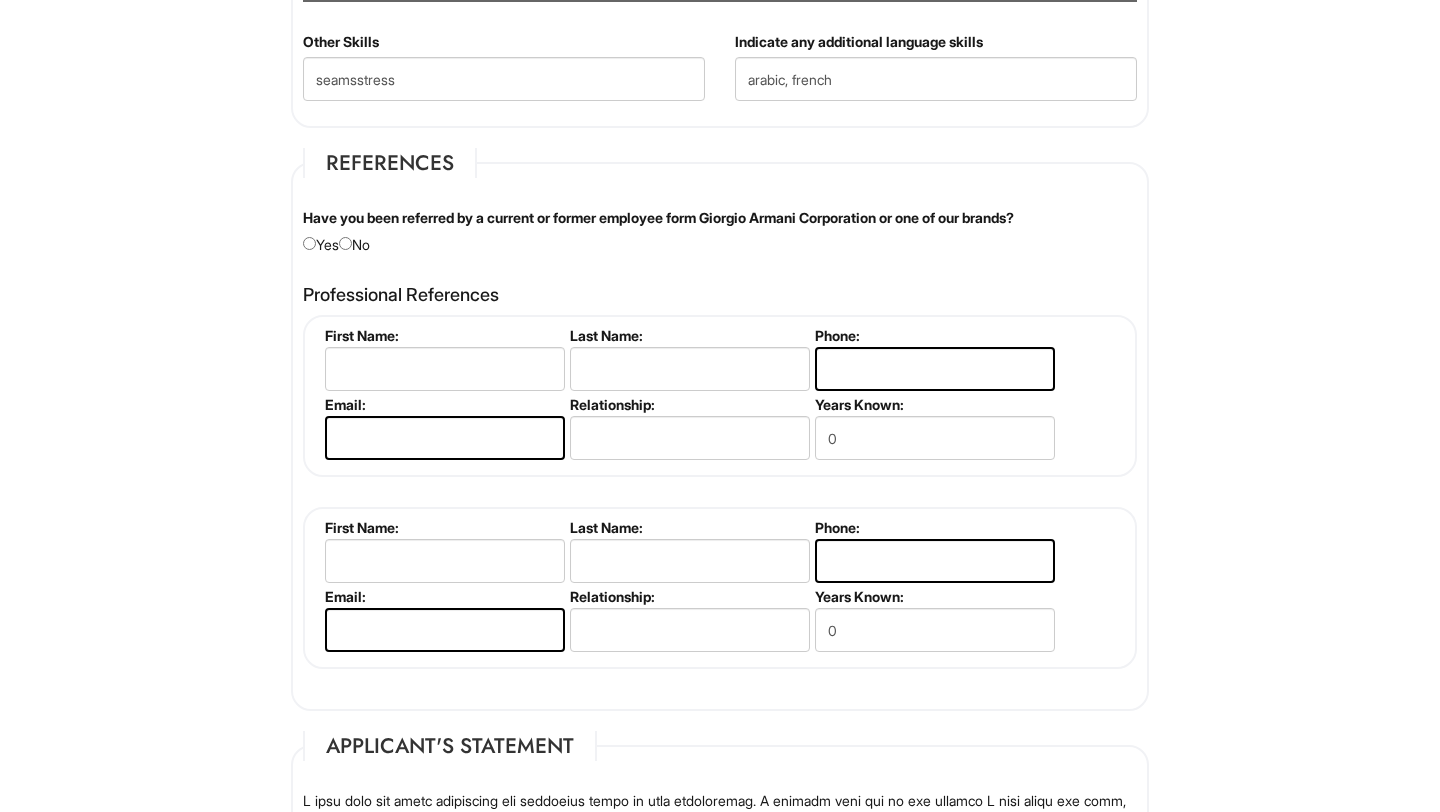 click on "Have you been referred by a current or former employee form Giorgio Armani Corporation or one of our brands?    Yes   No" at bounding box center (720, 231) 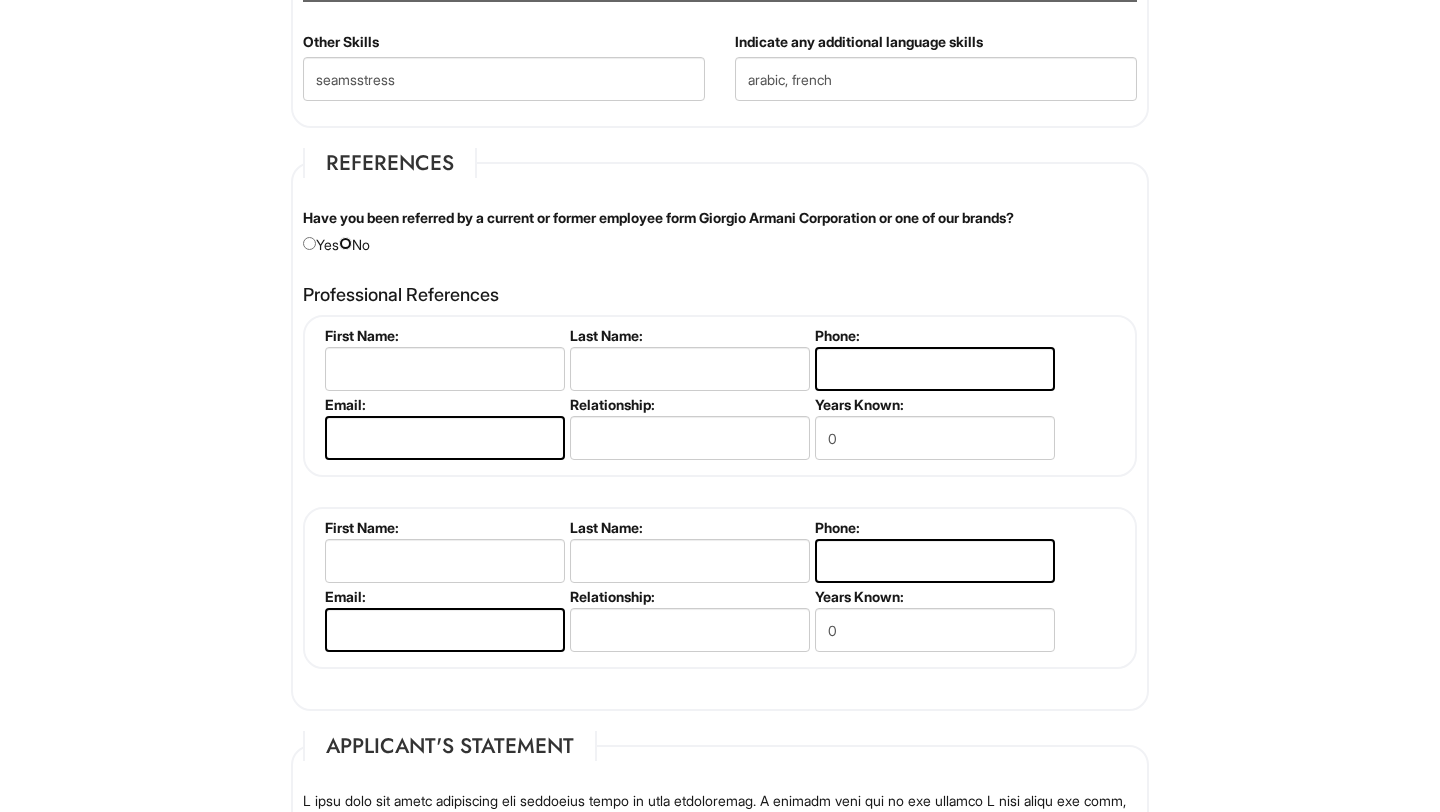 click at bounding box center [345, 243] 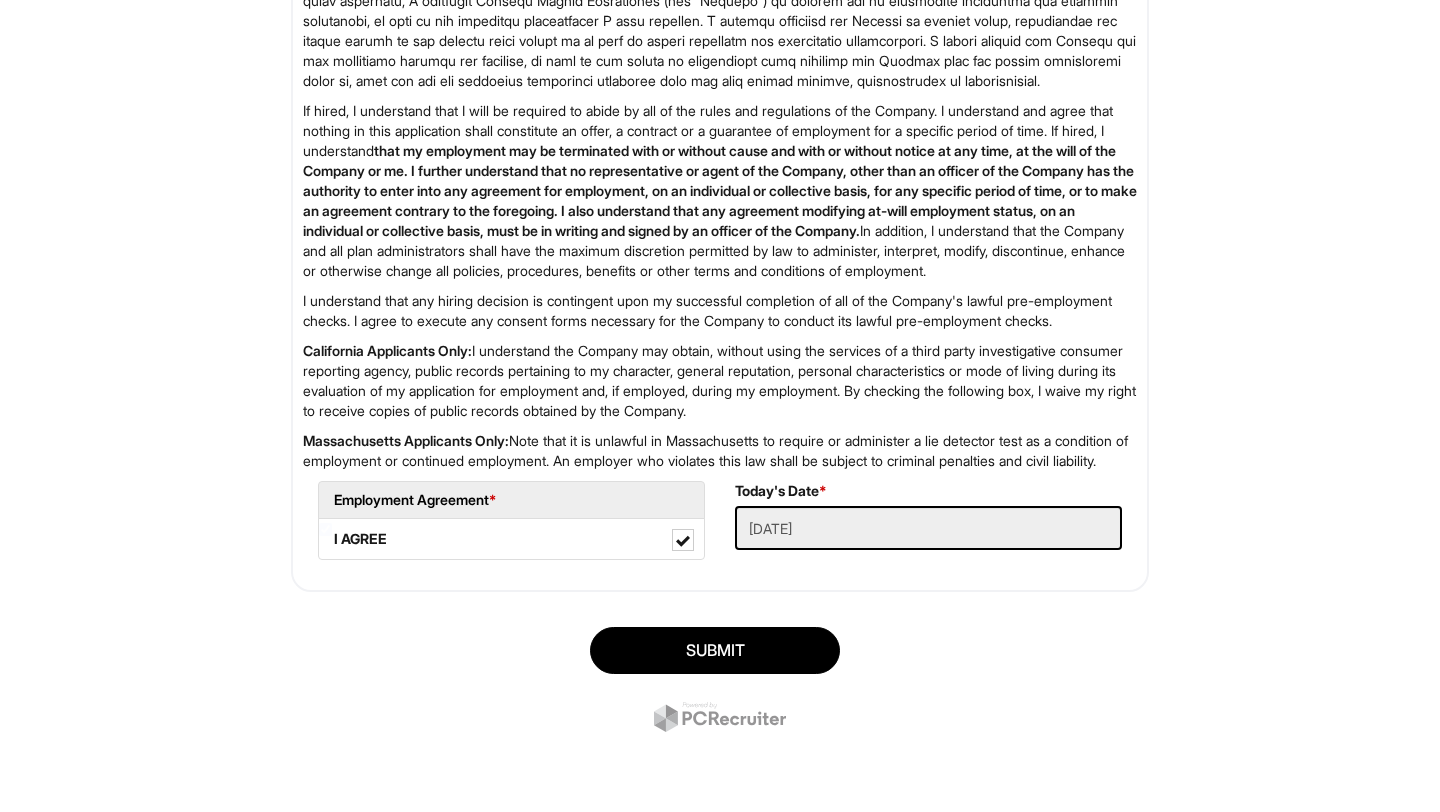 scroll, scrollTop: 3214, scrollLeft: 0, axis: vertical 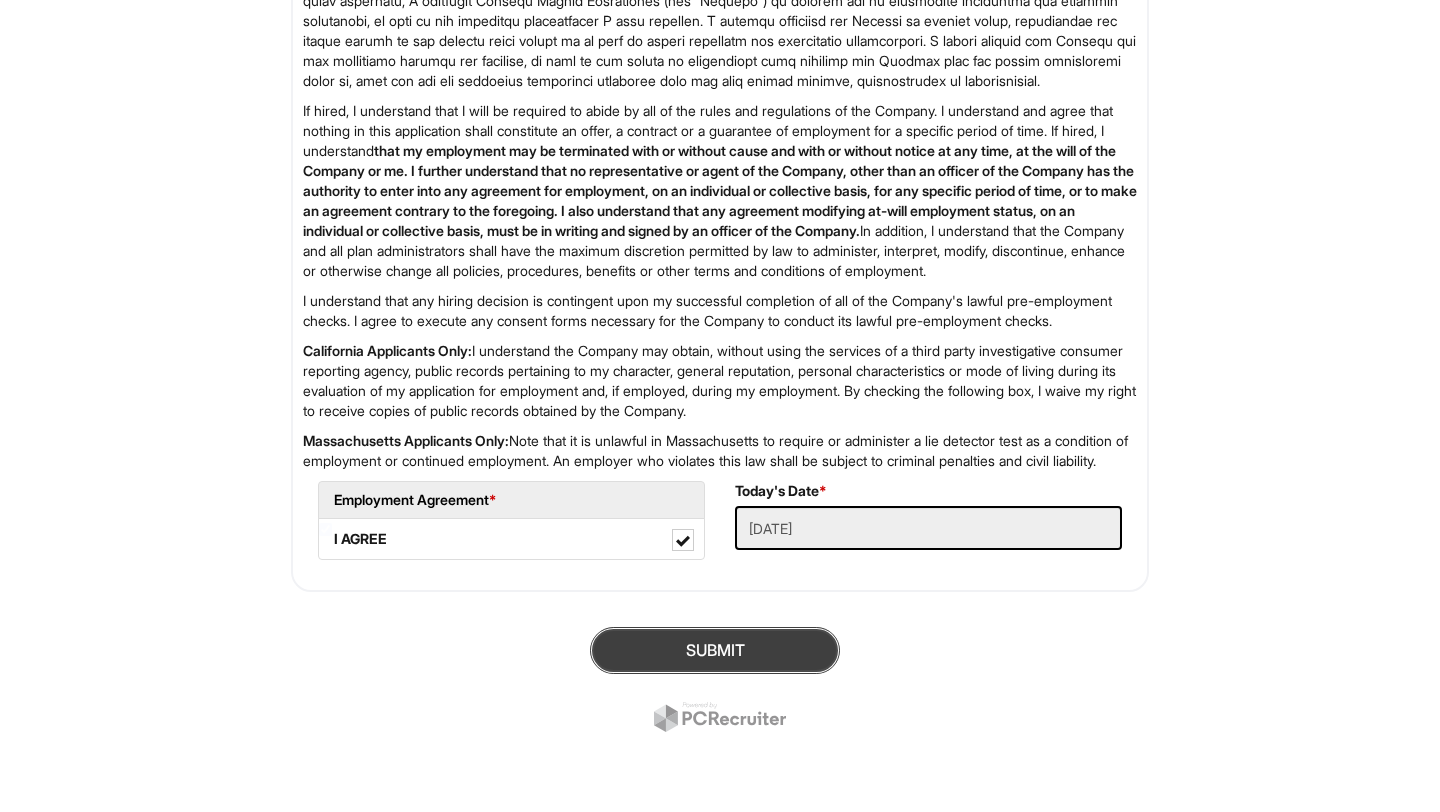 click on "SUBMIT" at bounding box center [715, 650] 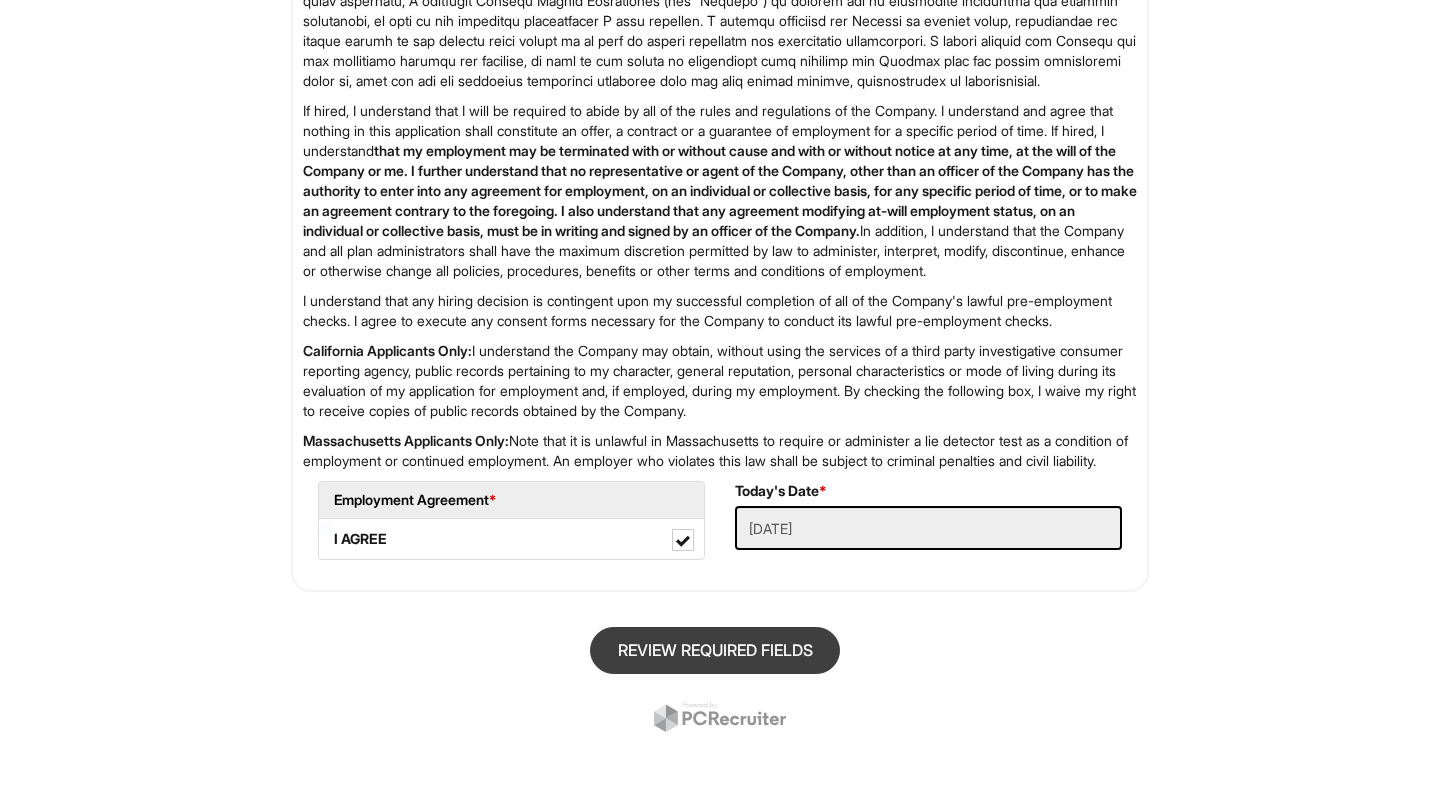 scroll, scrollTop: 122, scrollLeft: 0, axis: vertical 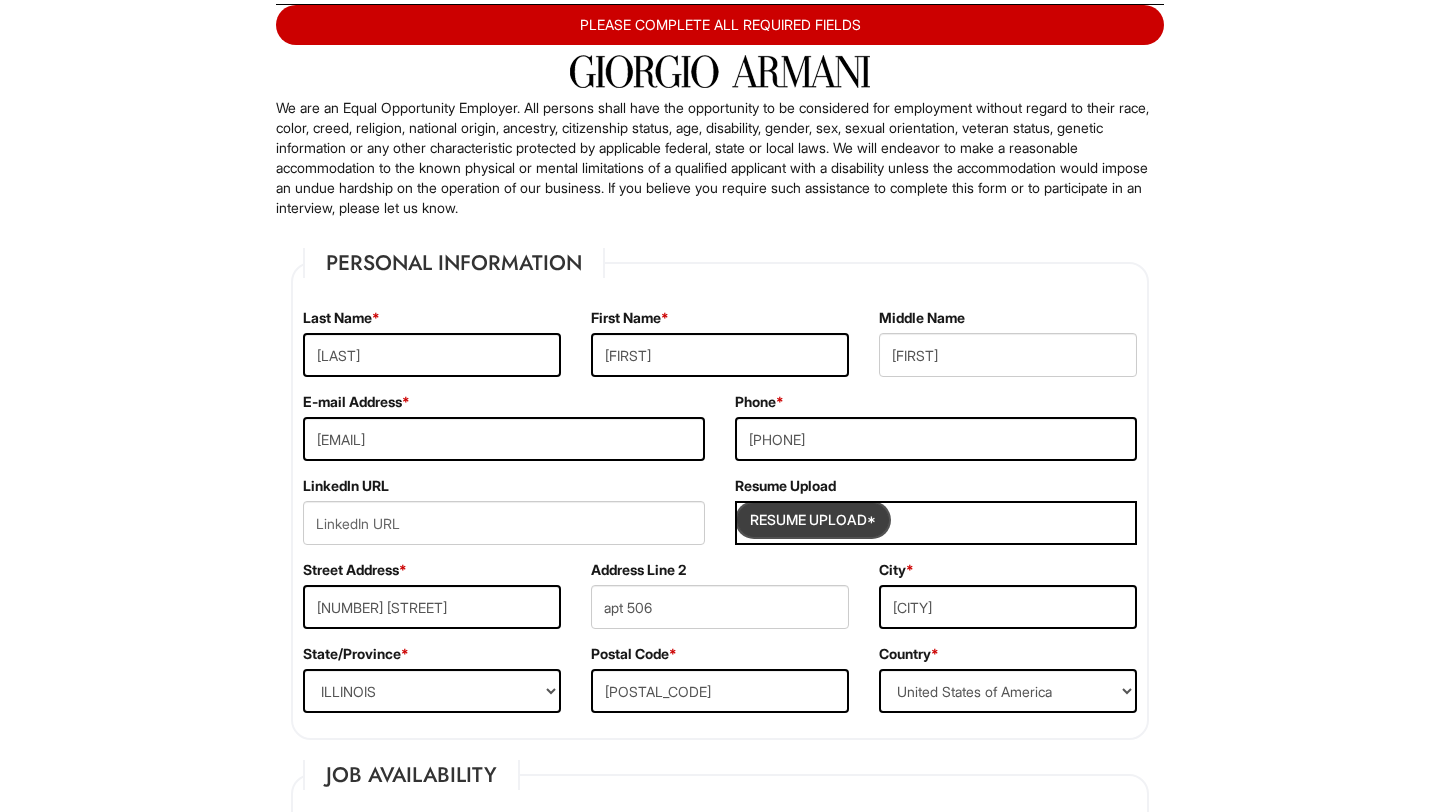 click at bounding box center [813, 520] 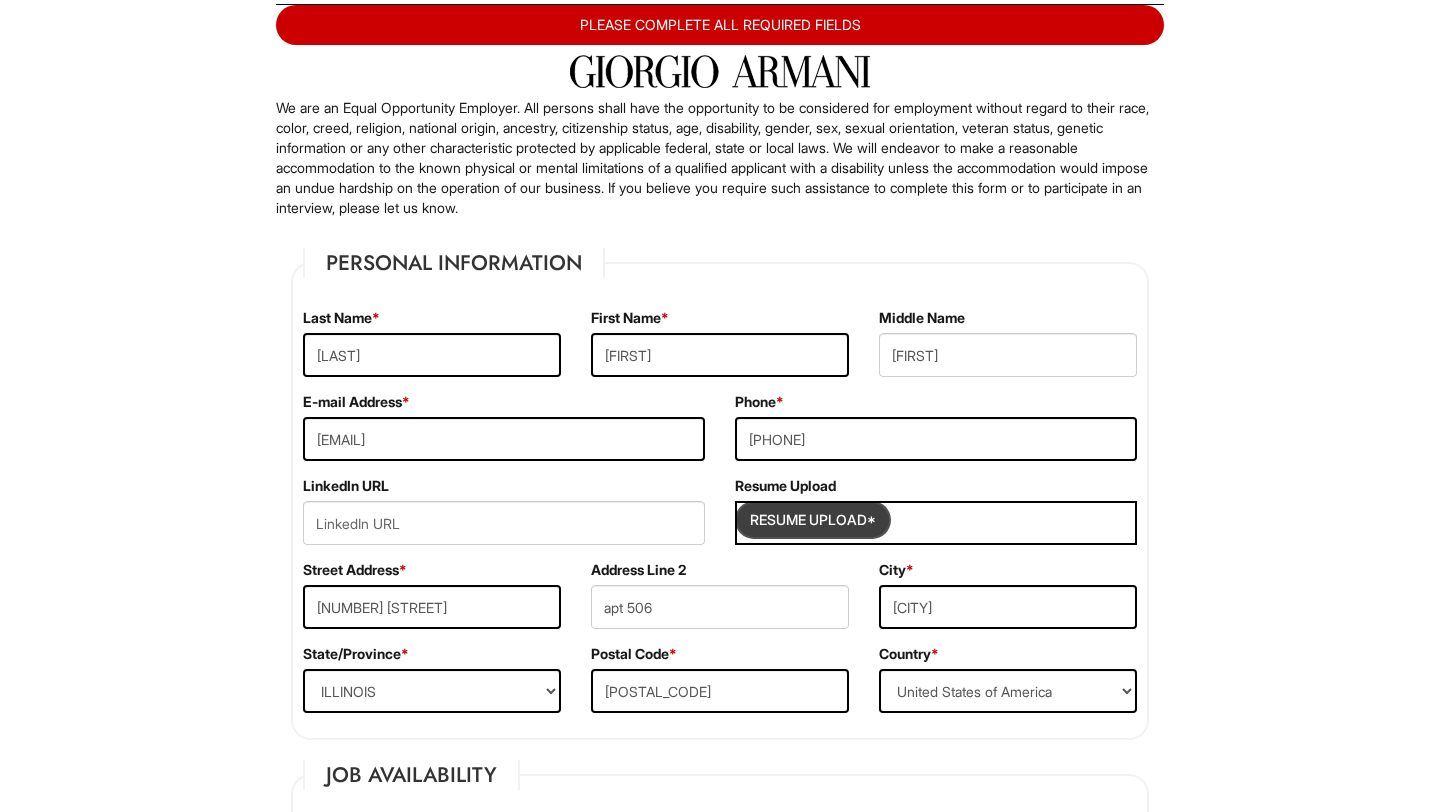 type on "C:\fakepath\[FIRST] [LAST] Resume.pdf" 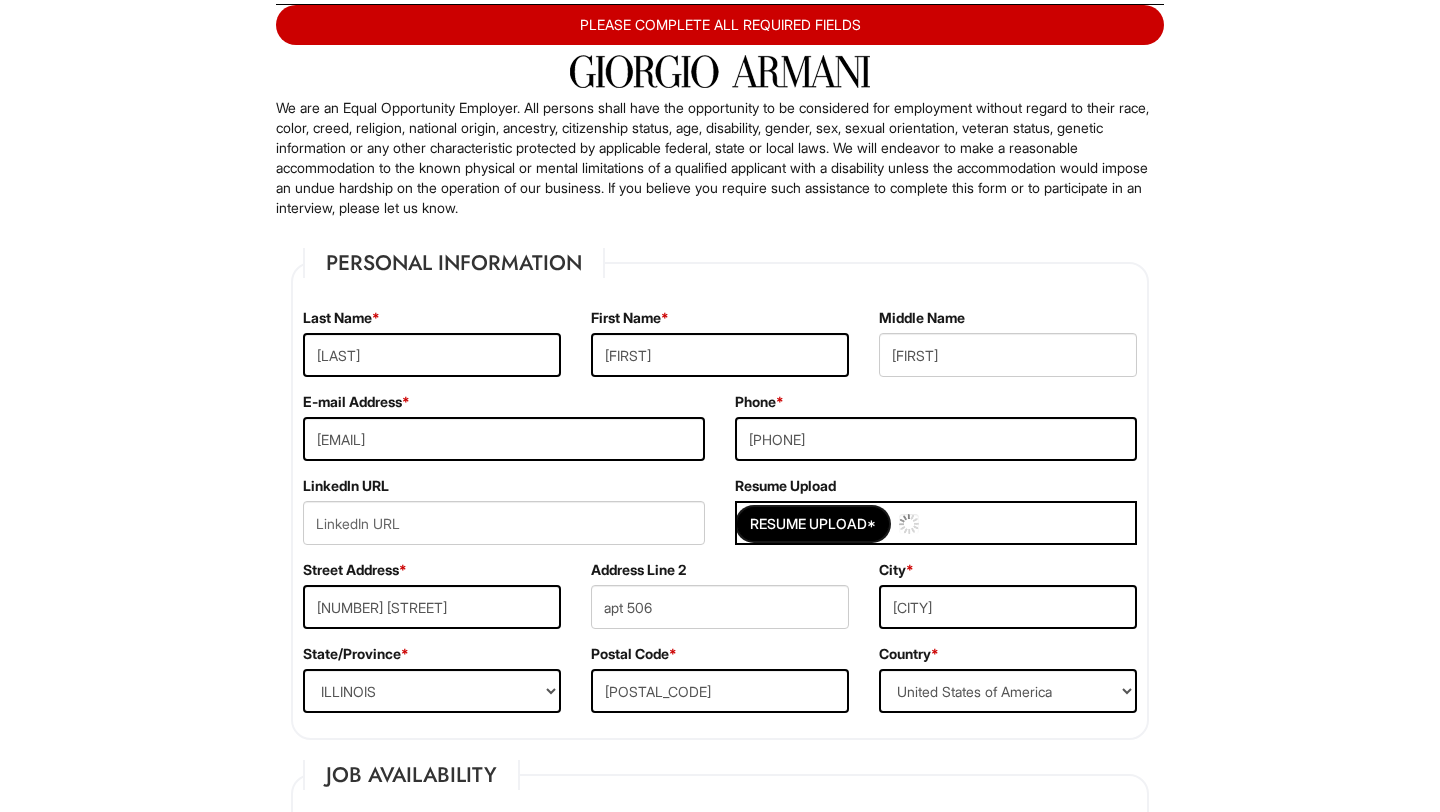 type 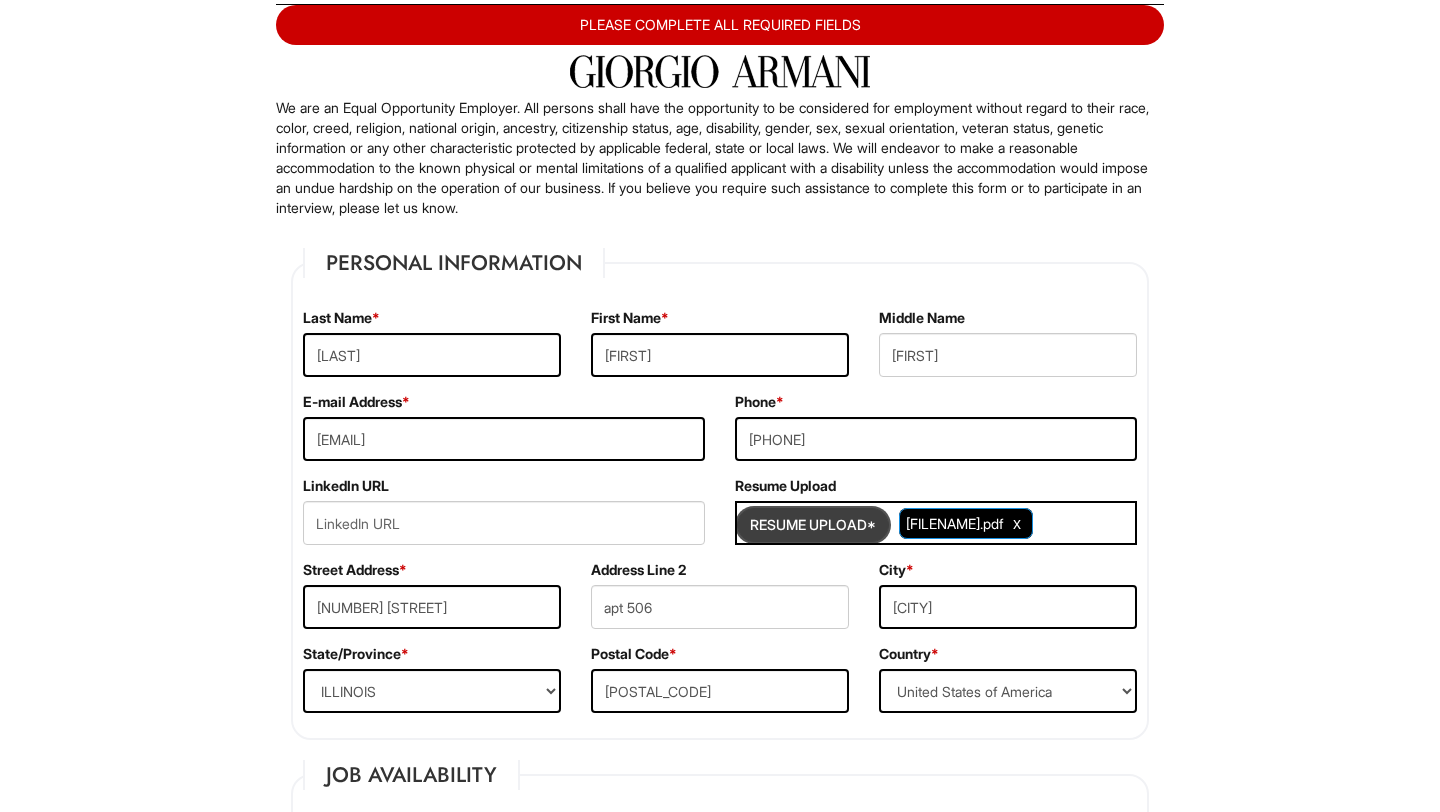 click at bounding box center (813, 525) 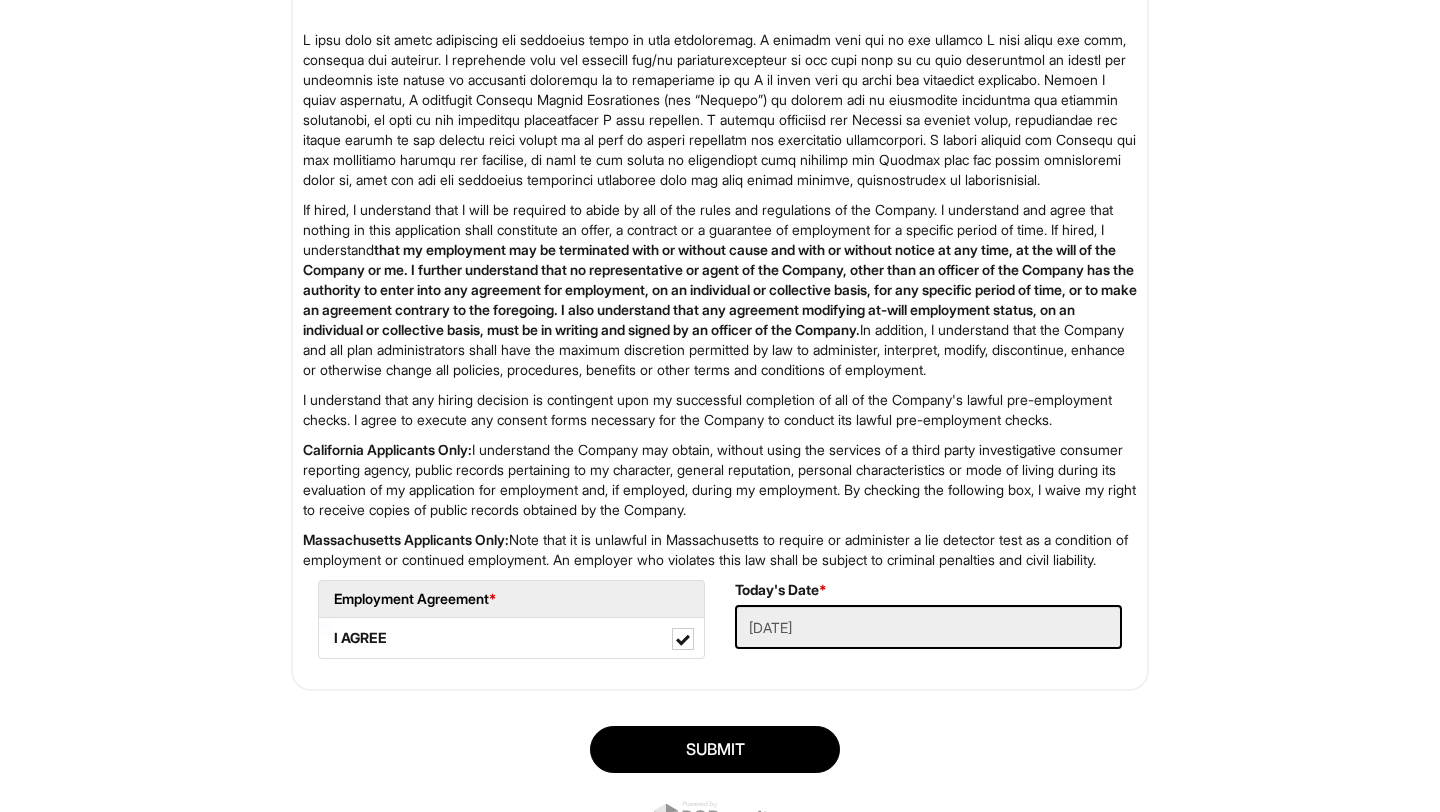 scroll, scrollTop: 3214, scrollLeft: 0, axis: vertical 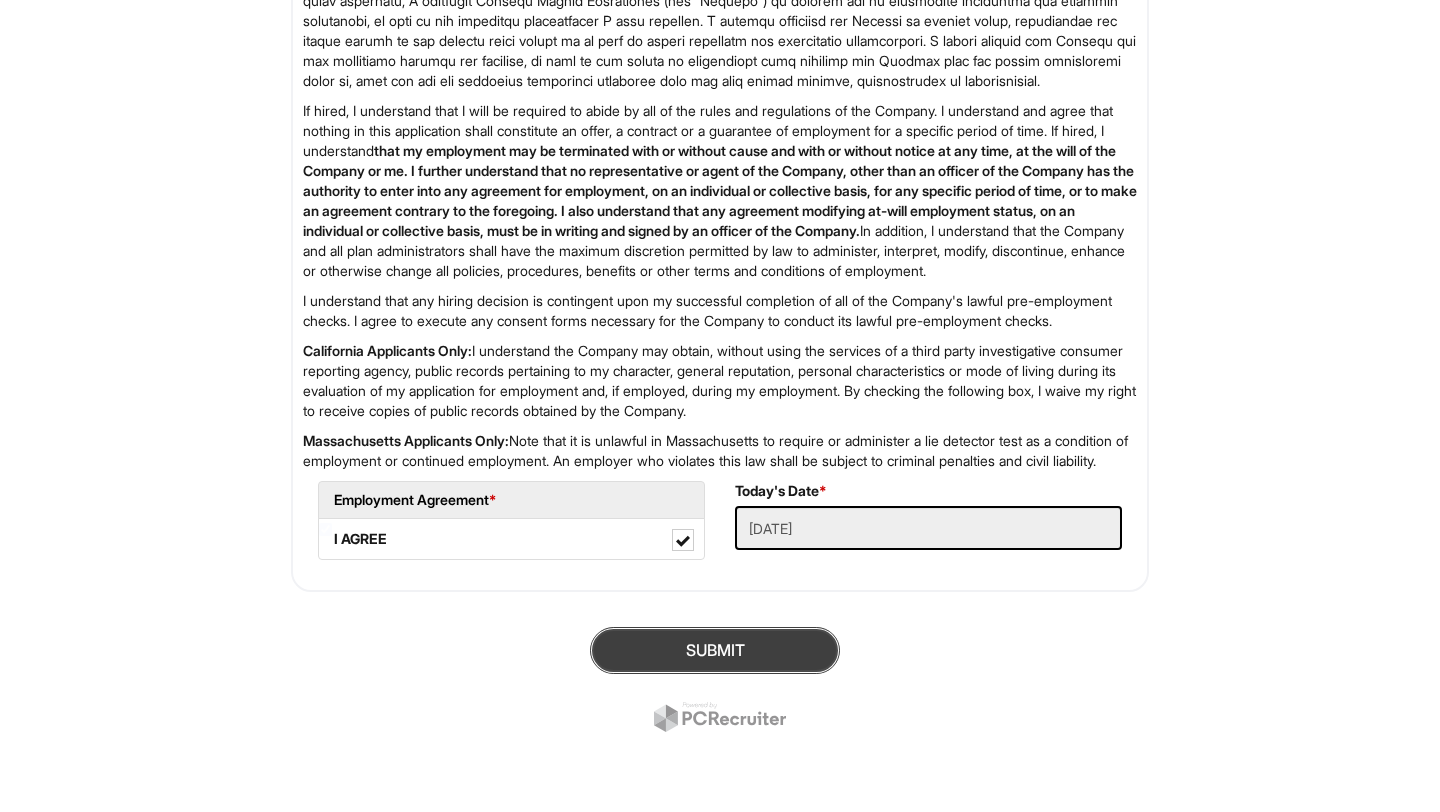 click on "SUBMIT" at bounding box center (715, 650) 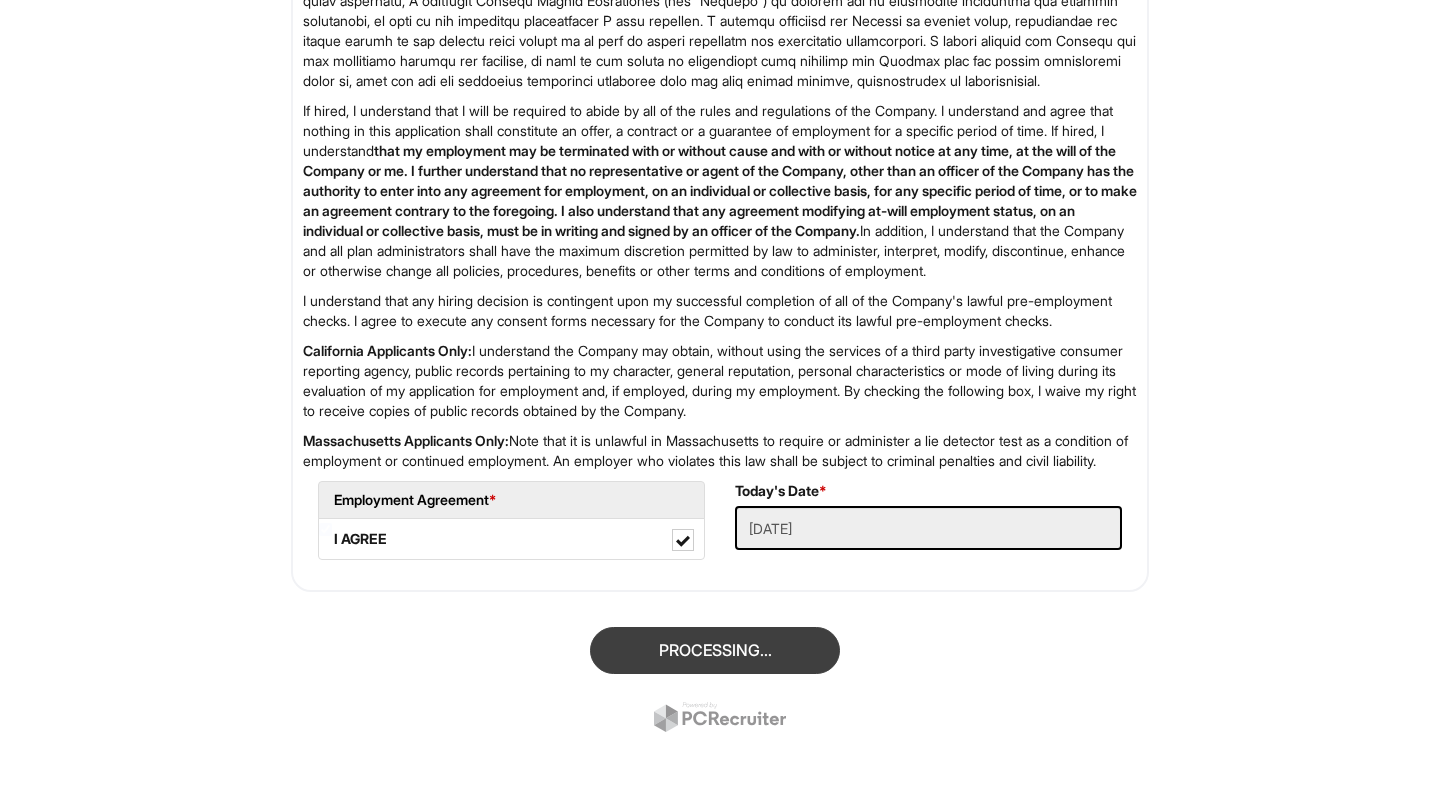 scroll, scrollTop: 122, scrollLeft: 0, axis: vertical 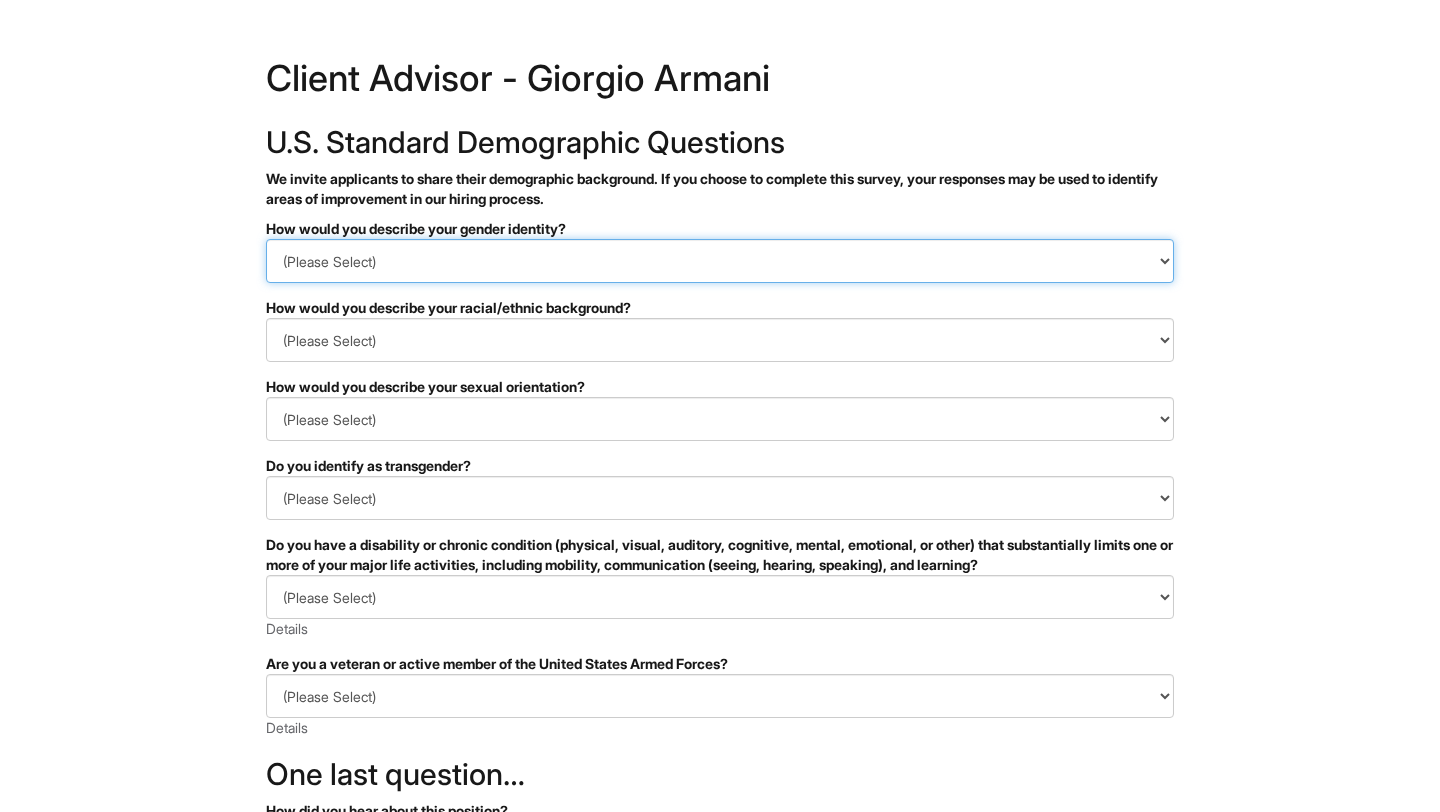 click on "(Please Select) Man Woman Non-binary I prefer to self-describe I don't wish to answer" at bounding box center (720, 261) 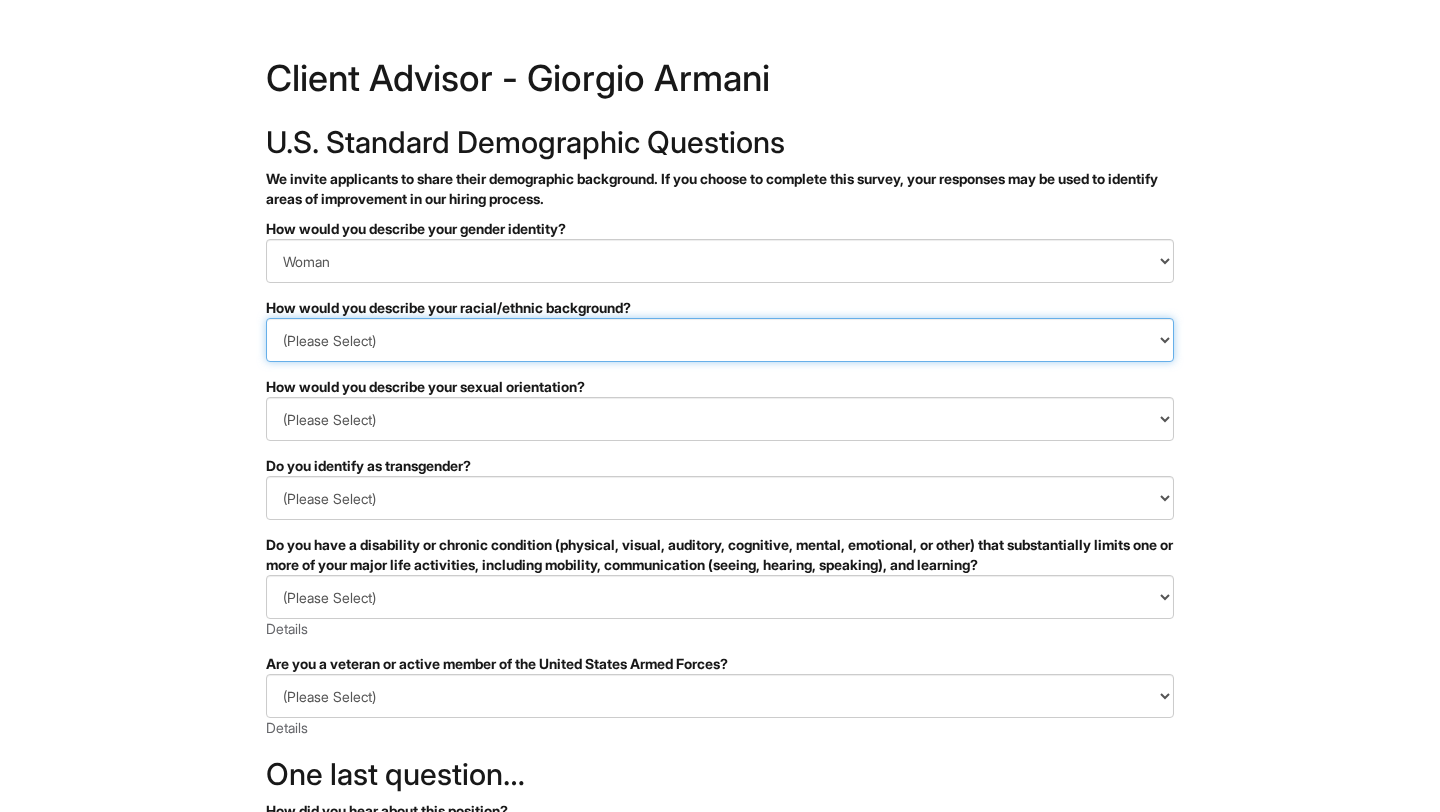 click on "(Please Select) Black or of African descent    East Asian    Hispanic, Latinx or of Spanish Origin    Indigenous, American Indian or Alaska Native    Middle Eastern or North African    Native Hawaiian or Pacific Islander    South Asian    Southeast Asian    White or European    I prefer to self-describe    I don't wish to answer" at bounding box center (720, 340) 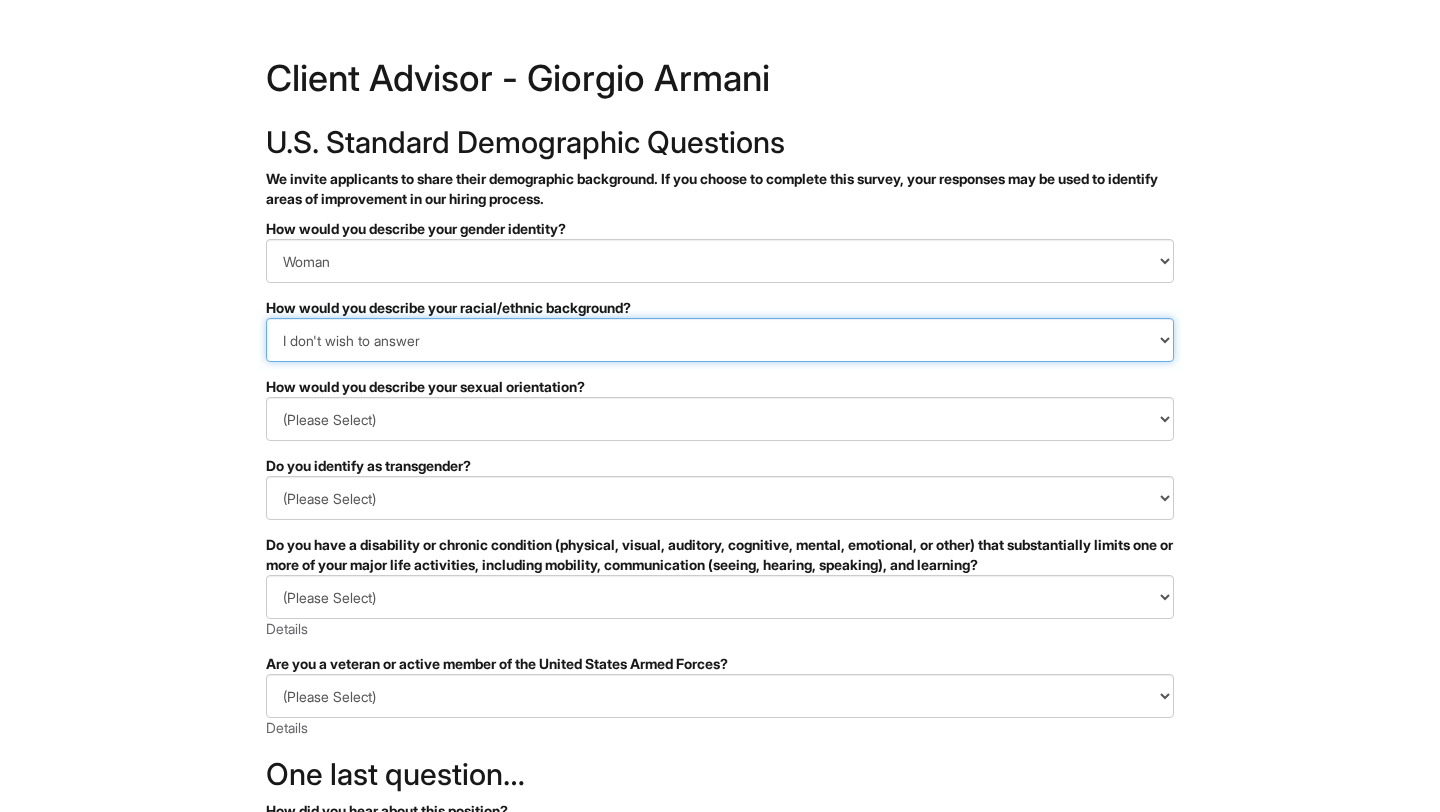 click on "(Please Select) Black or of African descent    East Asian    Hispanic, Latinx or of Spanish Origin    Indigenous, American Indian or Alaska Native    Middle Eastern or North African    Native Hawaiian or Pacific Islander    South Asian    Southeast Asian    White or European    I prefer to self-describe    I don't wish to answer" at bounding box center [720, 340] 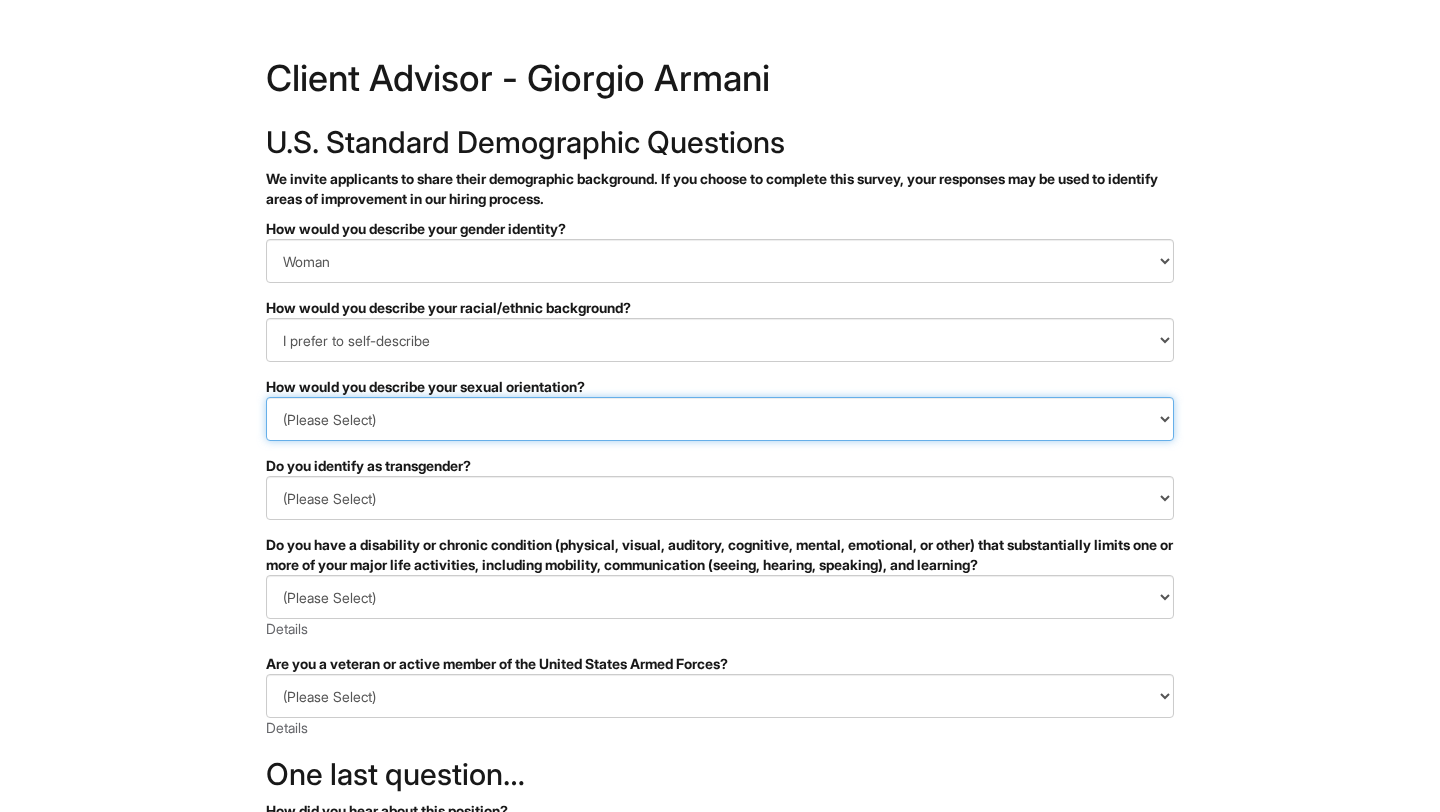 click on "(Please Select) Asexual Bisexual and/or pansexual Gay Heterosexual Lesbian Queer I prefer to self-describe I don't wish to answer" at bounding box center (720, 419) 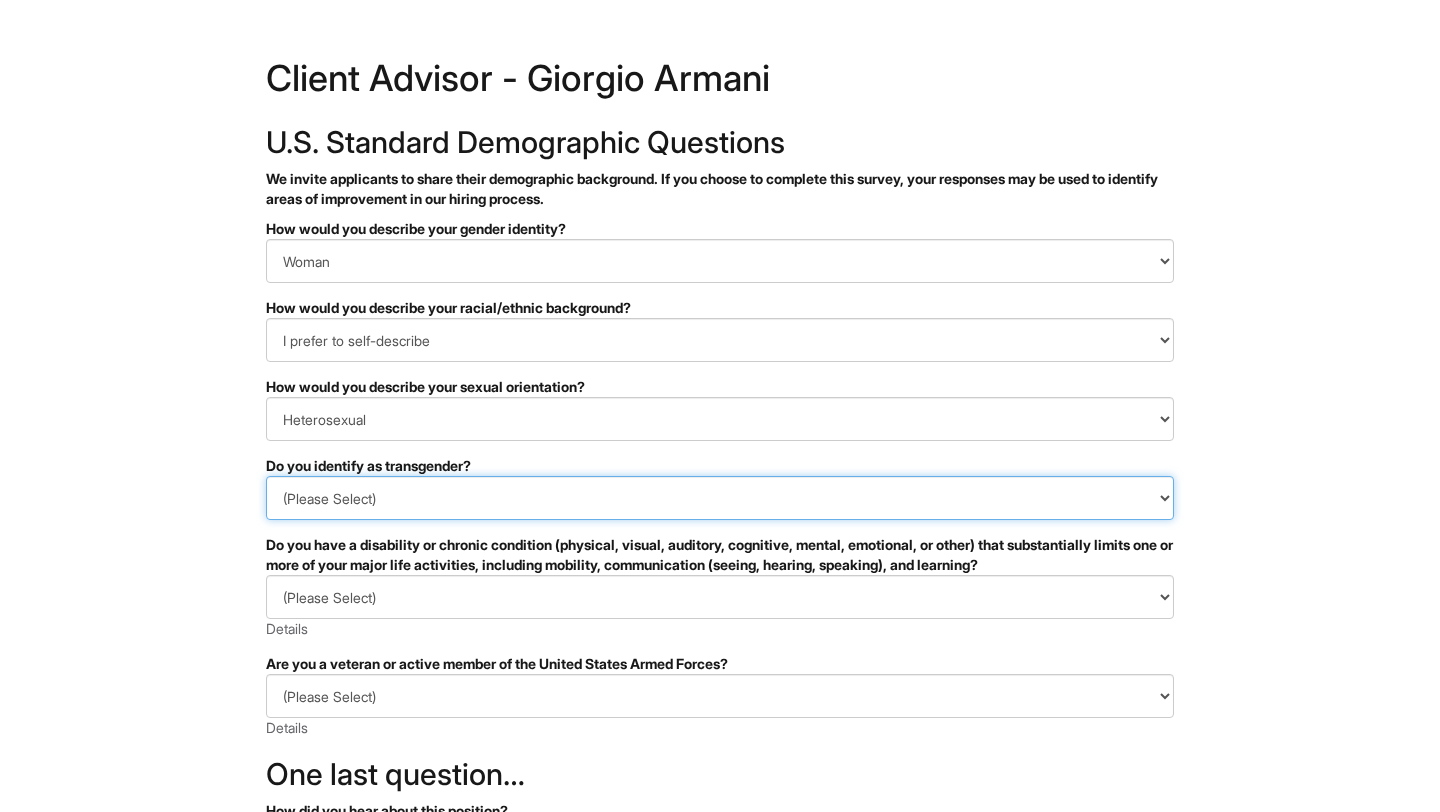 click on "(Please Select) Yes No I prefer to self-describe I don't wish to answer" at bounding box center (720, 498) 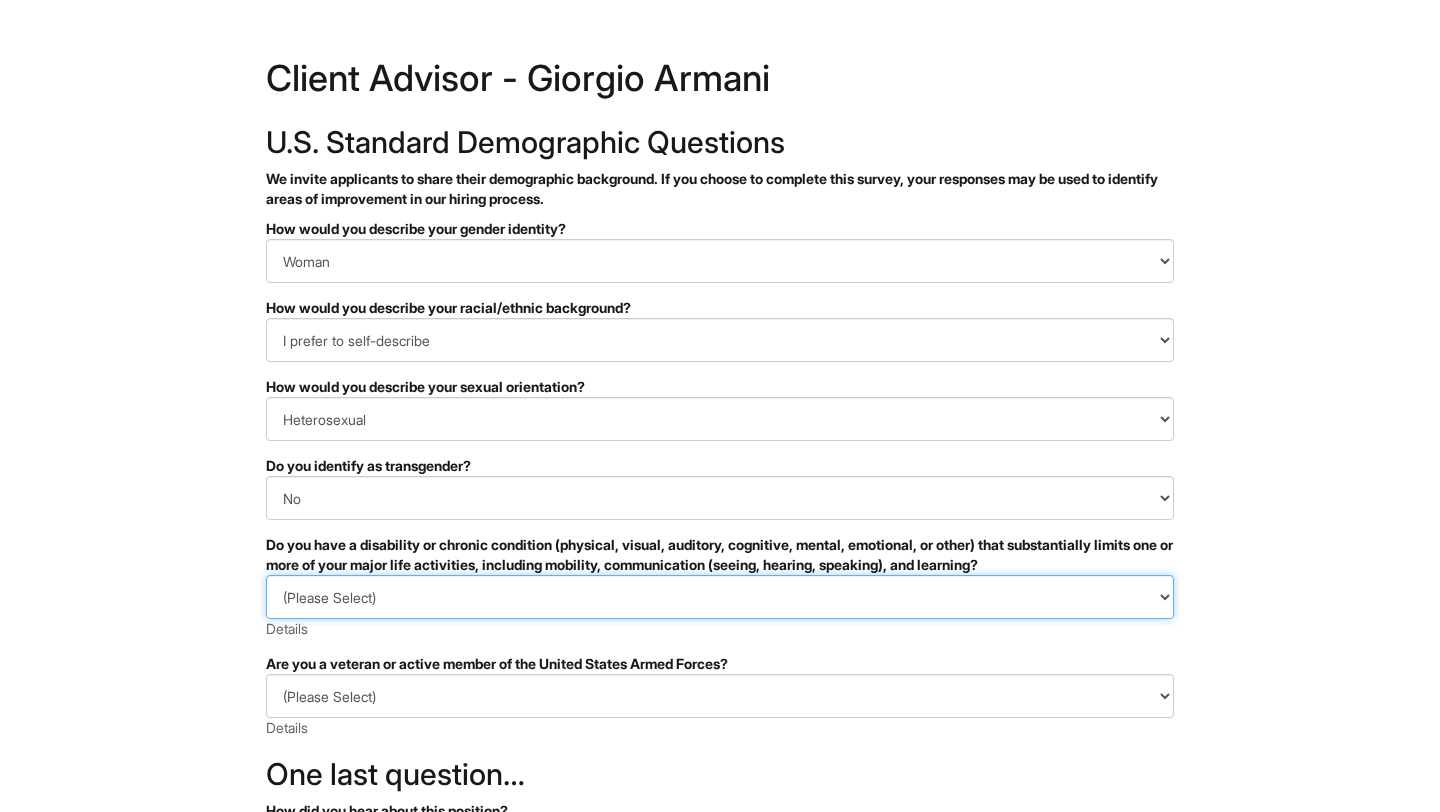click on "(Please Select) YES, I HAVE A DISABILITY (or previously had a disability) NO, I DON'T HAVE A DISABILITY I DON'T WISH TO ANSWER" at bounding box center (720, 597) 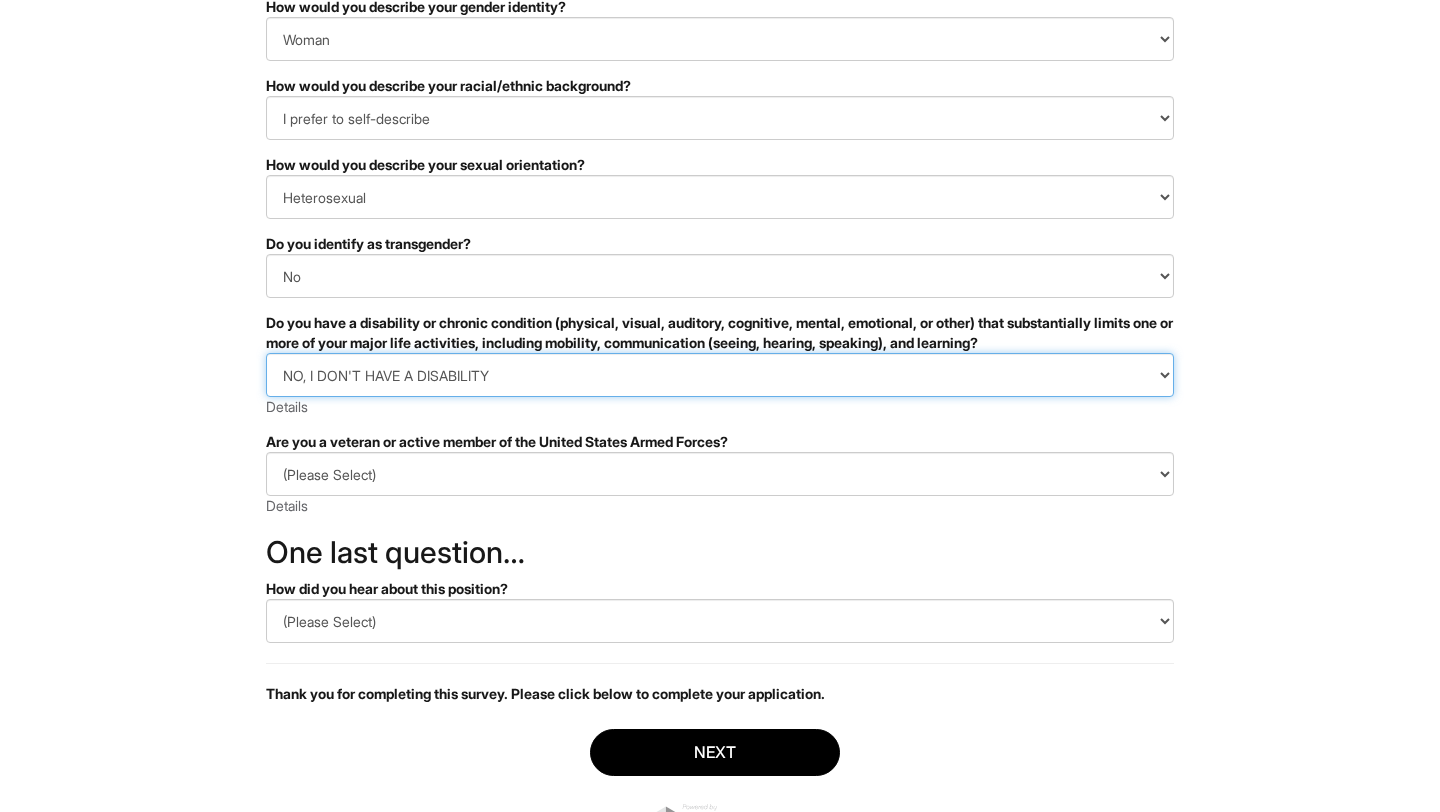 scroll, scrollTop: 239, scrollLeft: 0, axis: vertical 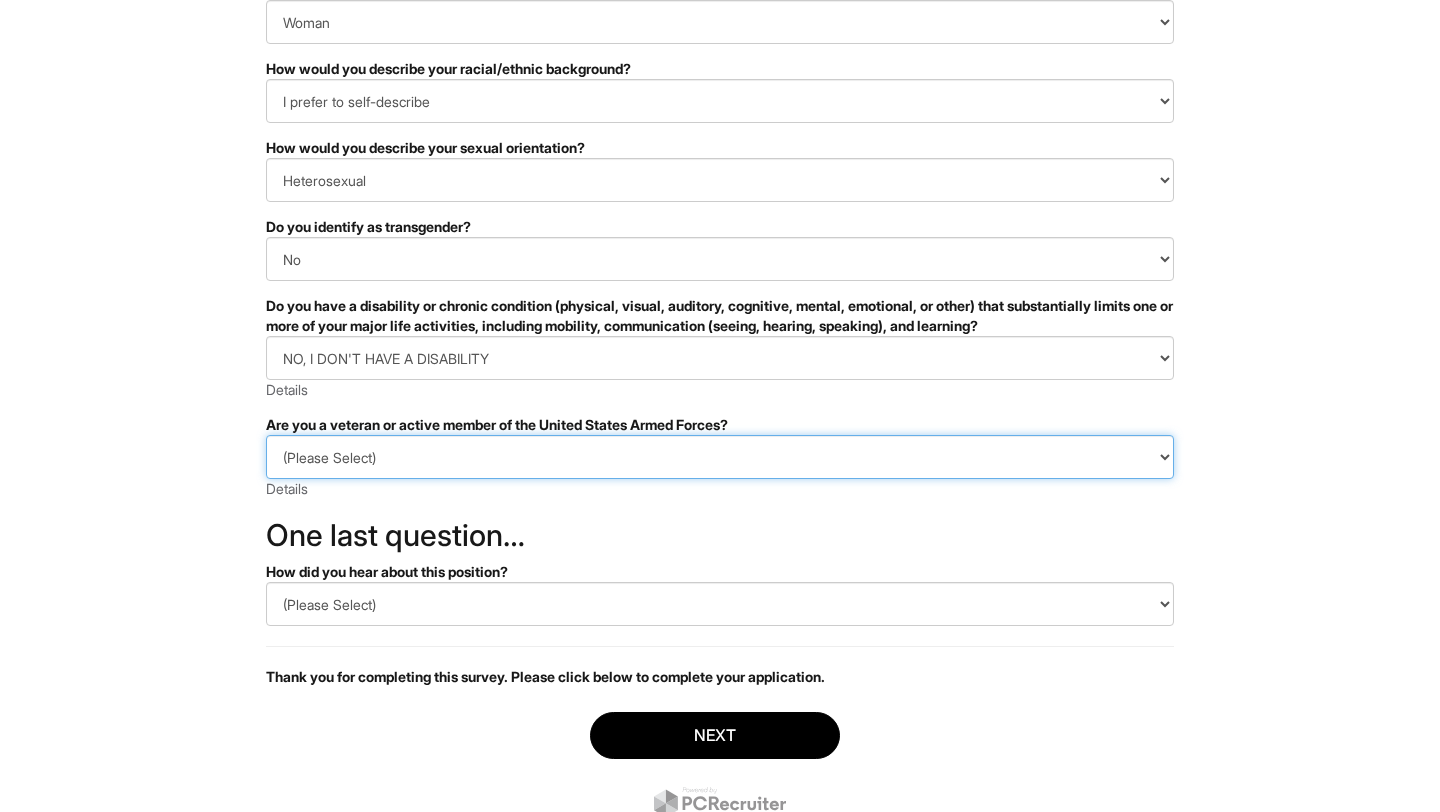 click on "(Please Select) I IDENTIFY AS ONE OR MORE OF THE CLASSIFICATIONS OF PROTECTED VETERANS LISTED I AM NOT A PROTECTED VETERAN I PREFER NOT TO ANSWER" at bounding box center [720, 457] 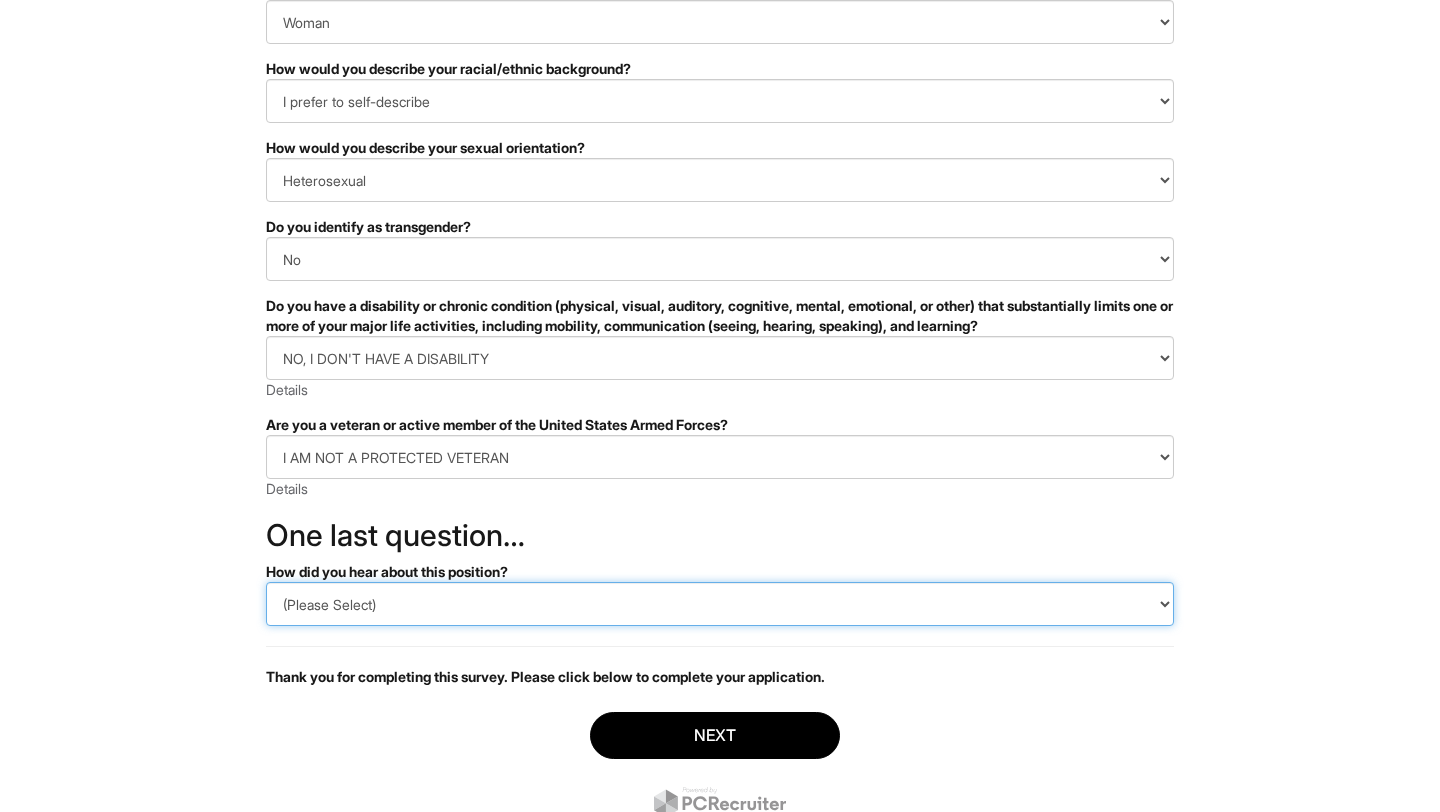 click on "(Please Select) CareerBuilder Indeed LinkedIn Monster Referral Other" at bounding box center (720, 604) 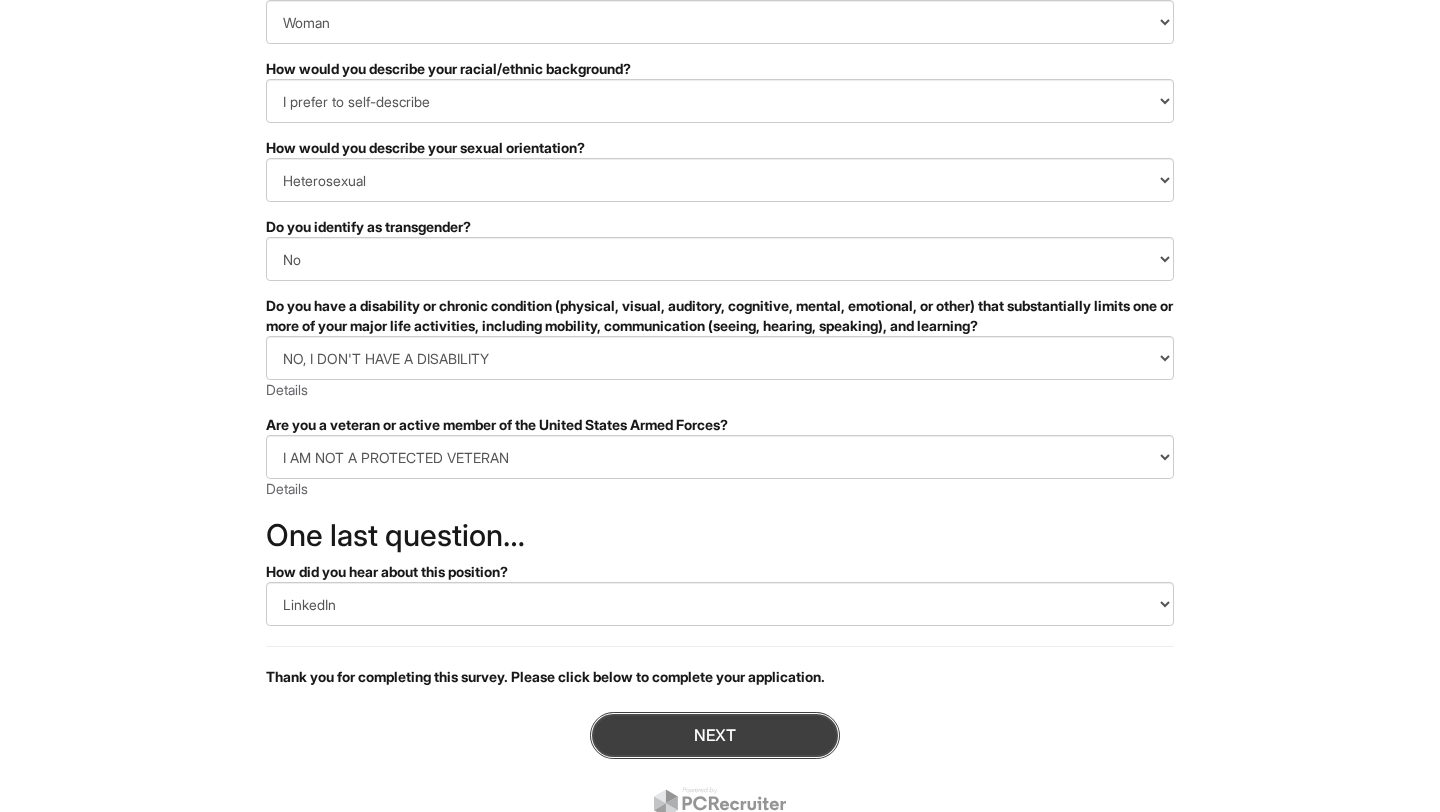 click on "Next" at bounding box center (715, 735) 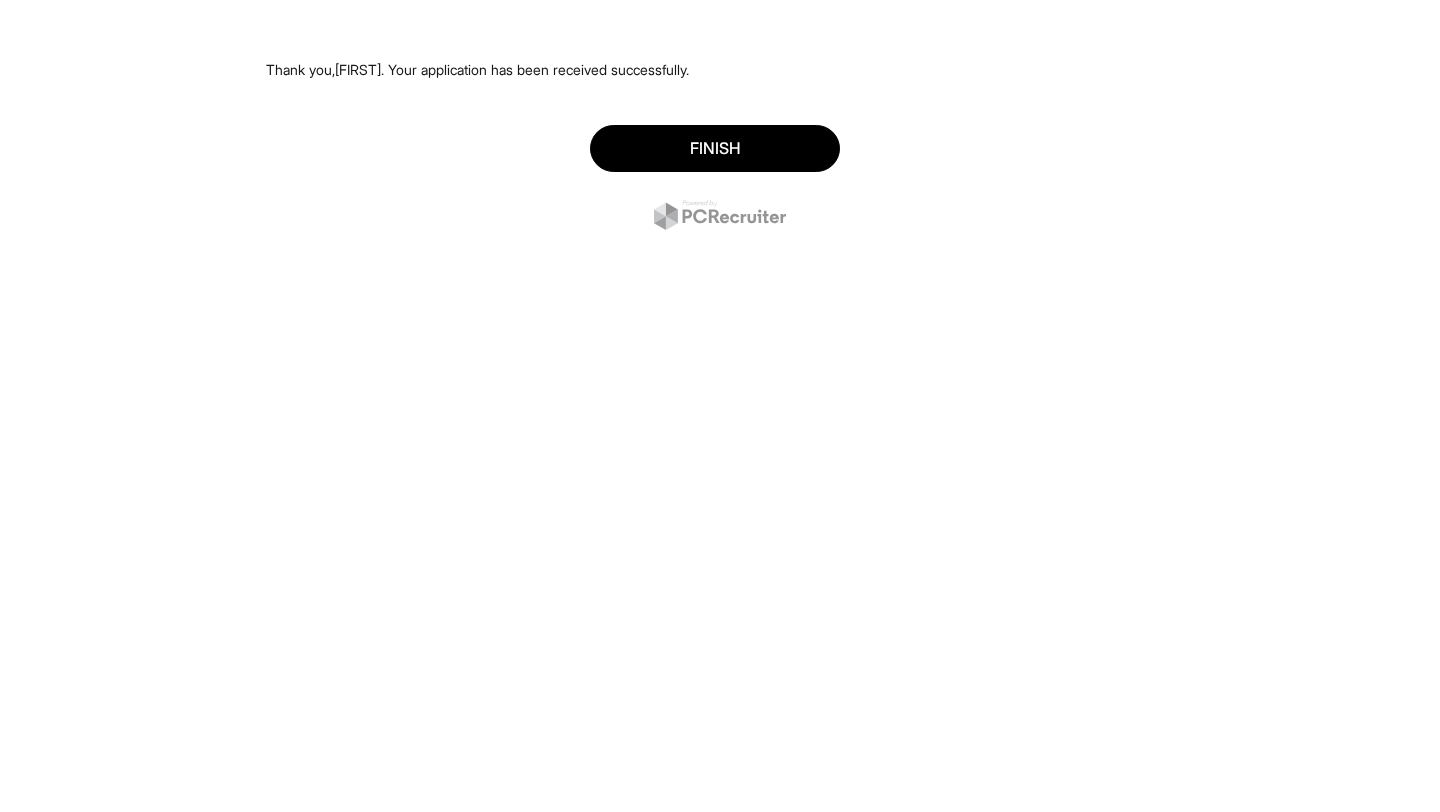 scroll, scrollTop: 0, scrollLeft: 0, axis: both 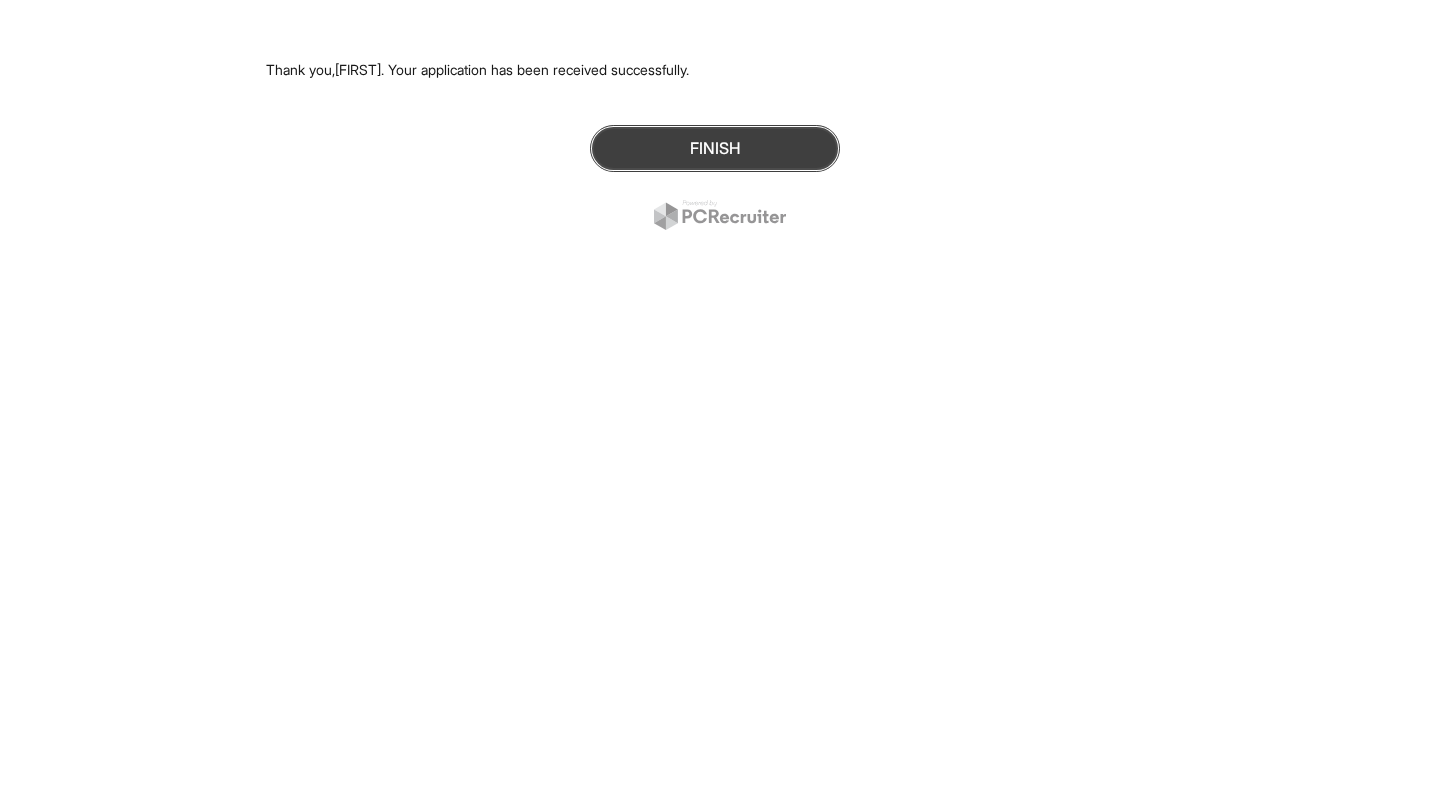 click on "Finish" at bounding box center (715, 148) 